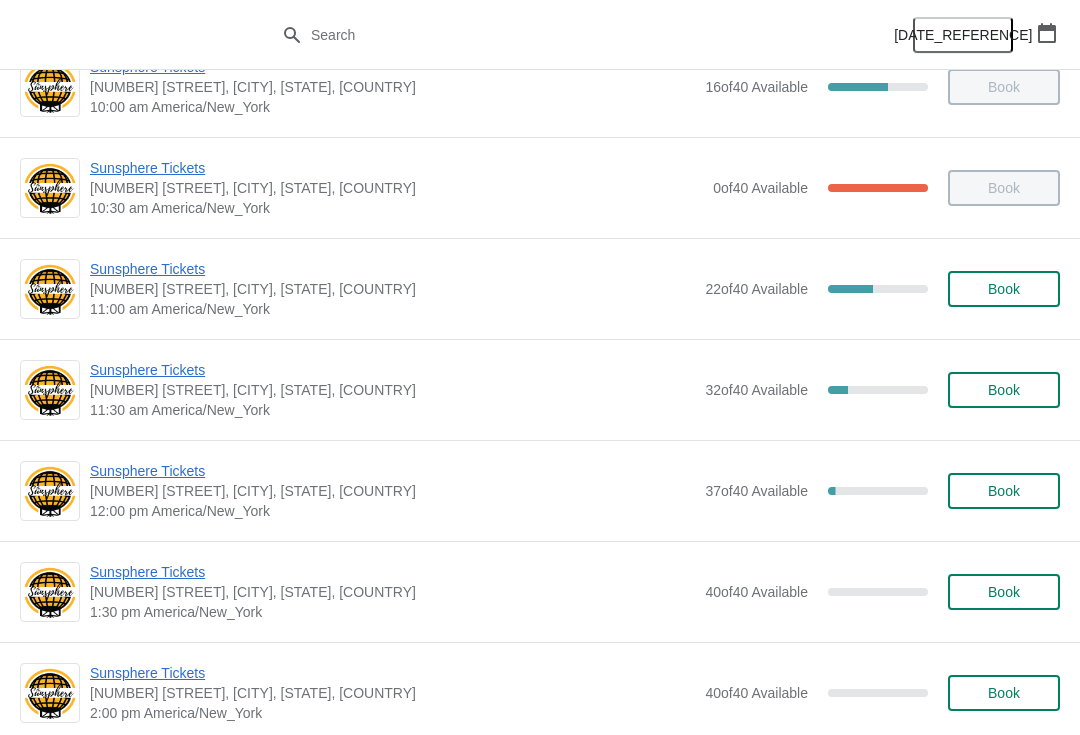 scroll, scrollTop: 176, scrollLeft: 0, axis: vertical 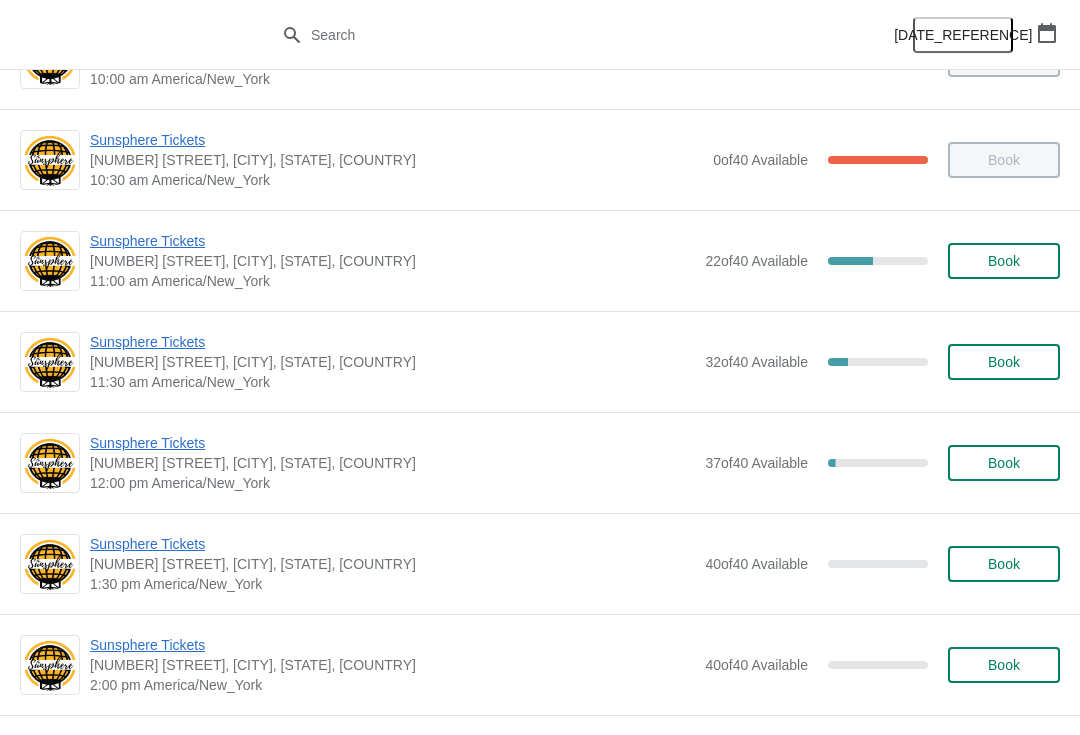 click on "Sunsphere Tickets" at bounding box center (392, 342) 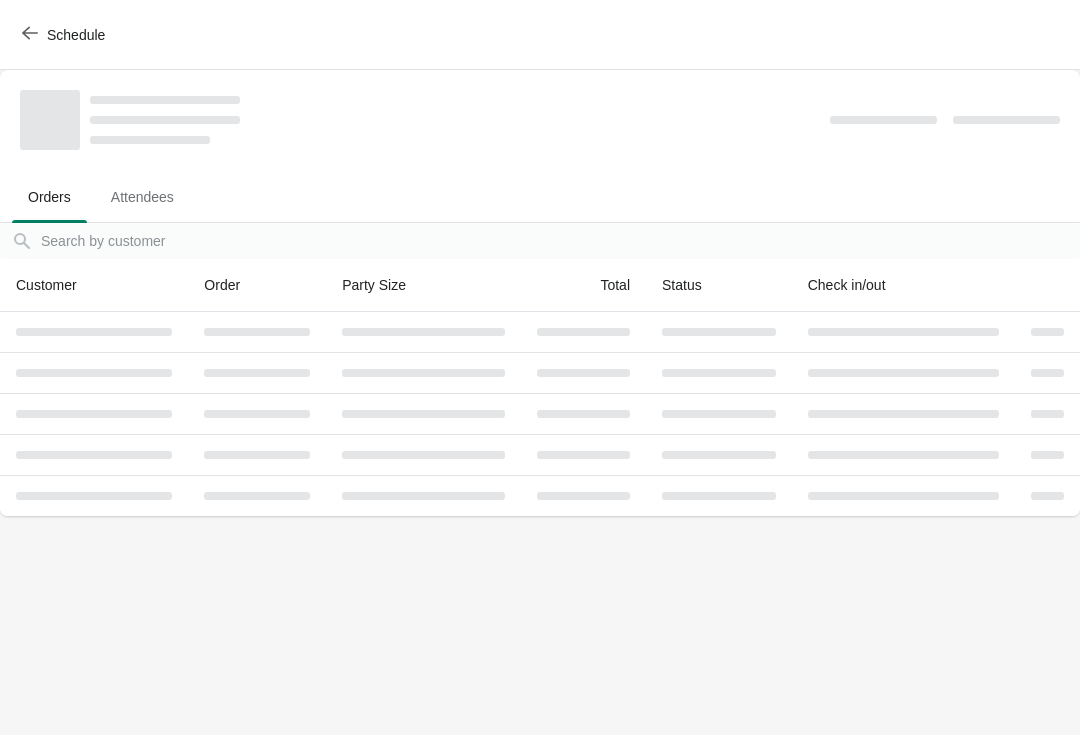 scroll, scrollTop: 0, scrollLeft: 0, axis: both 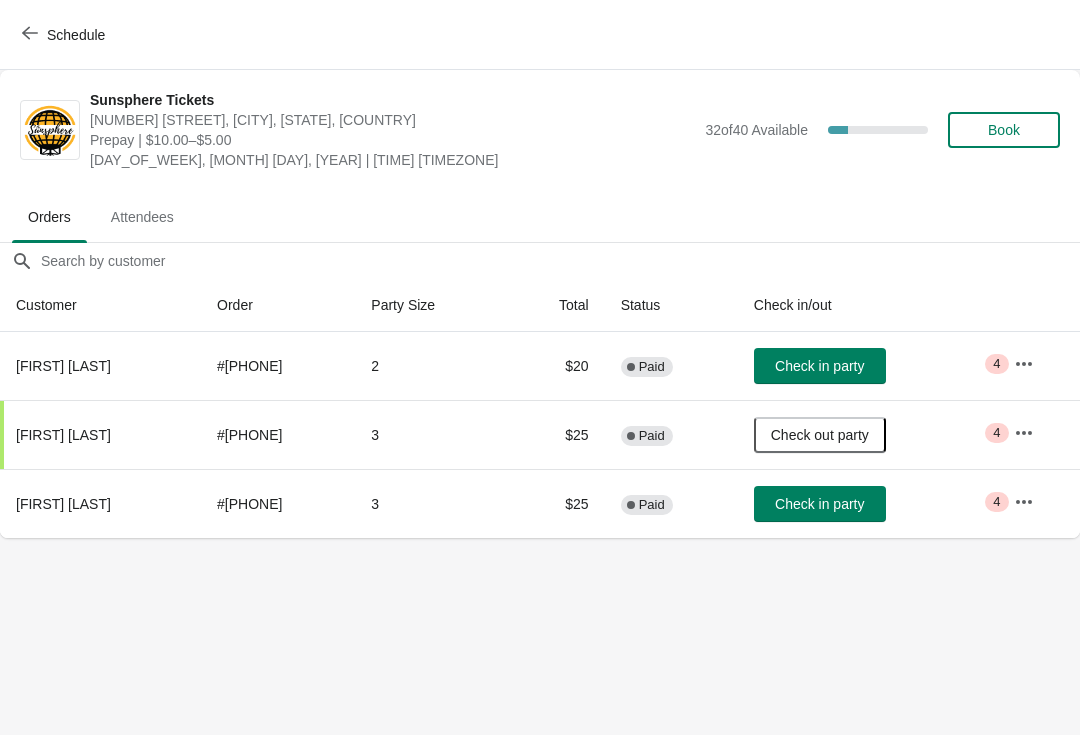 click on "Check in party" at bounding box center (820, 504) 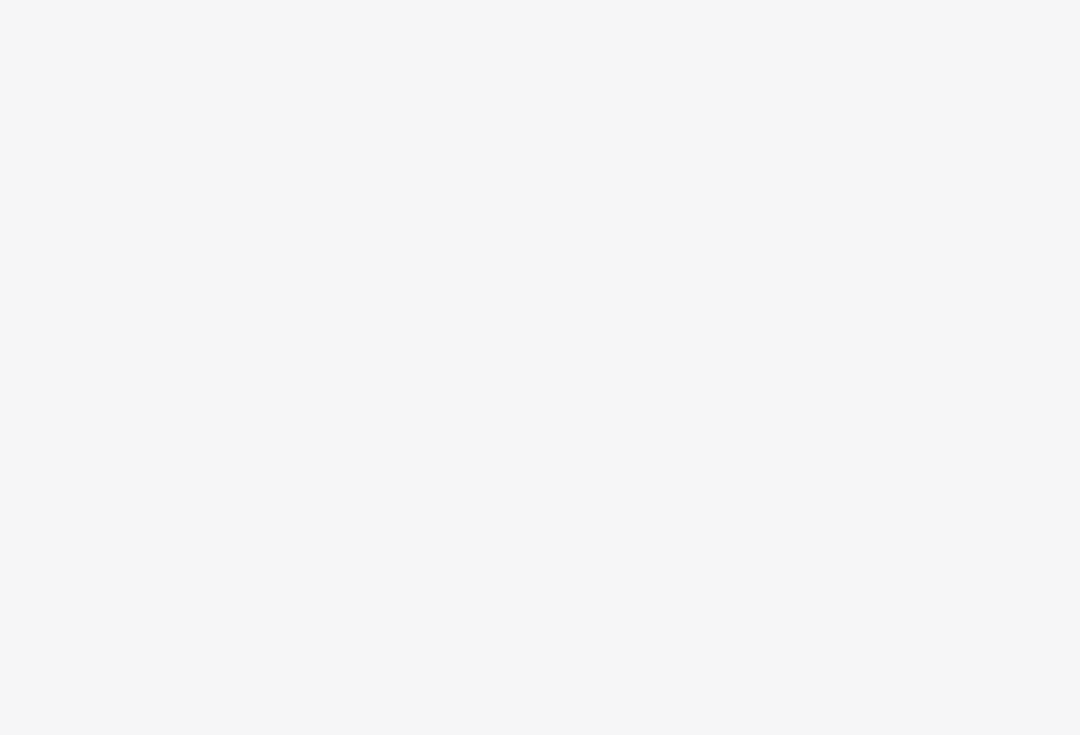 scroll, scrollTop: 0, scrollLeft: 0, axis: both 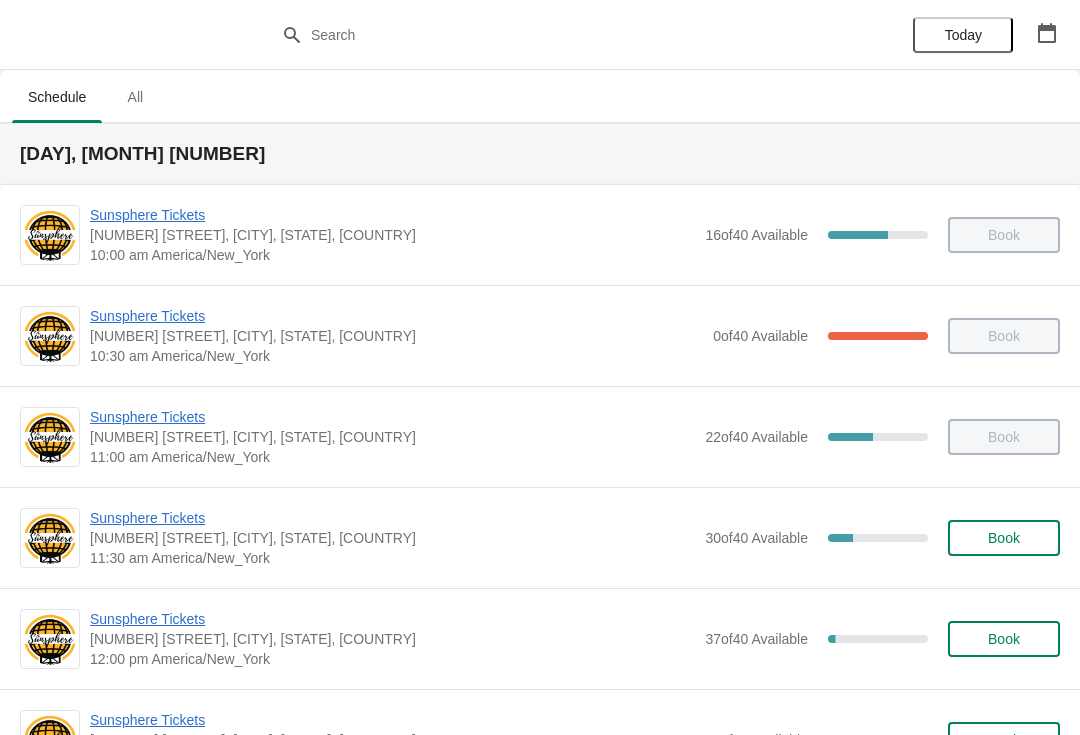 click on "Book" at bounding box center [1004, 538] 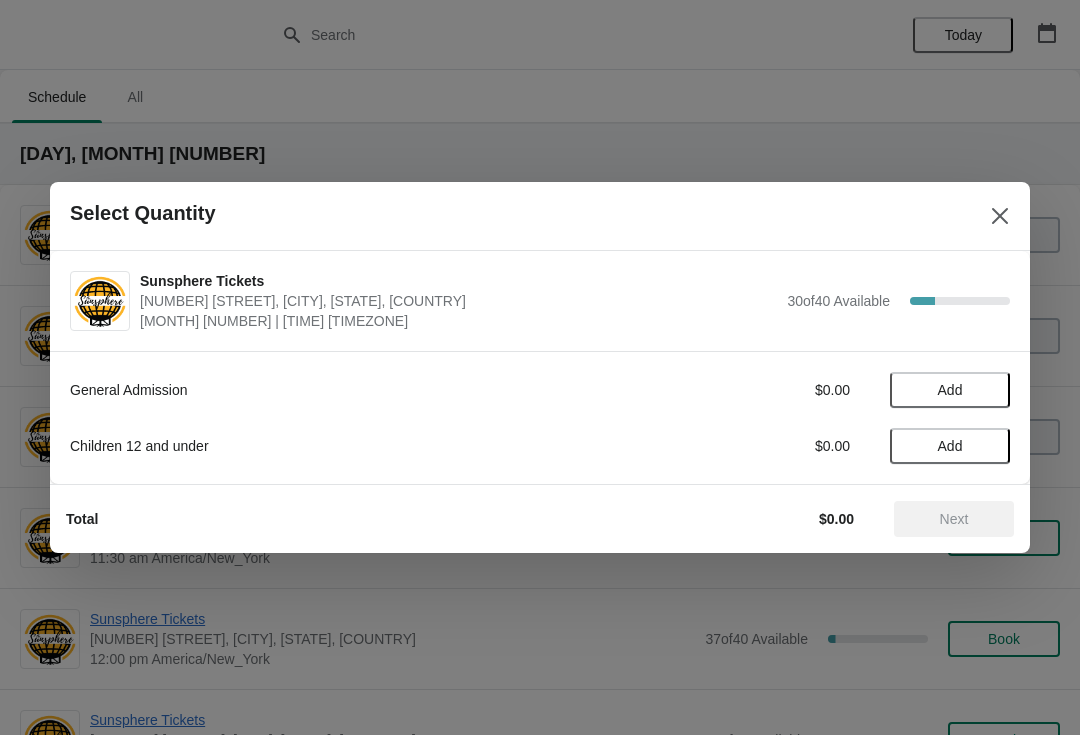 click on "Add" at bounding box center (950, 390) 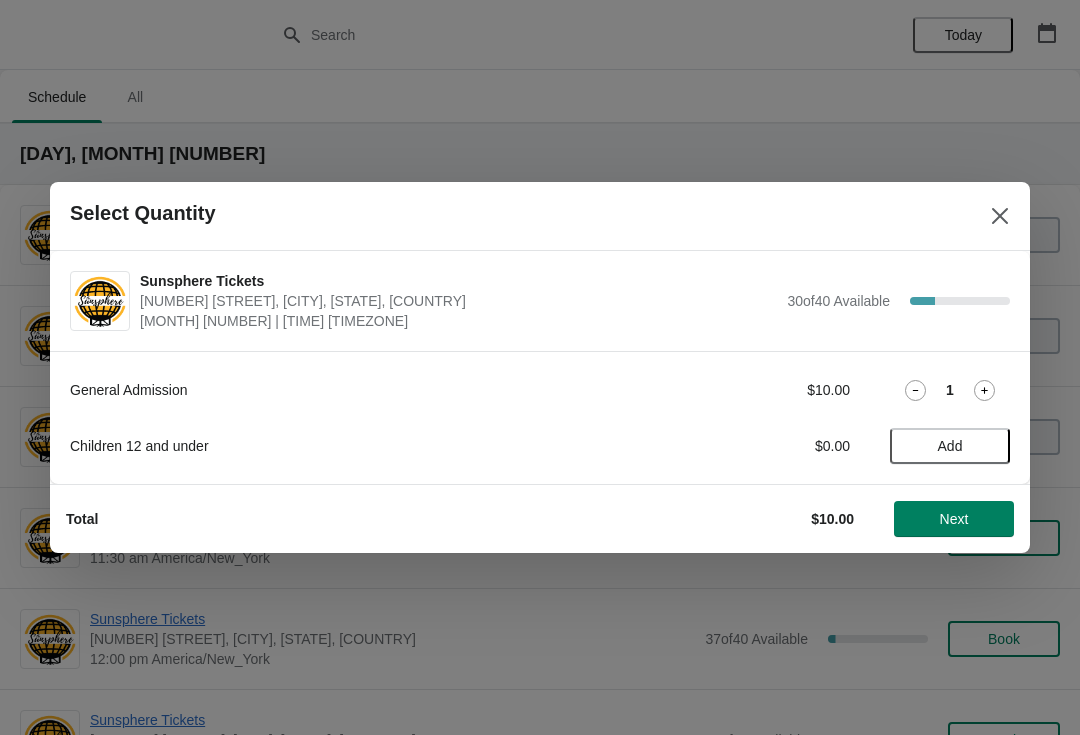 click on "Add" at bounding box center (950, 446) 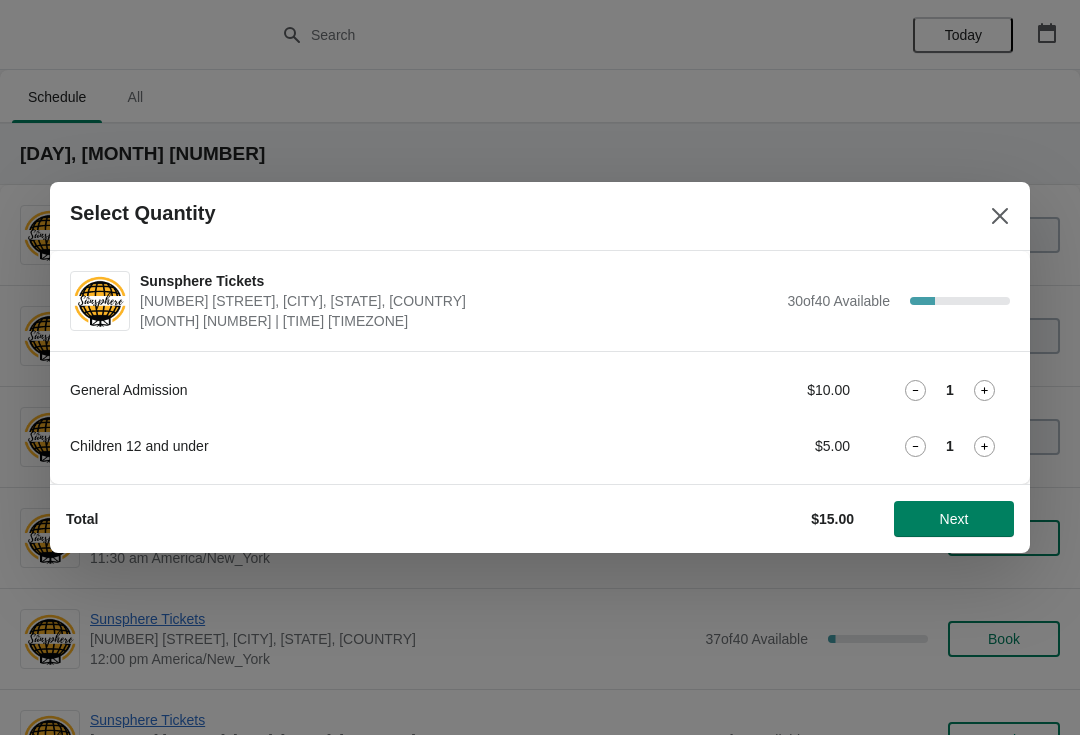 click 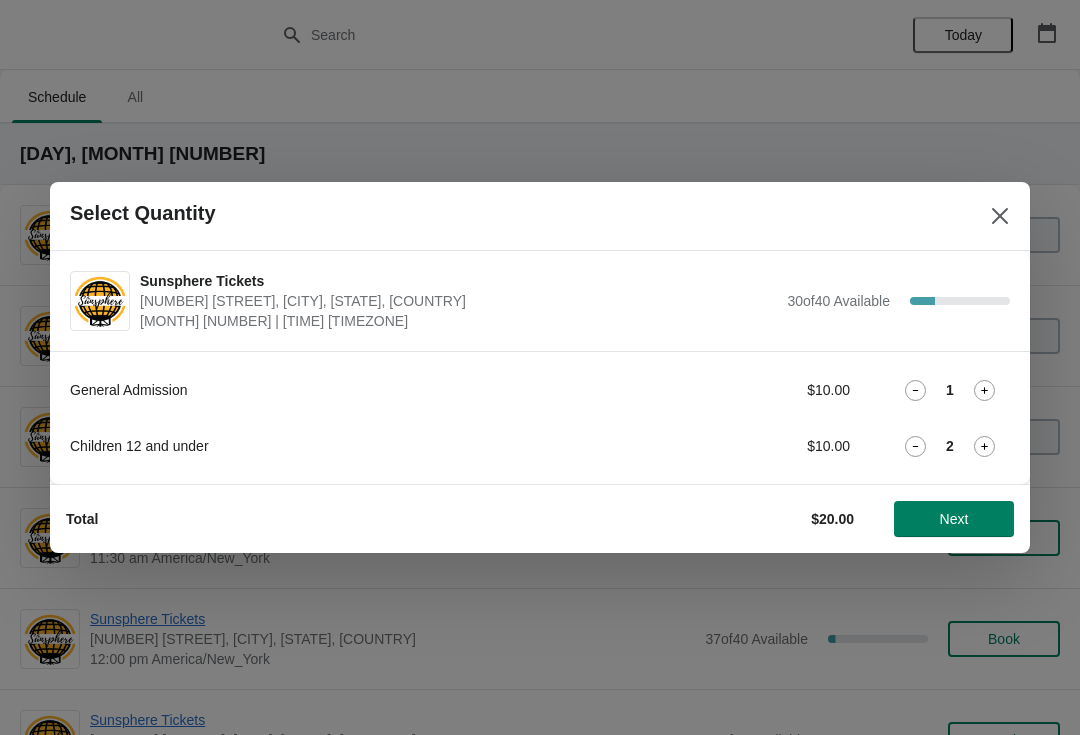 click on "Next" at bounding box center [954, 519] 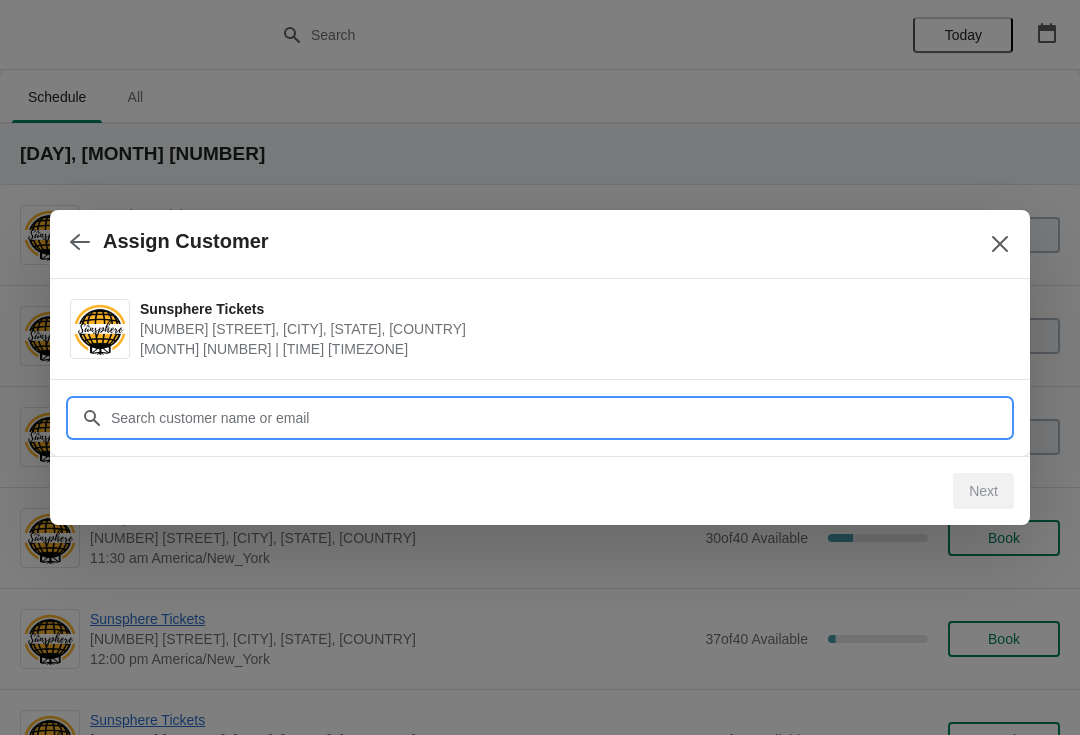 click on "Customer" at bounding box center (560, 418) 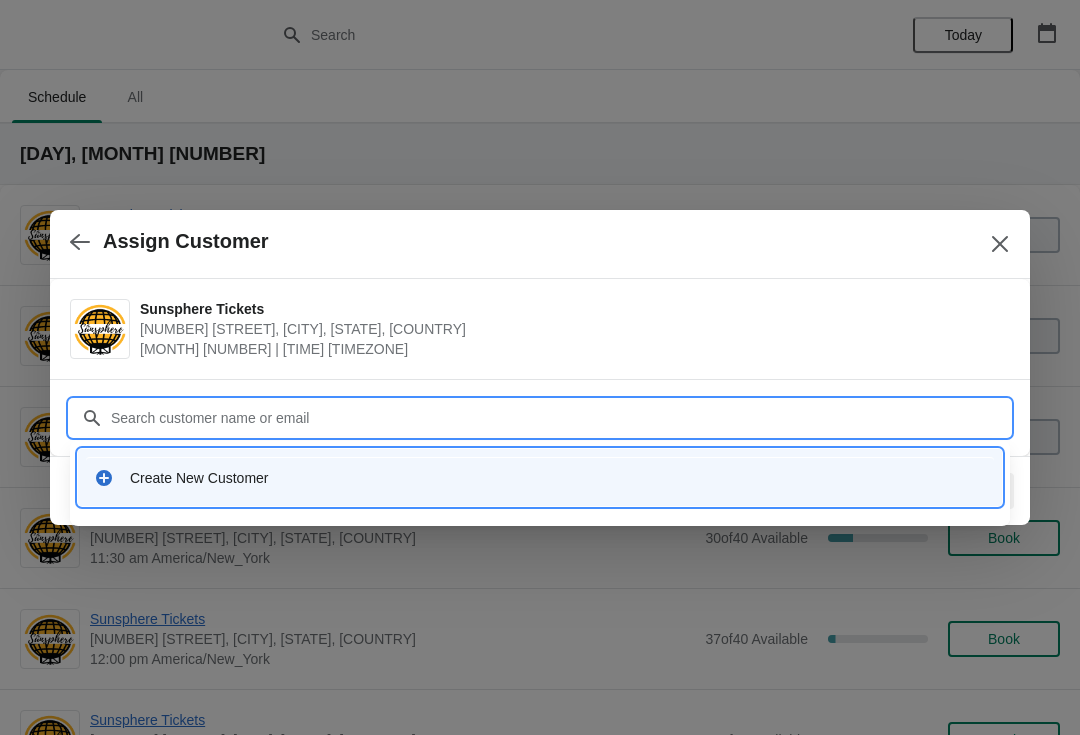 click on "Create New Customer" at bounding box center [558, 478] 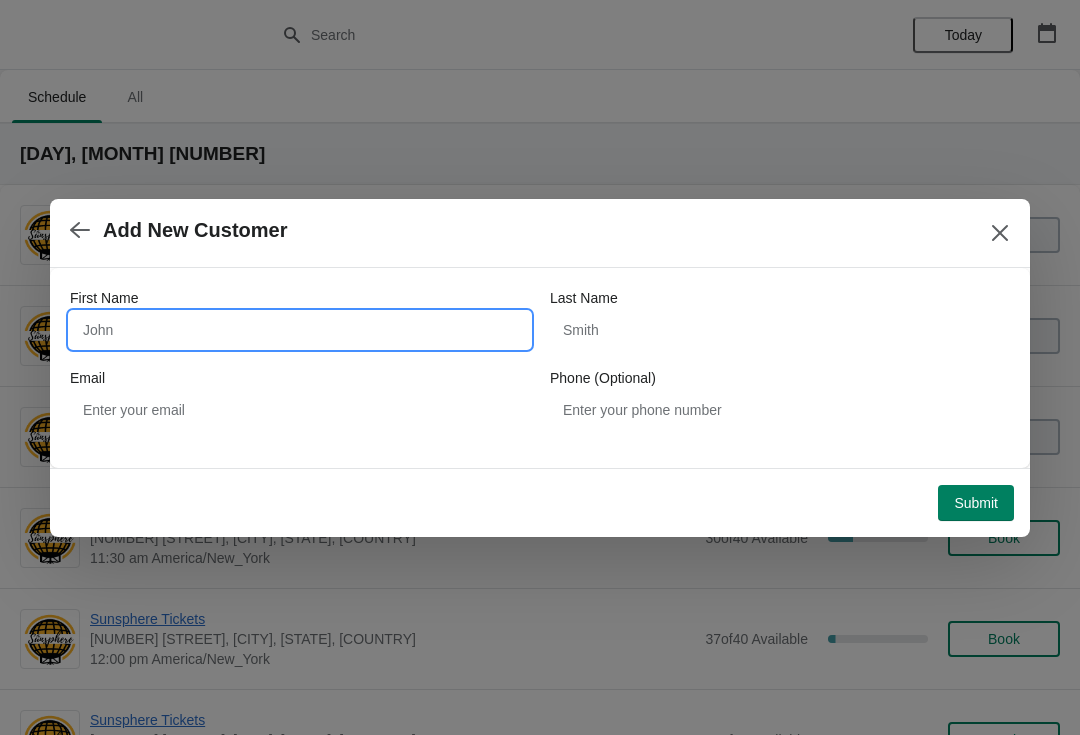 click on "First Name" at bounding box center [300, 330] 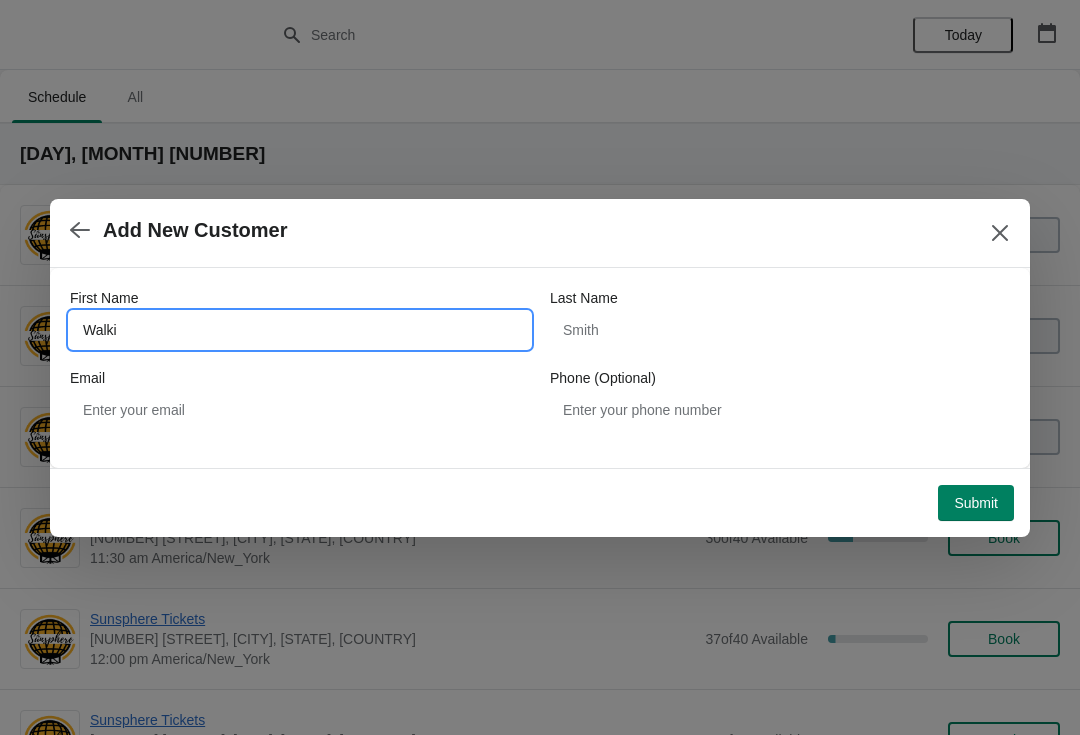 type on "Walkin" 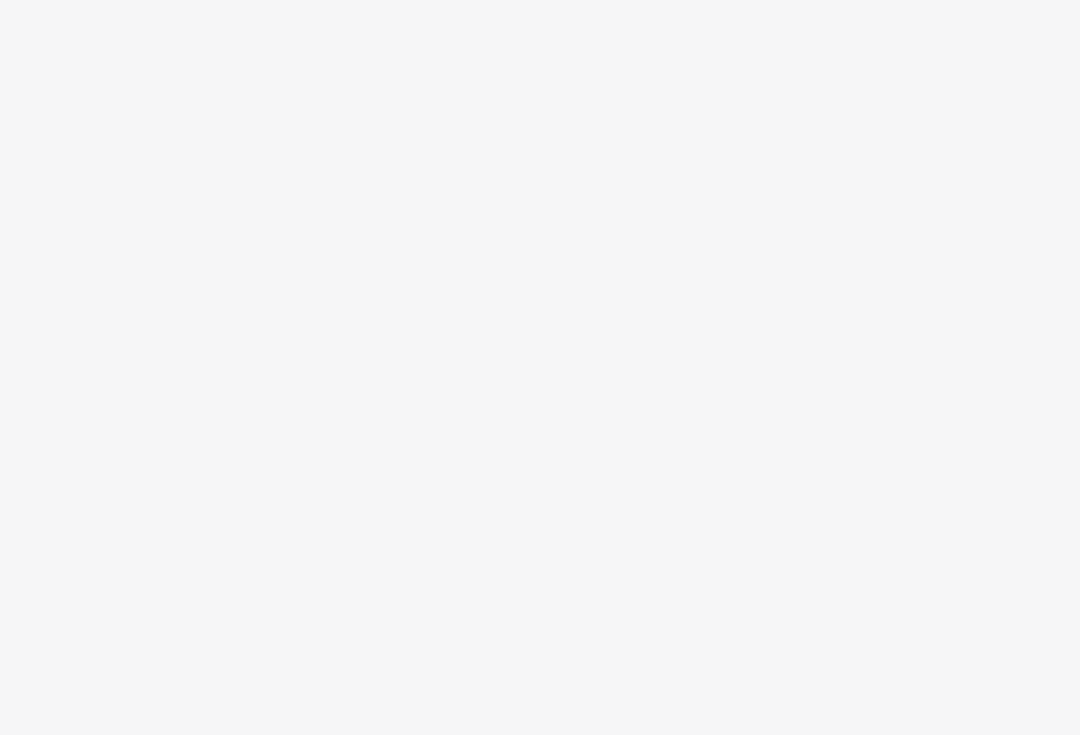 scroll, scrollTop: 0, scrollLeft: 0, axis: both 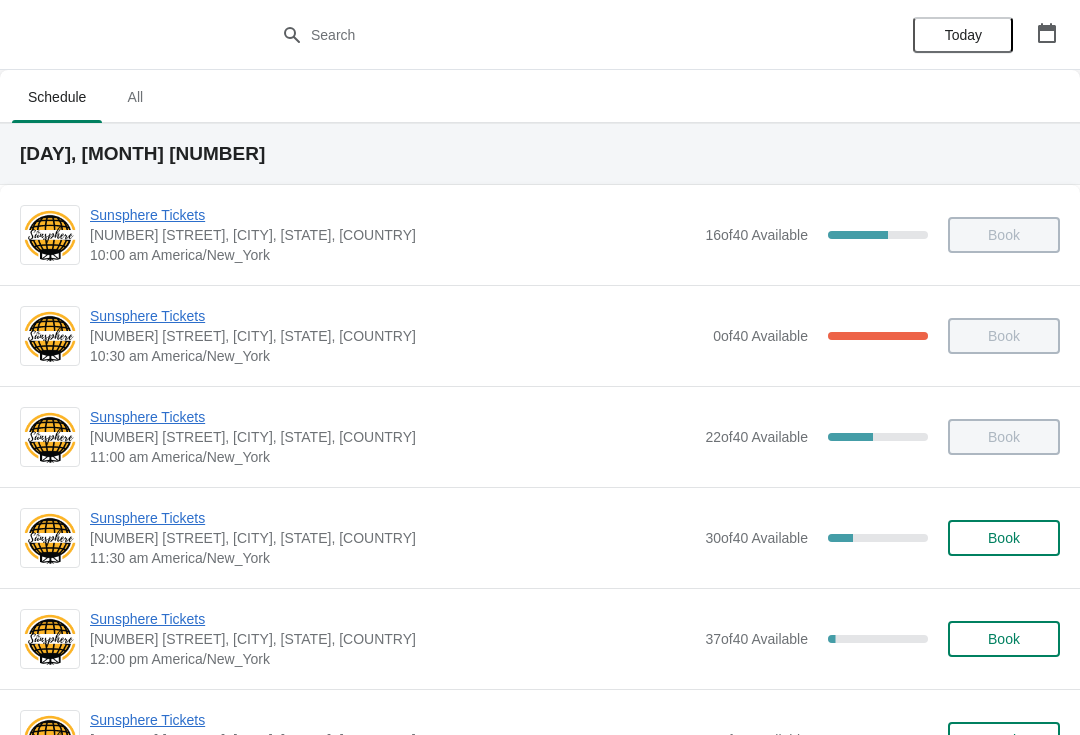 click on "Sunsphere Tickets" at bounding box center (392, 518) 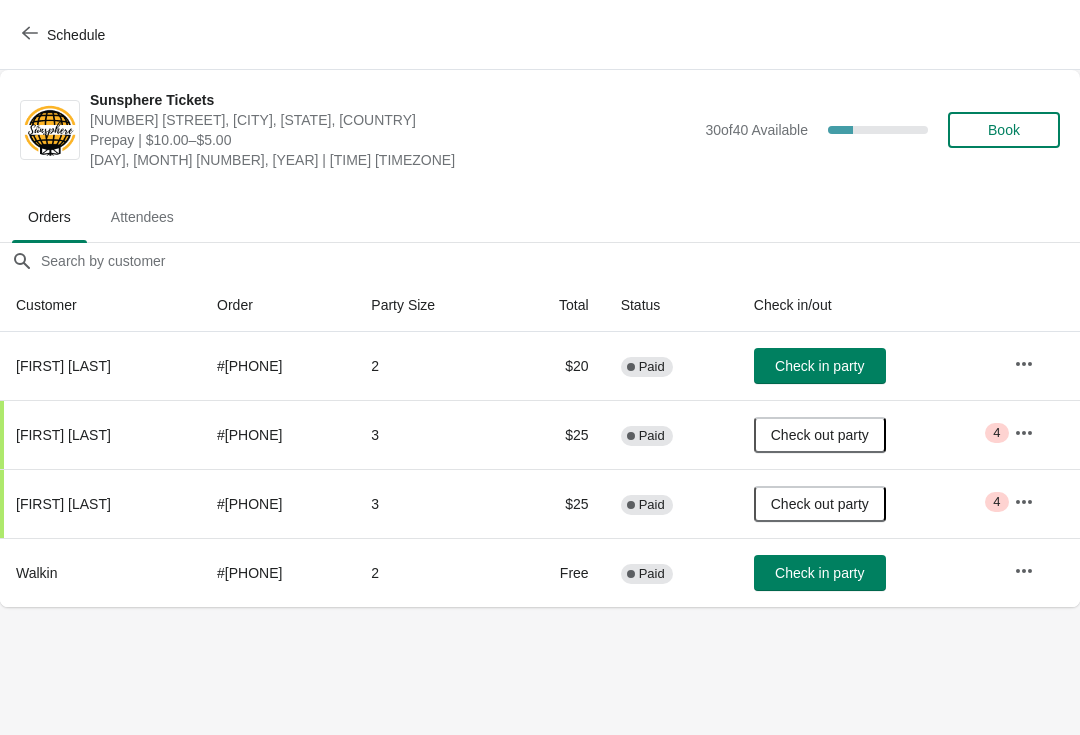 click on "Check in party" at bounding box center [819, 366] 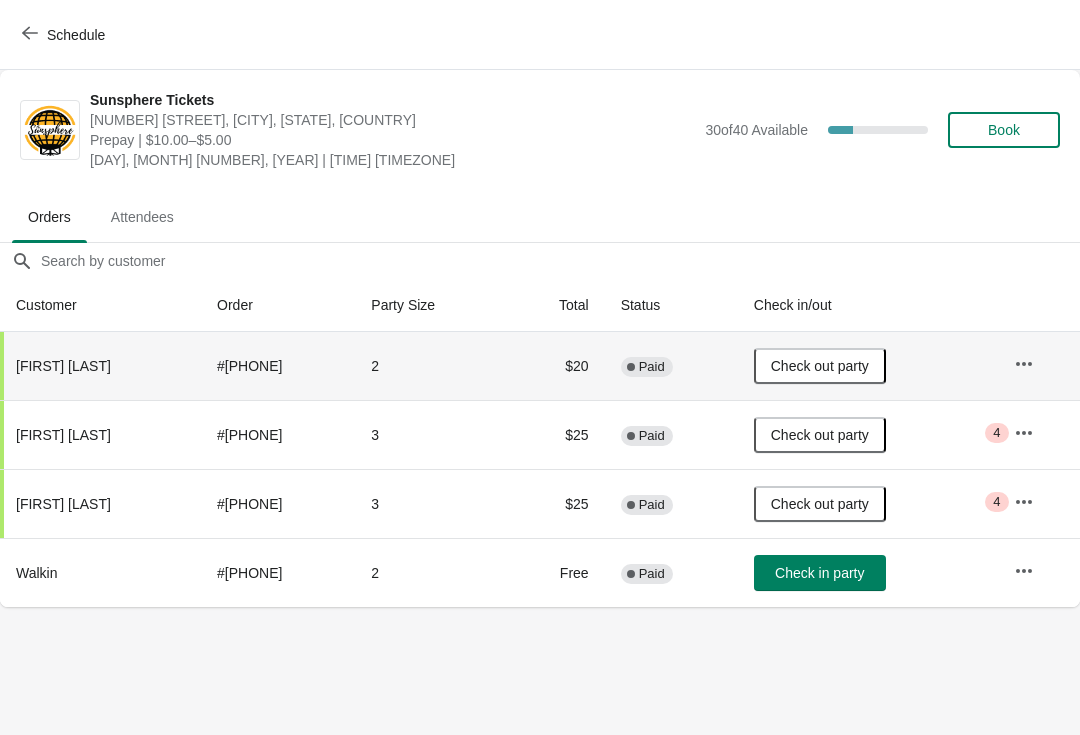 click on "Check in party" at bounding box center [820, 573] 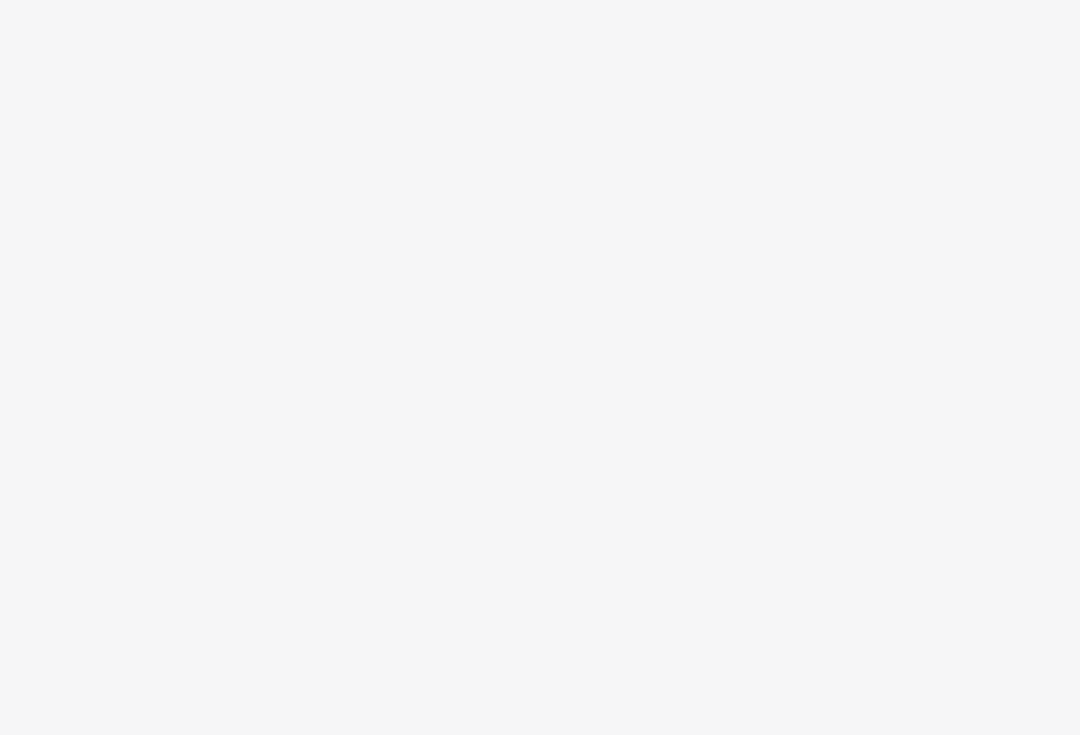 scroll, scrollTop: 0, scrollLeft: 0, axis: both 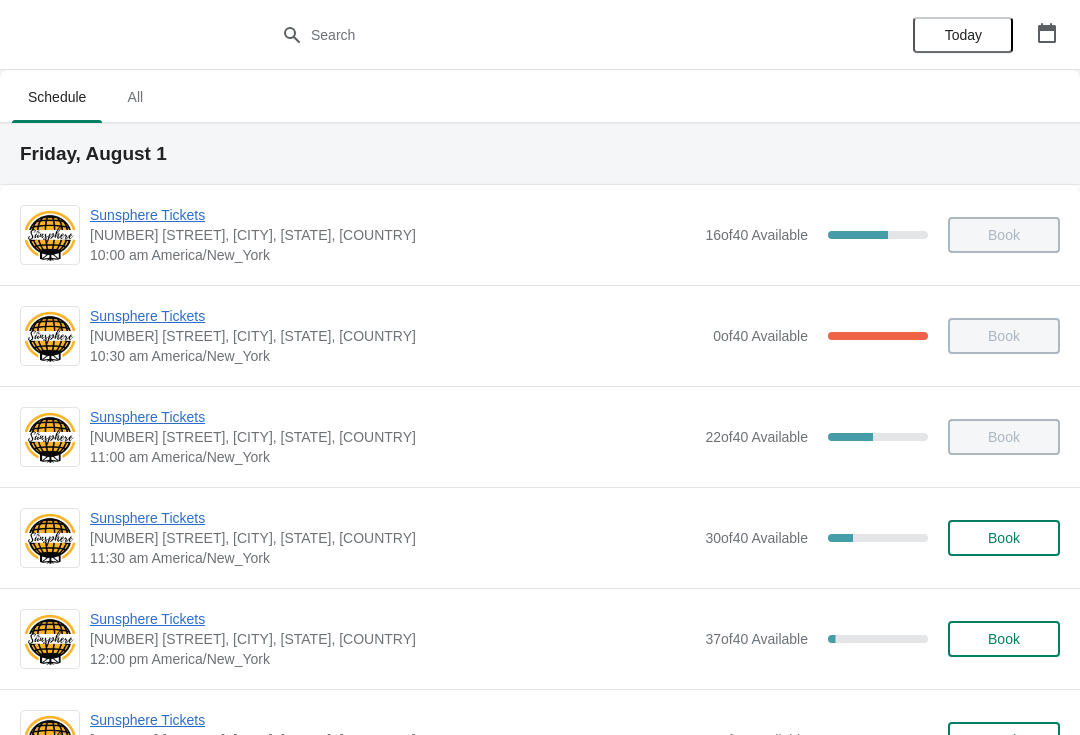 click on "Book" at bounding box center [1004, 538] 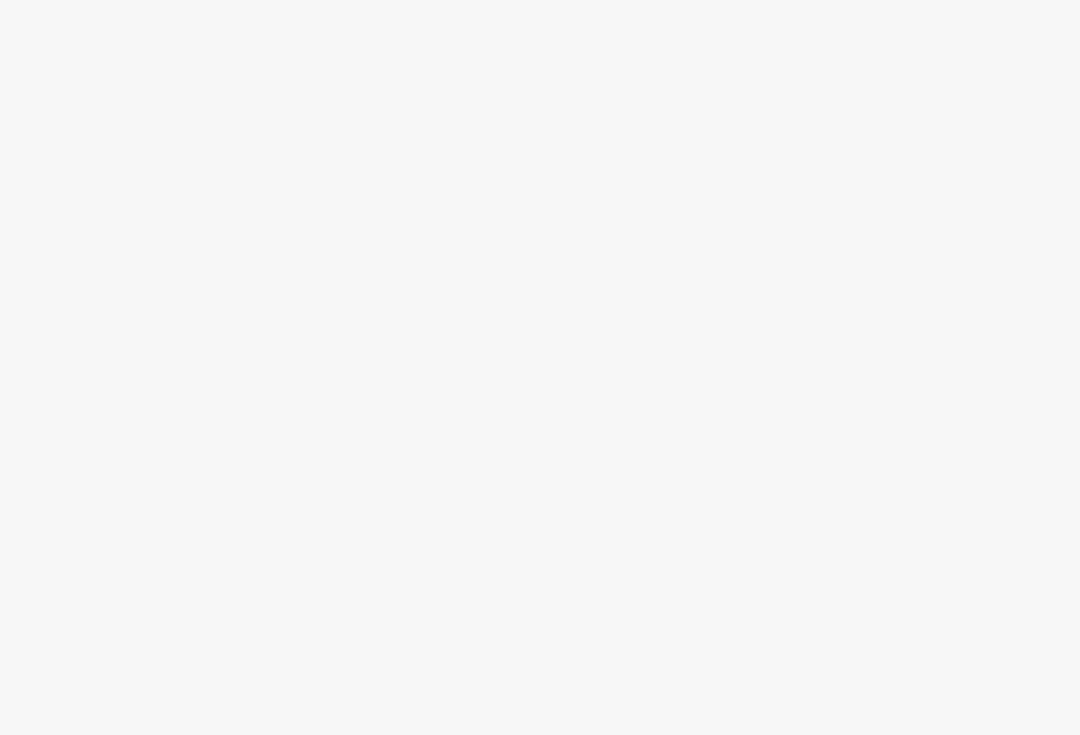 scroll, scrollTop: 0, scrollLeft: 0, axis: both 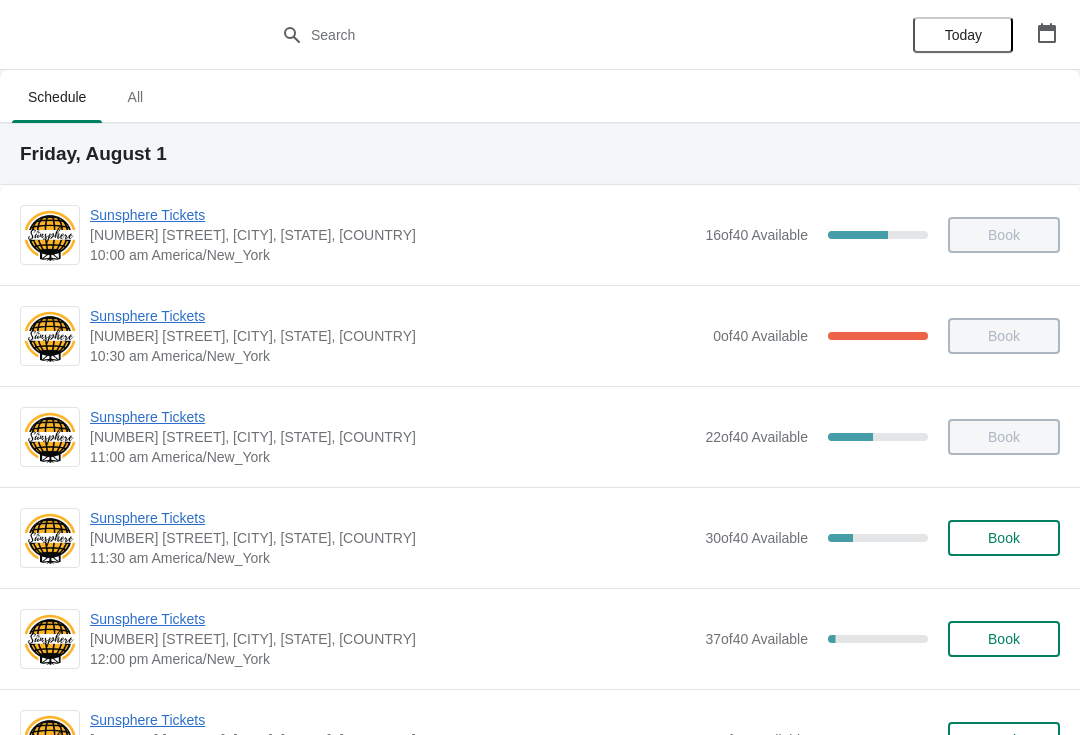 click on "Sunsphere Tickets 810 Clinch Avenue, Knoxville, TN, USA 11:30 am America/New_York 30  of  40   Available 25 % Book" at bounding box center (540, 537) 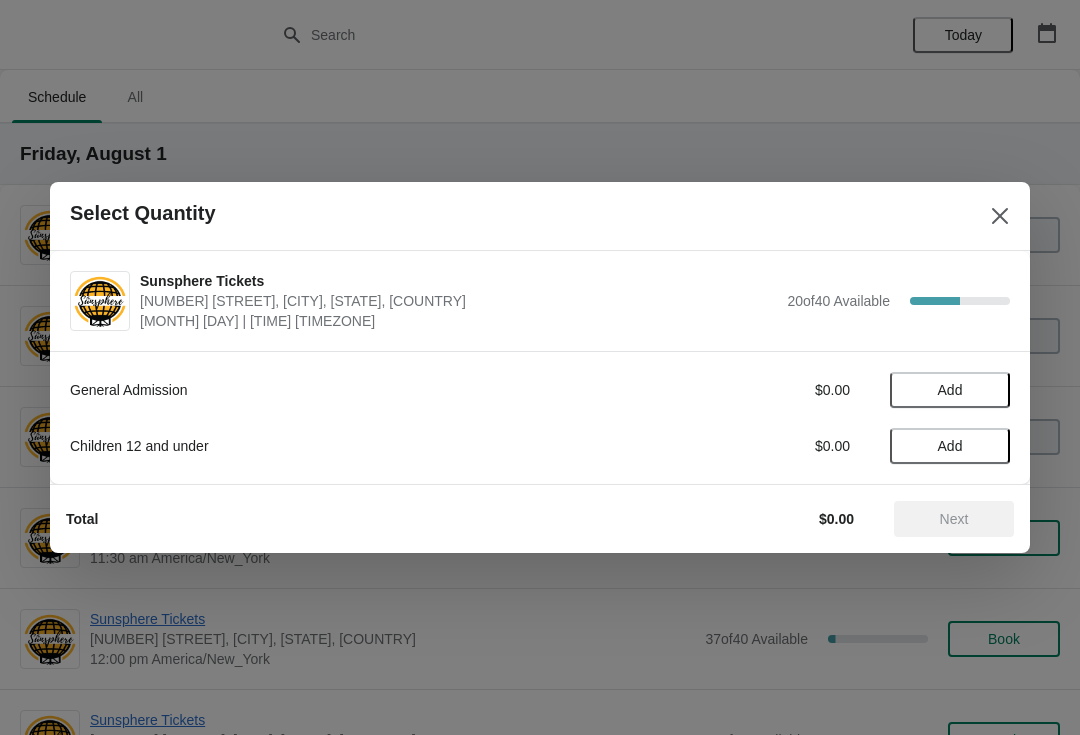click on "Add" at bounding box center [950, 390] 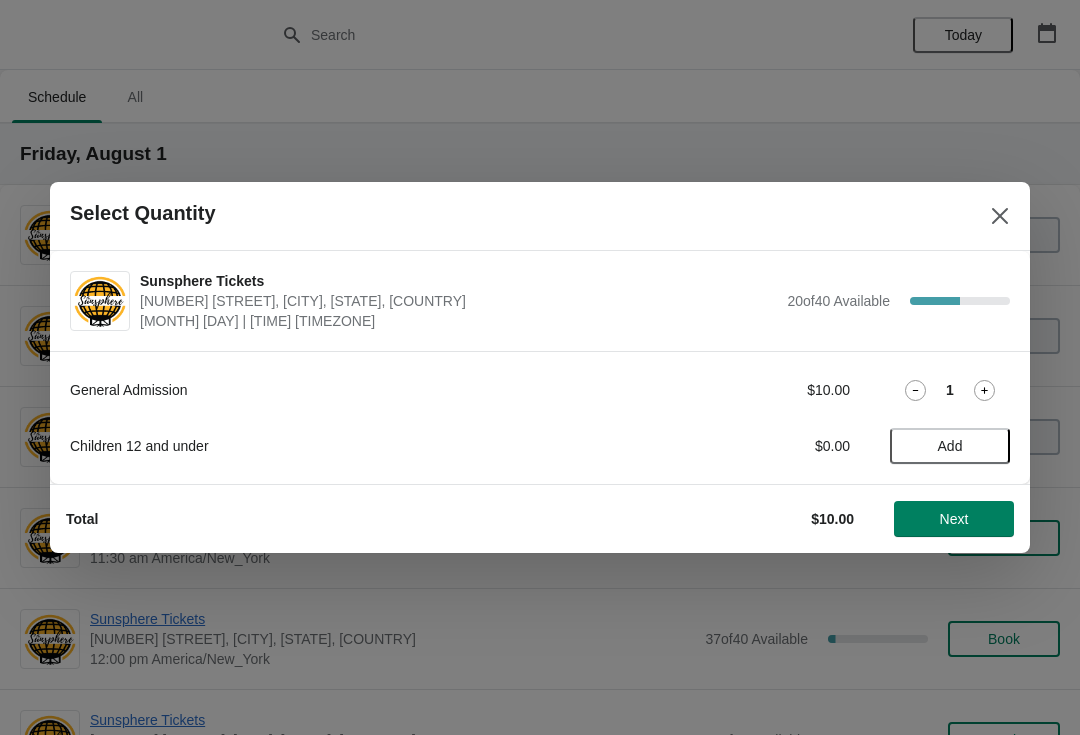 click on "Add" at bounding box center (950, 446) 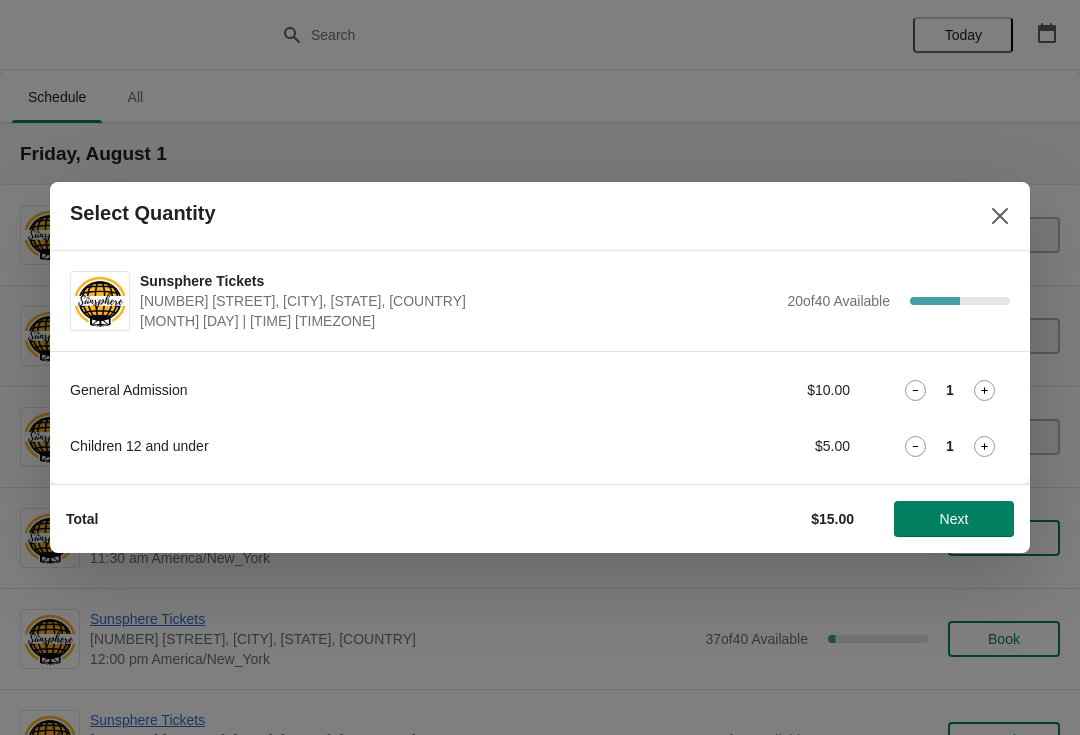 click 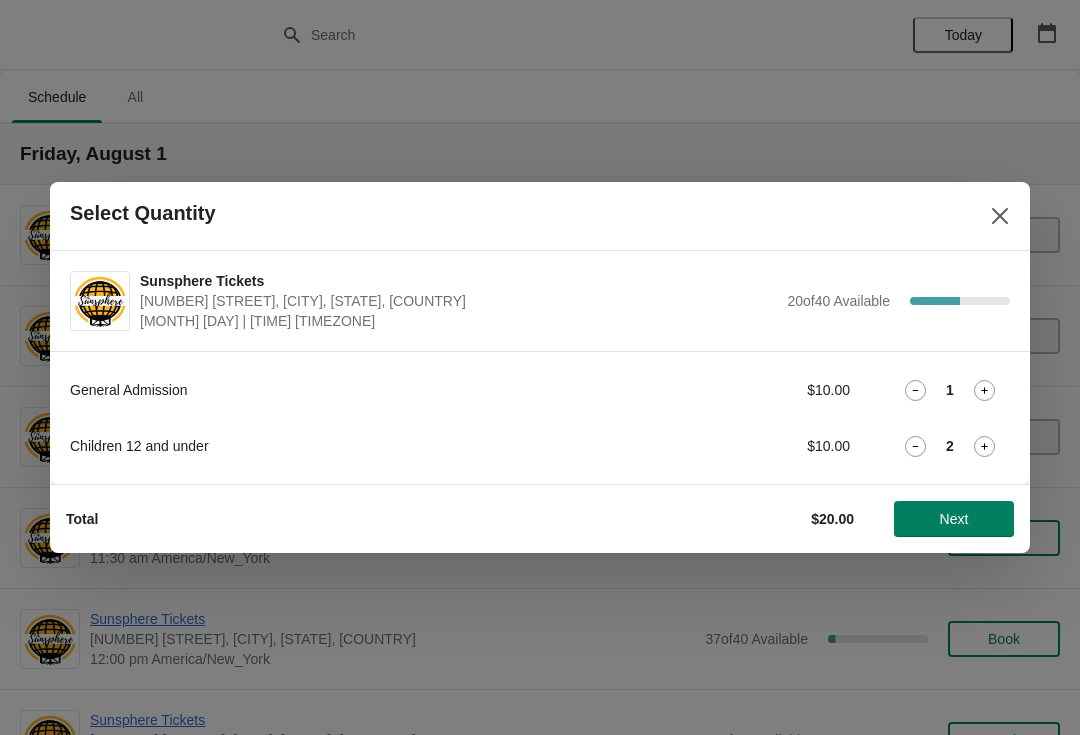 click on "Next" at bounding box center (954, 519) 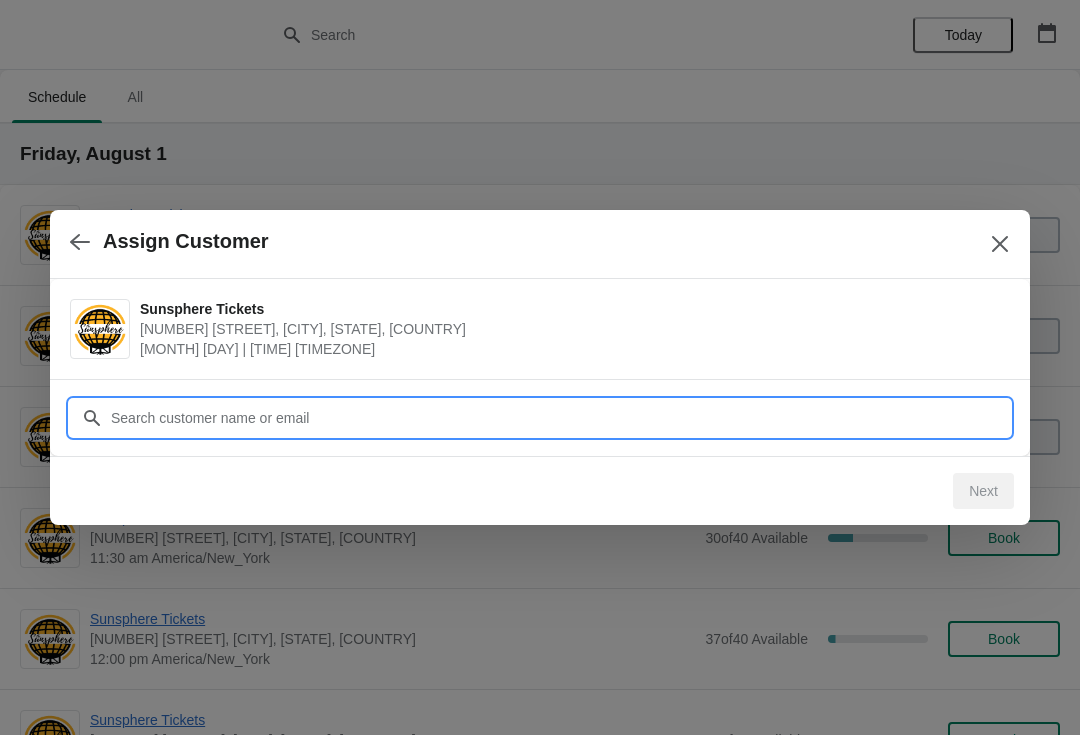 click on "Assign Customer Sunsphere Tickets 810 Clinch Avenue, Knoxville, TN, USA August 1 | 11:30 am America/New_York Customer Next" at bounding box center (540, 10672) 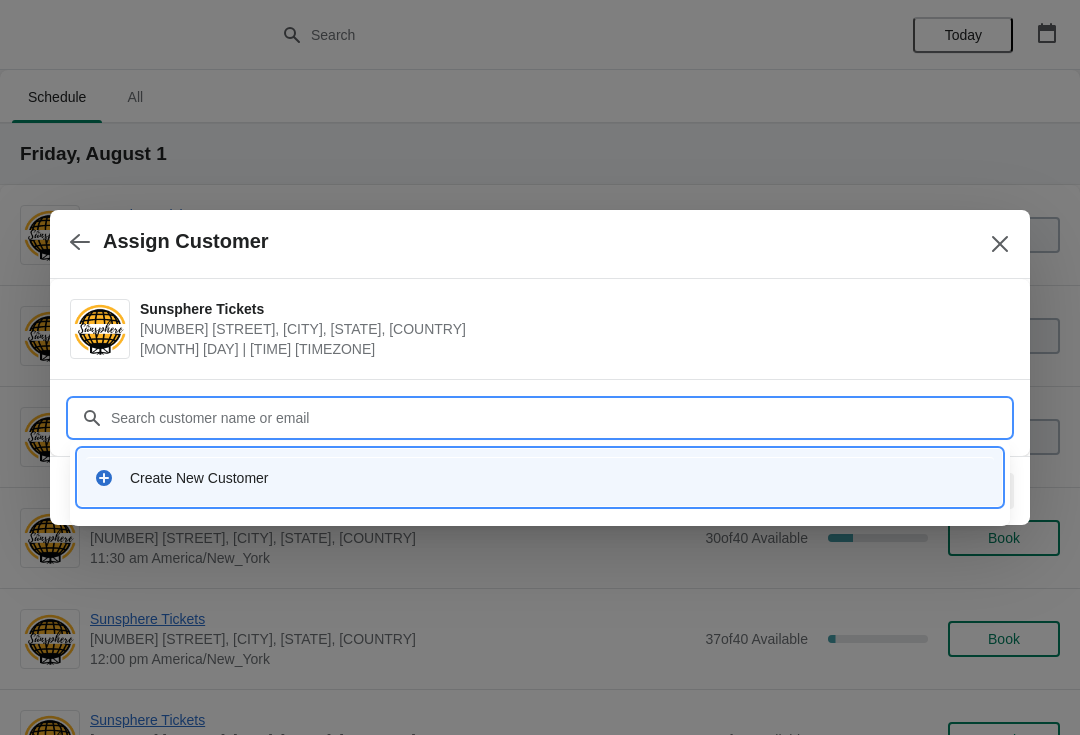 click on "Create New Customer" at bounding box center [540, 477] 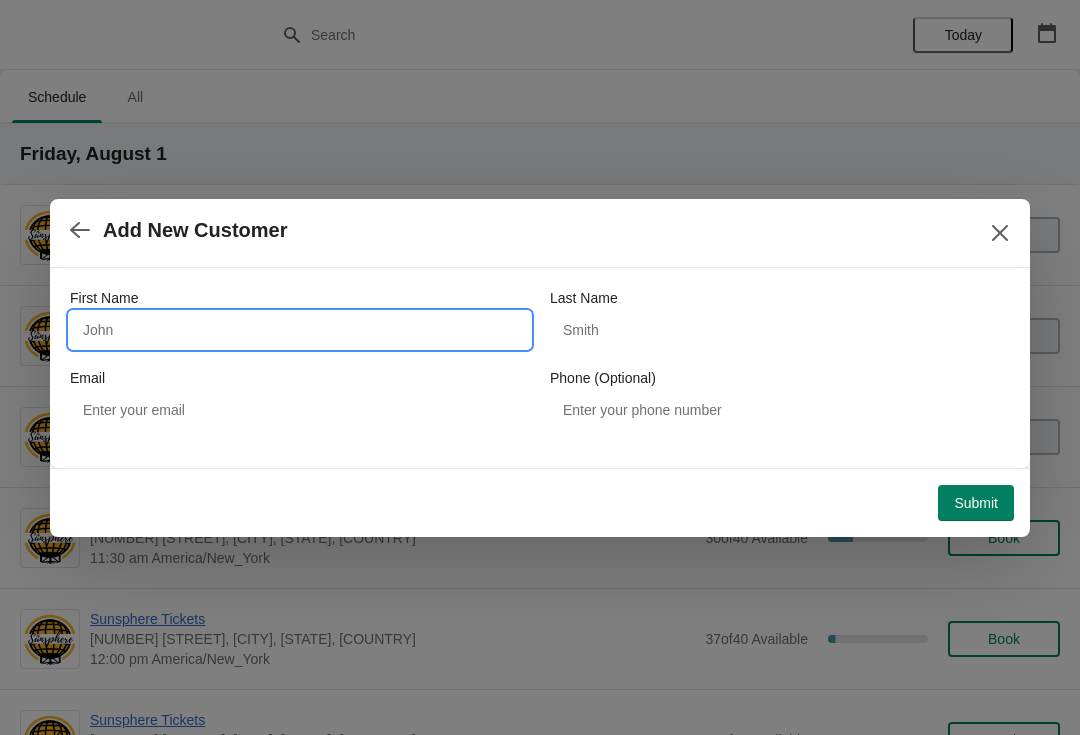 click on "First Name" at bounding box center (300, 330) 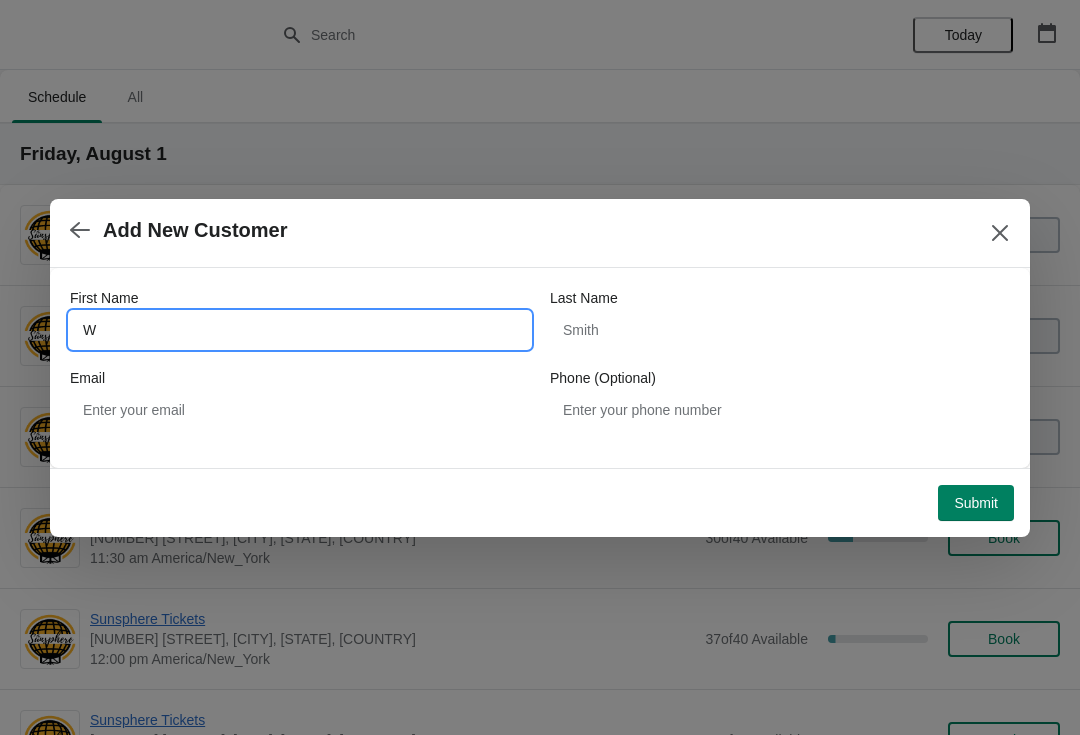type on "W" 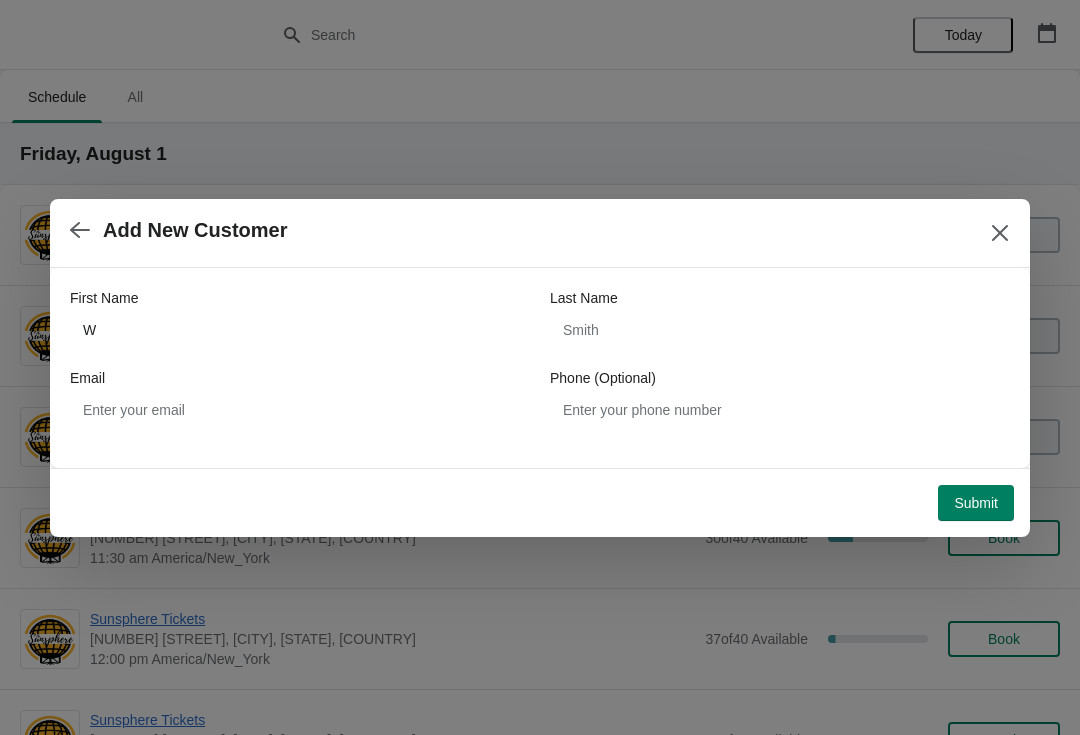 click on "Submit" at bounding box center (976, 503) 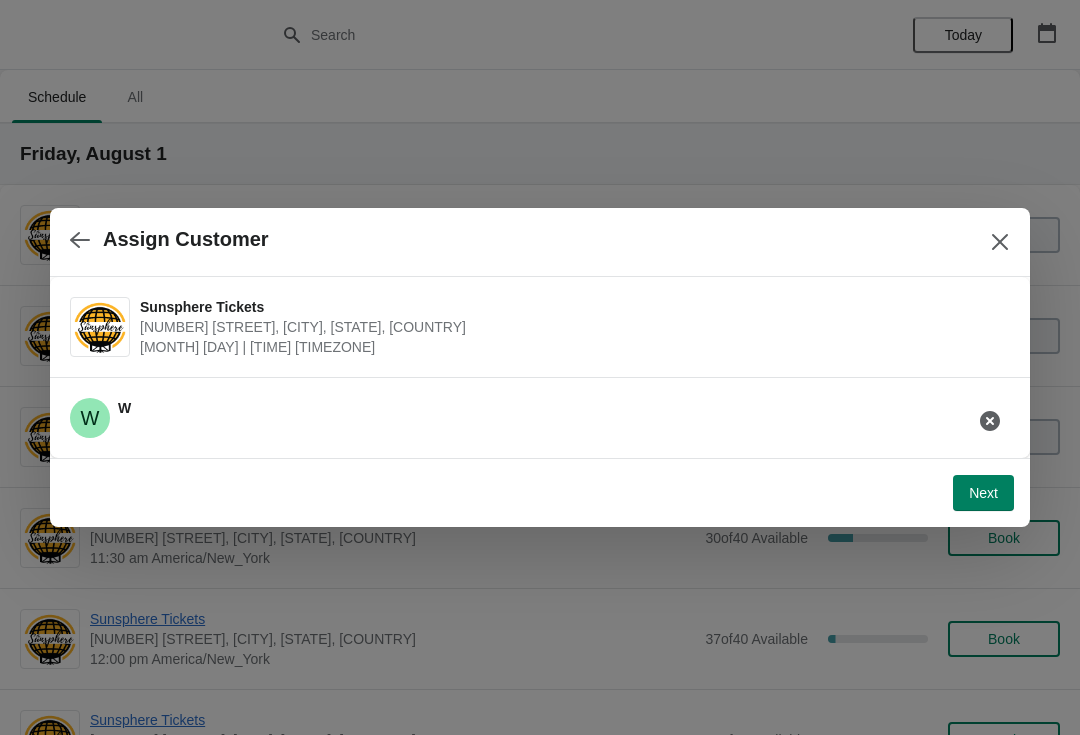 click on "Next" at bounding box center [983, 493] 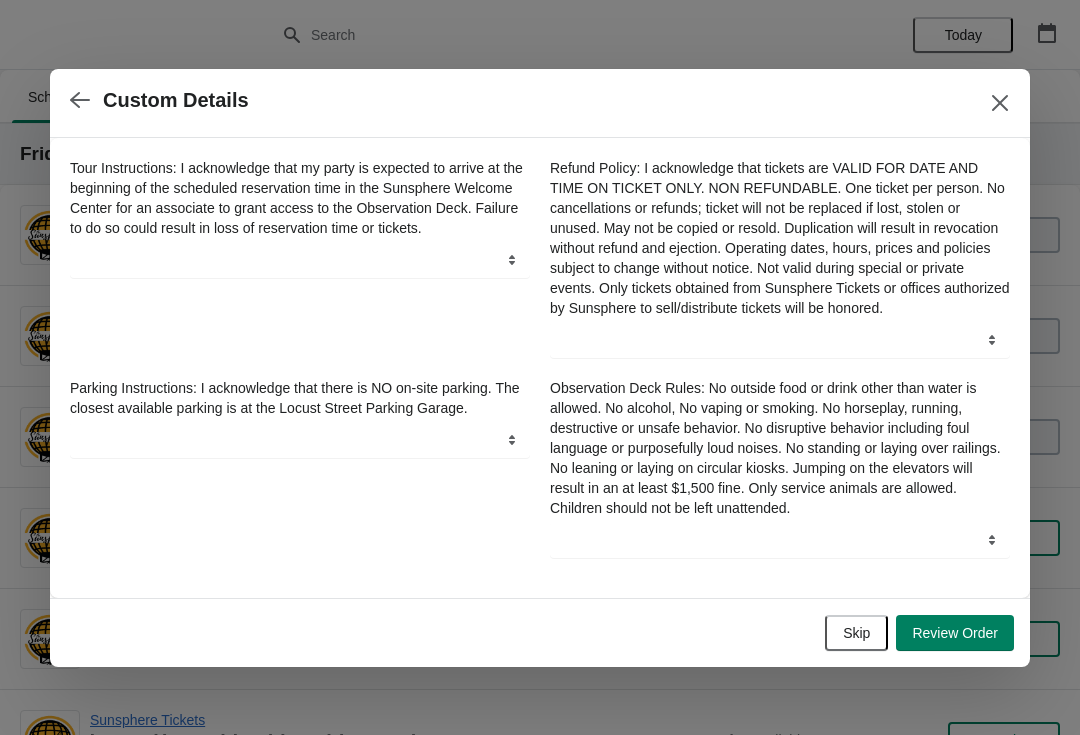 click on "Skip" at bounding box center (856, 633) 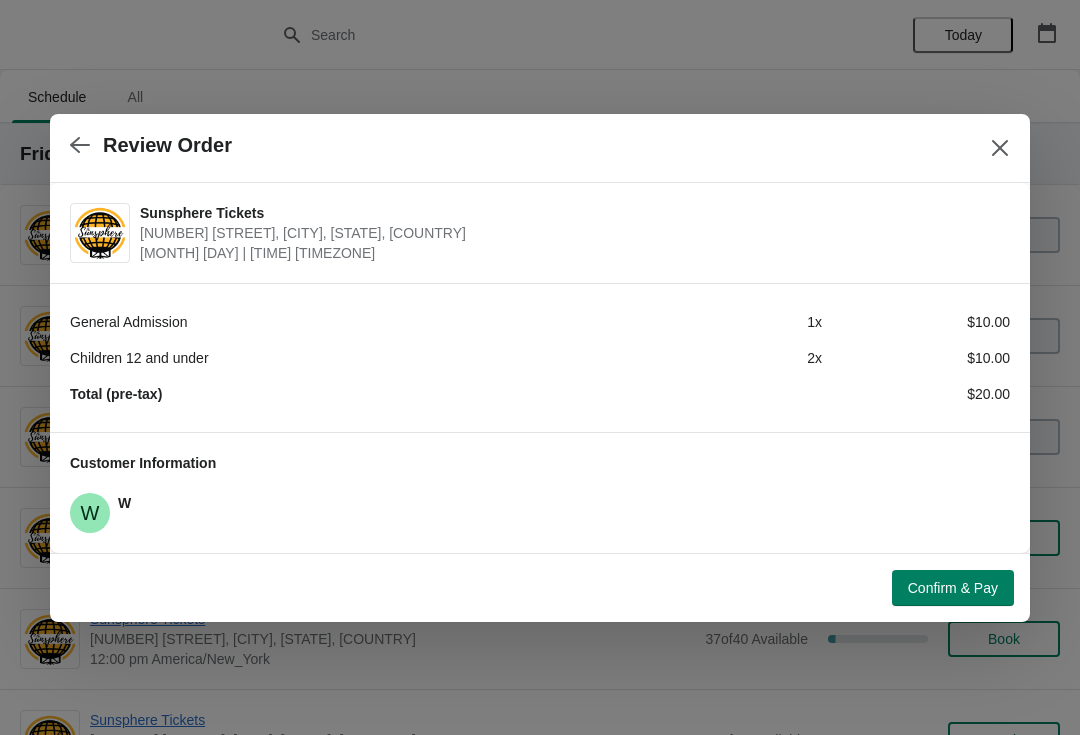 click on "Confirm & Pay" at bounding box center (953, 588) 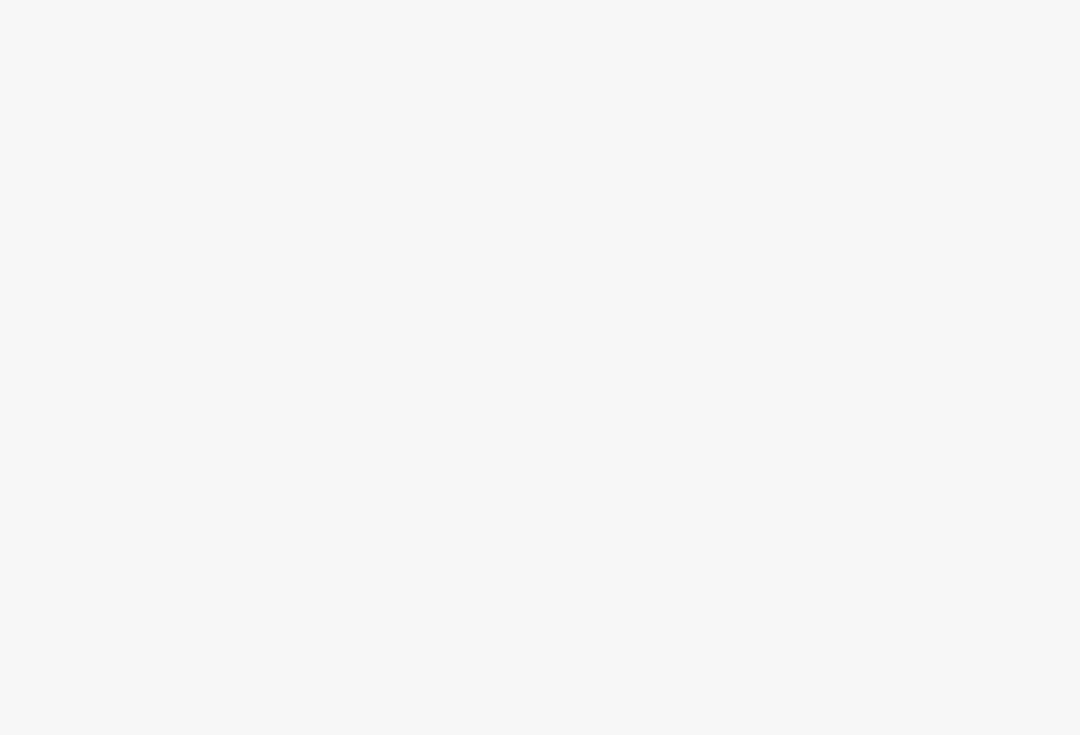 scroll, scrollTop: 0, scrollLeft: 0, axis: both 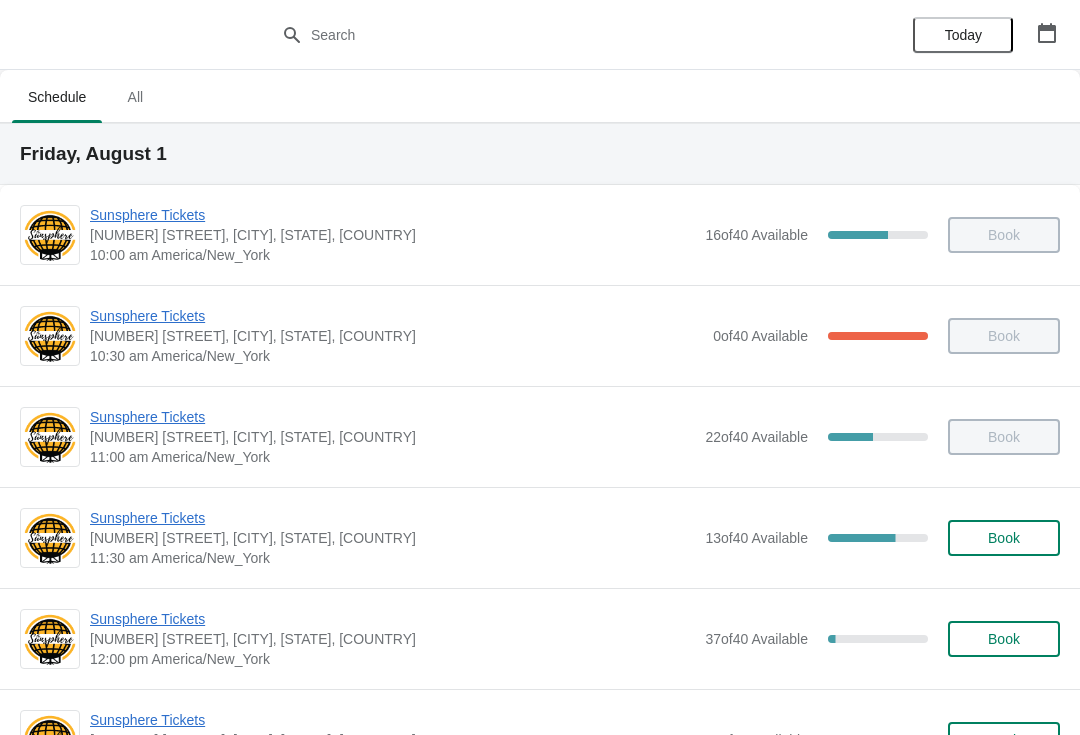 click on "Sunsphere Tickets" at bounding box center (392, 619) 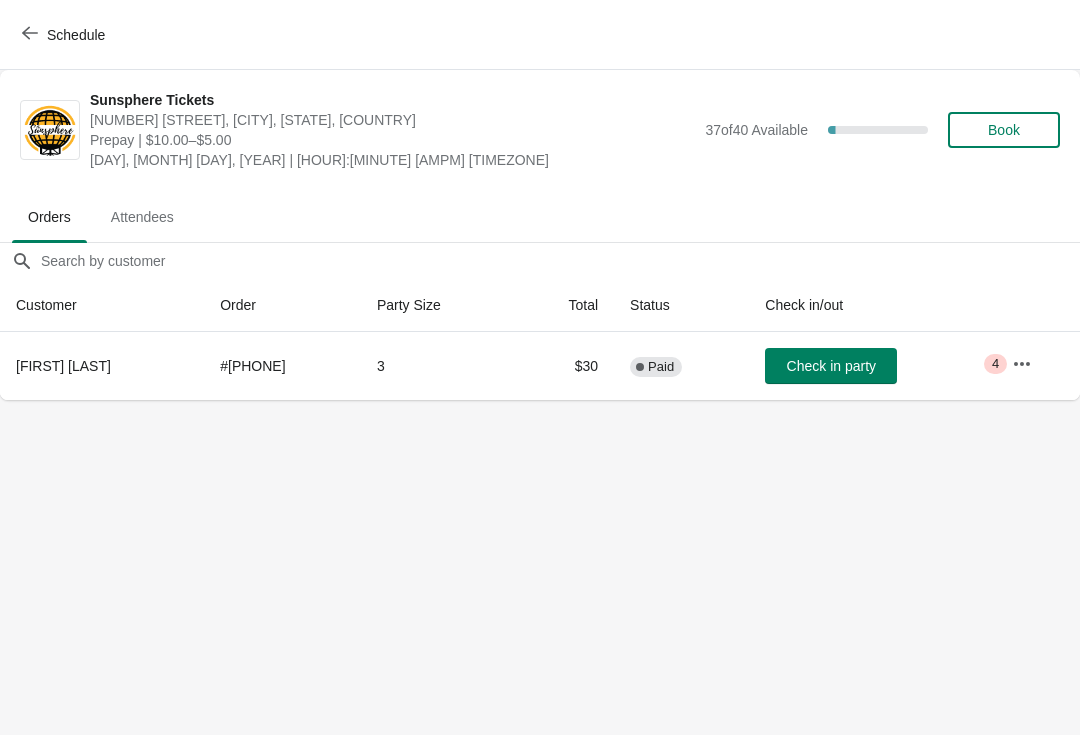 click on "Check in party" at bounding box center (831, 366) 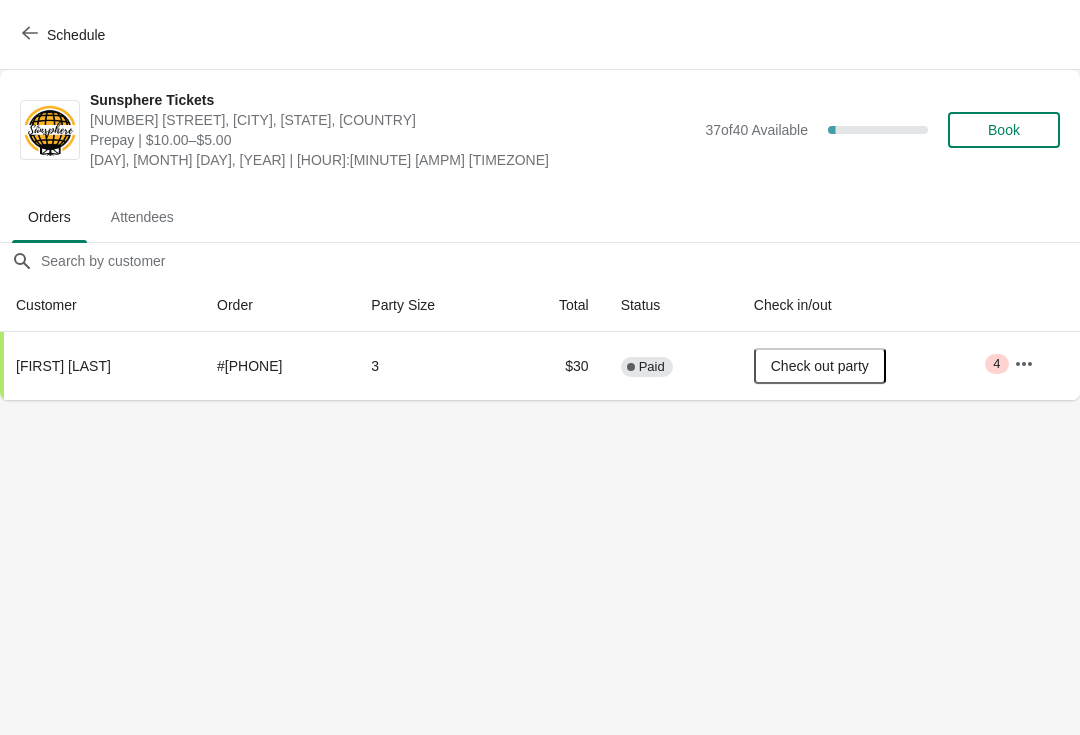 click on "Schedule" at bounding box center [540, 35] 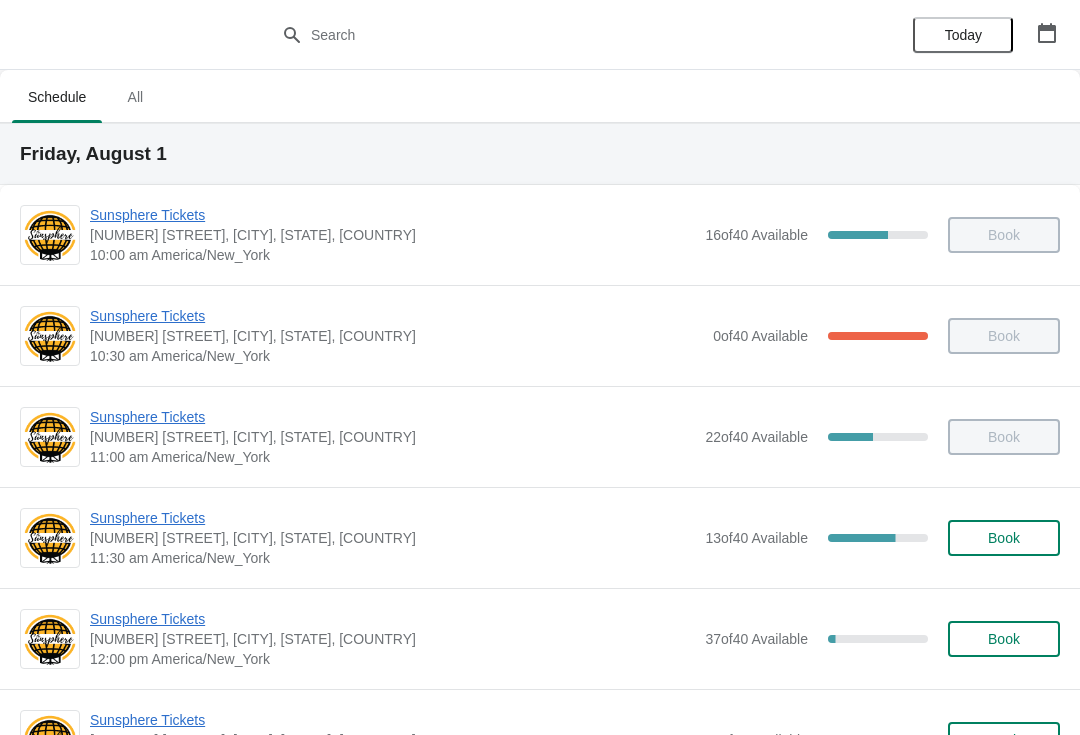 click on "Book" at bounding box center [1004, 538] 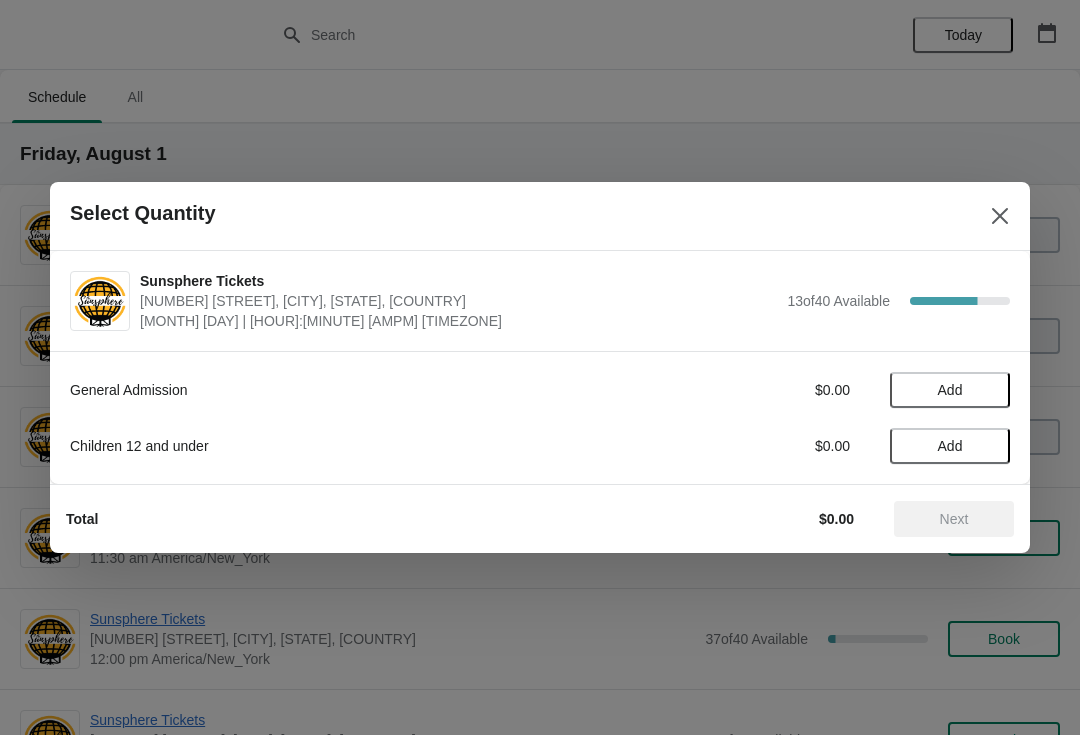 click on "Add" at bounding box center [950, 390] 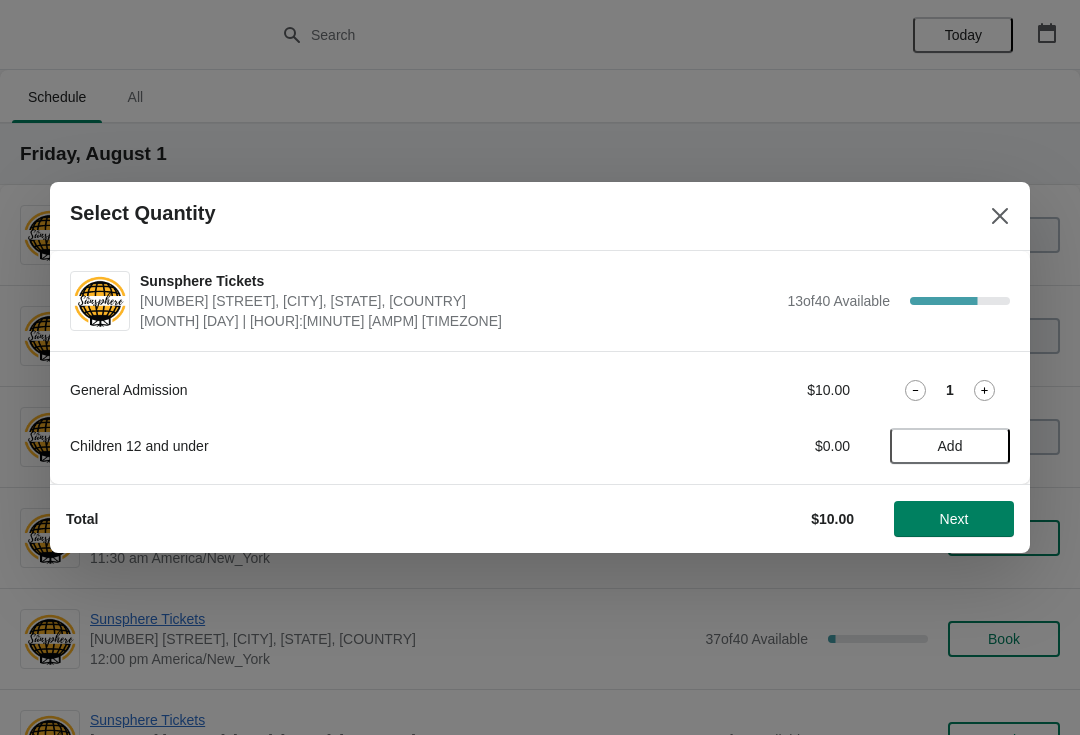 click 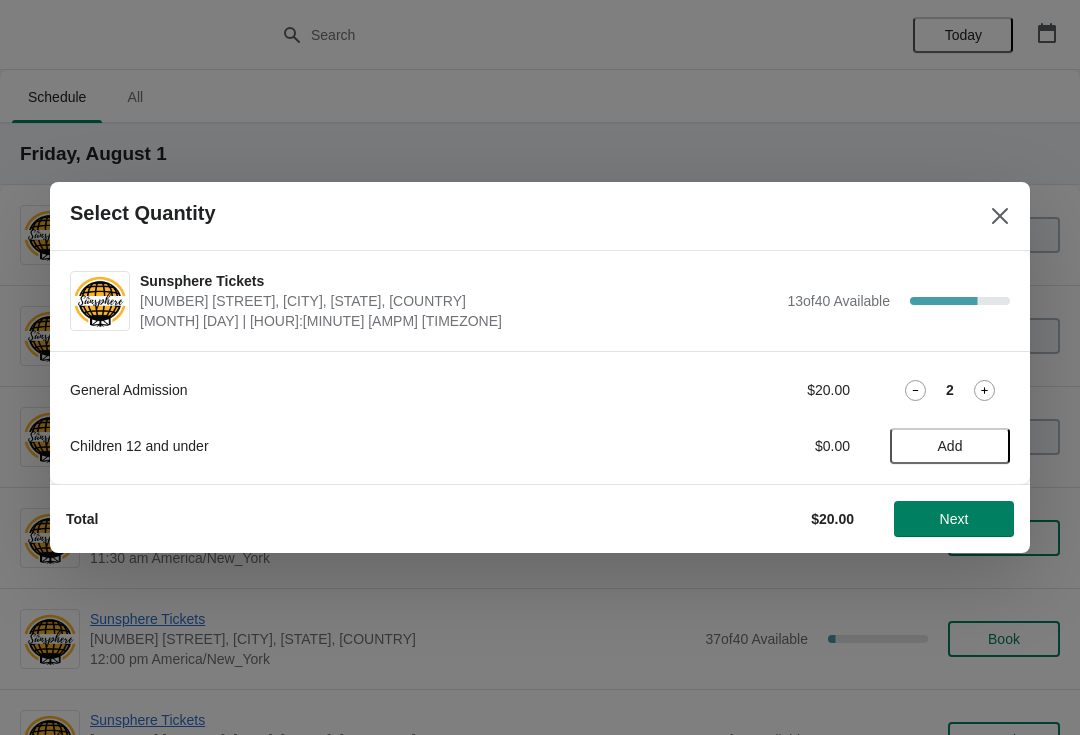 click on "Add" at bounding box center (950, 446) 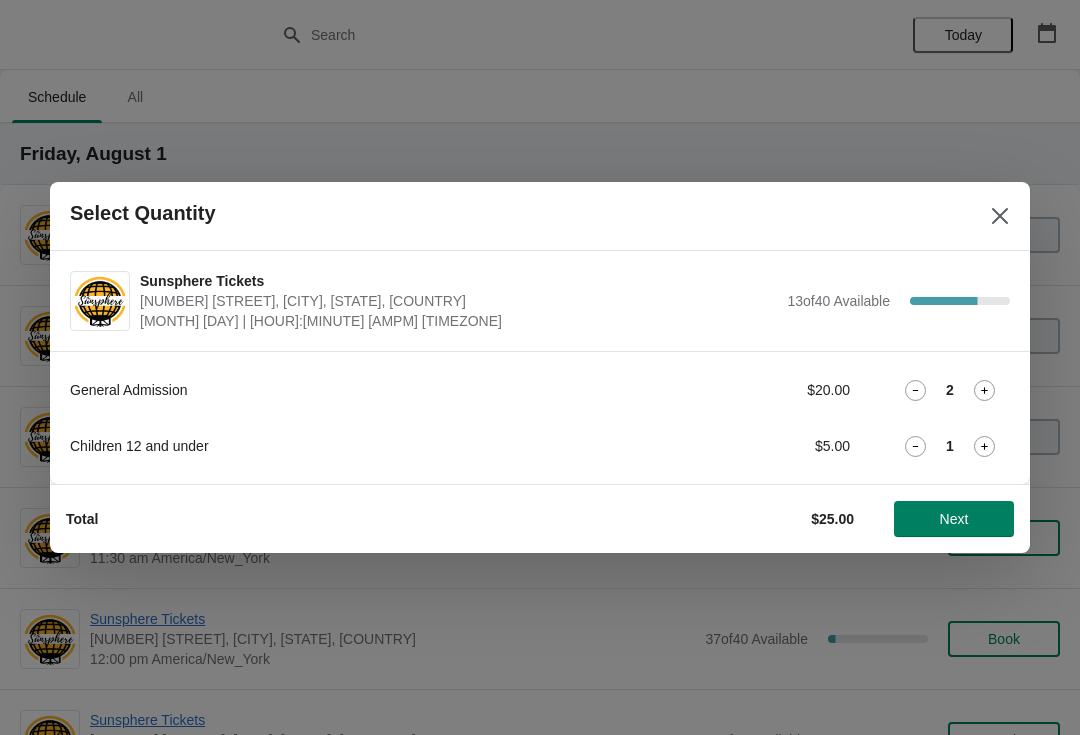 click 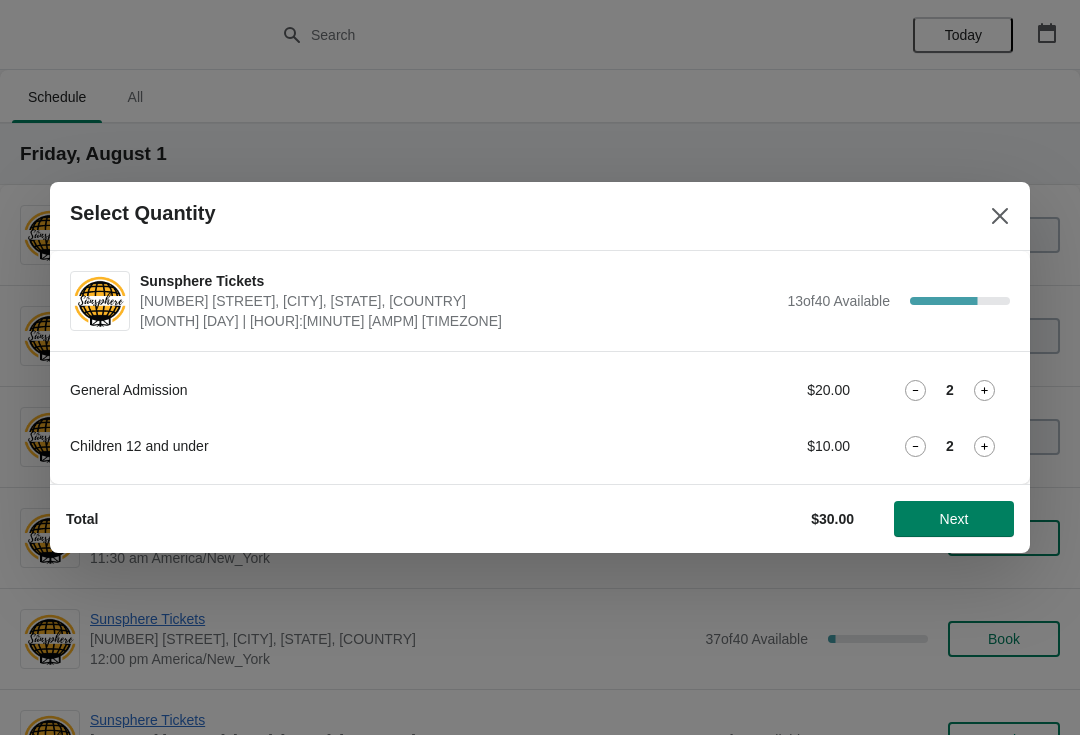 click on "Next" at bounding box center [954, 519] 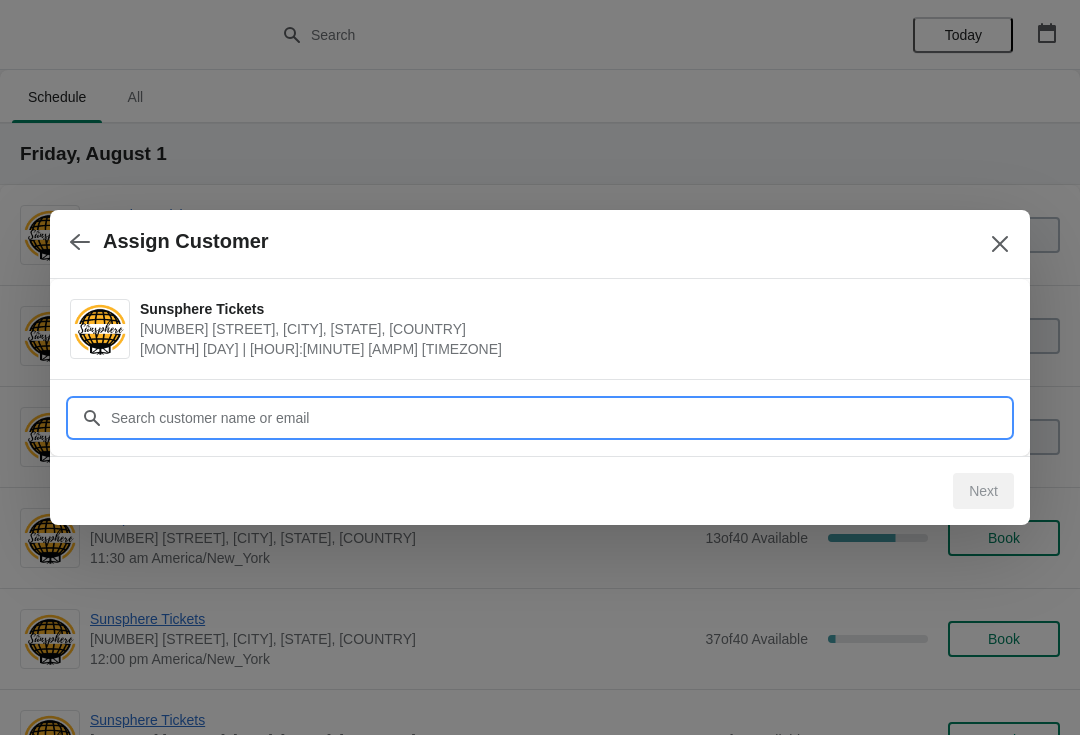 click on "Assign Customer Sunsphere Tickets 810 Clinch Avenue, Knoxville, TN, USA August 1 | 11:30 am America/New_York Customer Next" at bounding box center (540, 10672) 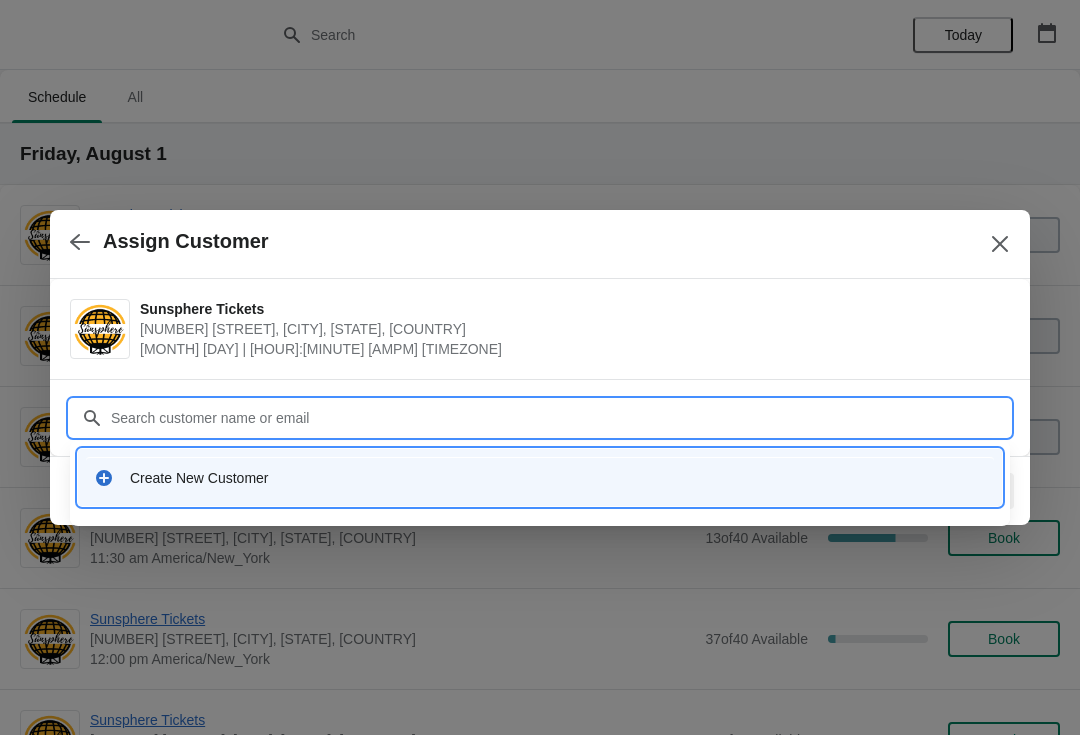 click on "Create New Customer" at bounding box center (558, 478) 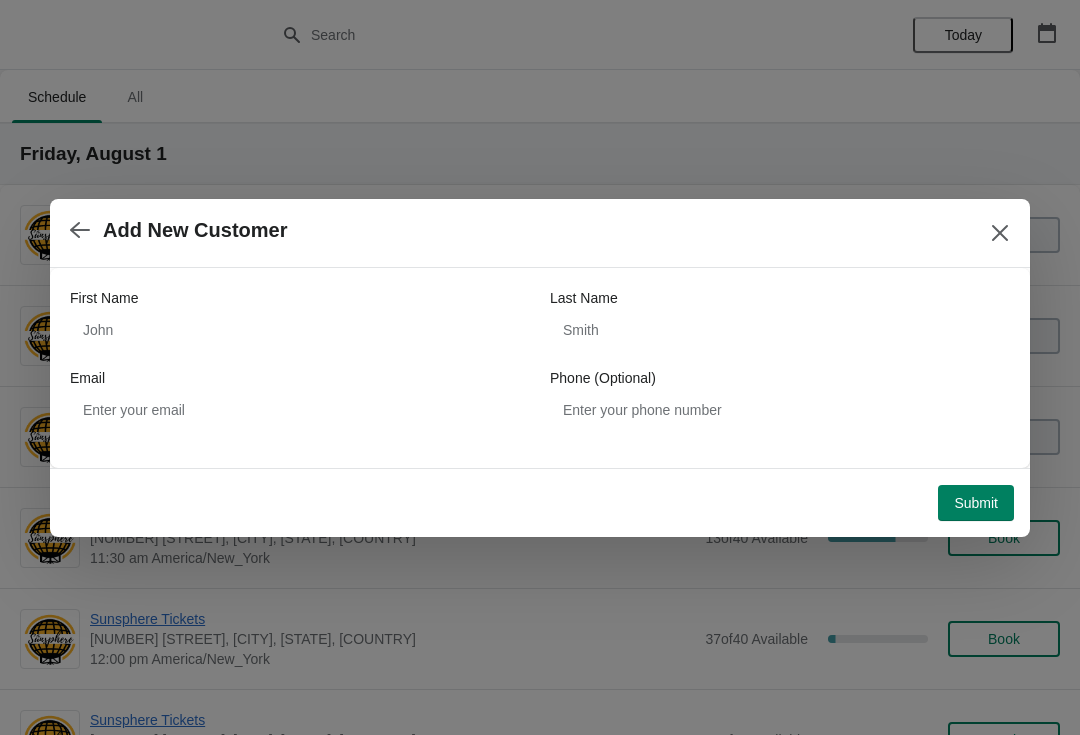 click on "First Name" at bounding box center [300, 298] 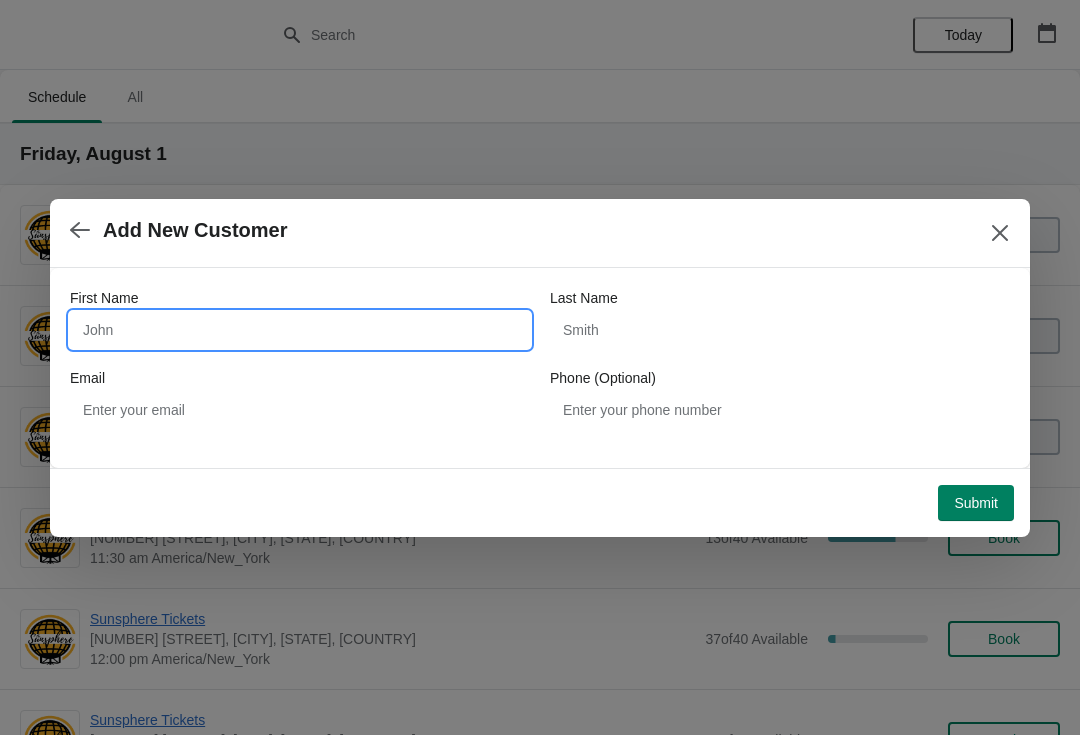 click on "First Name" at bounding box center [300, 330] 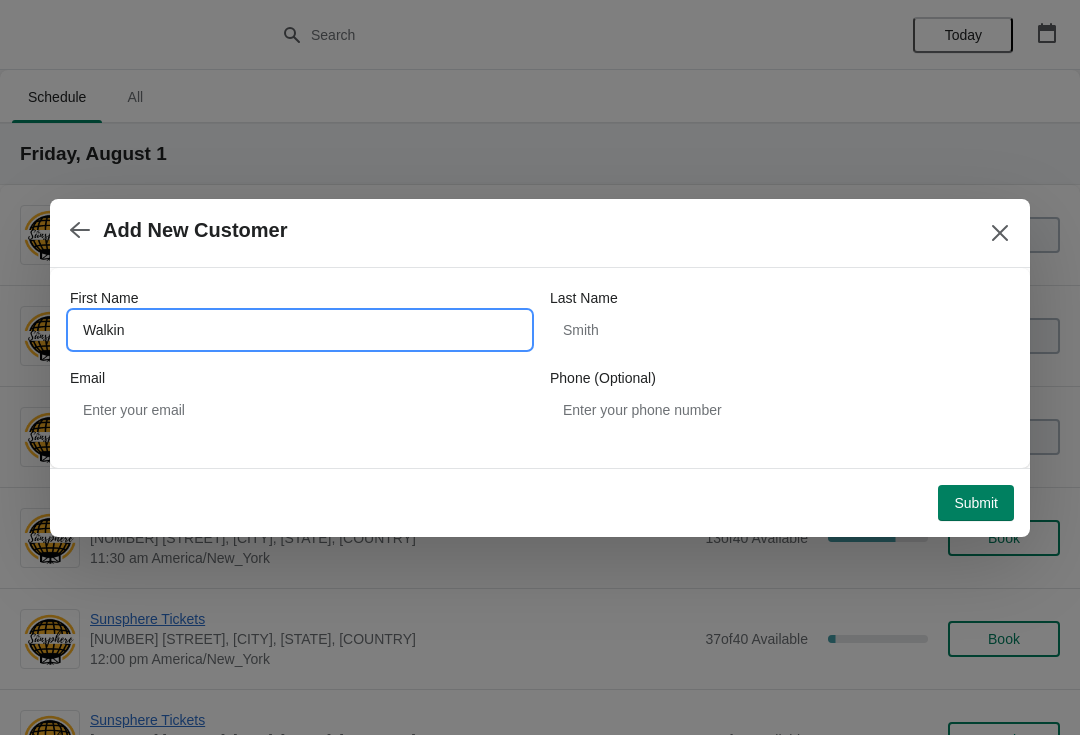 type on "Walkin" 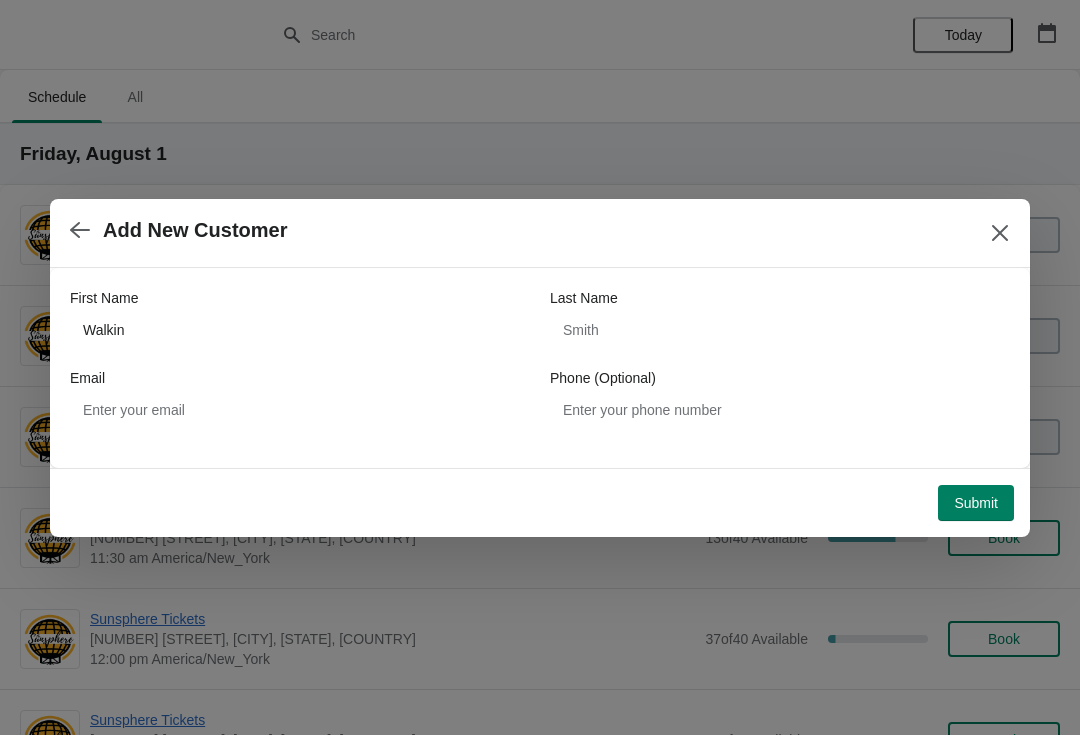 click on "Submit" at bounding box center [976, 503] 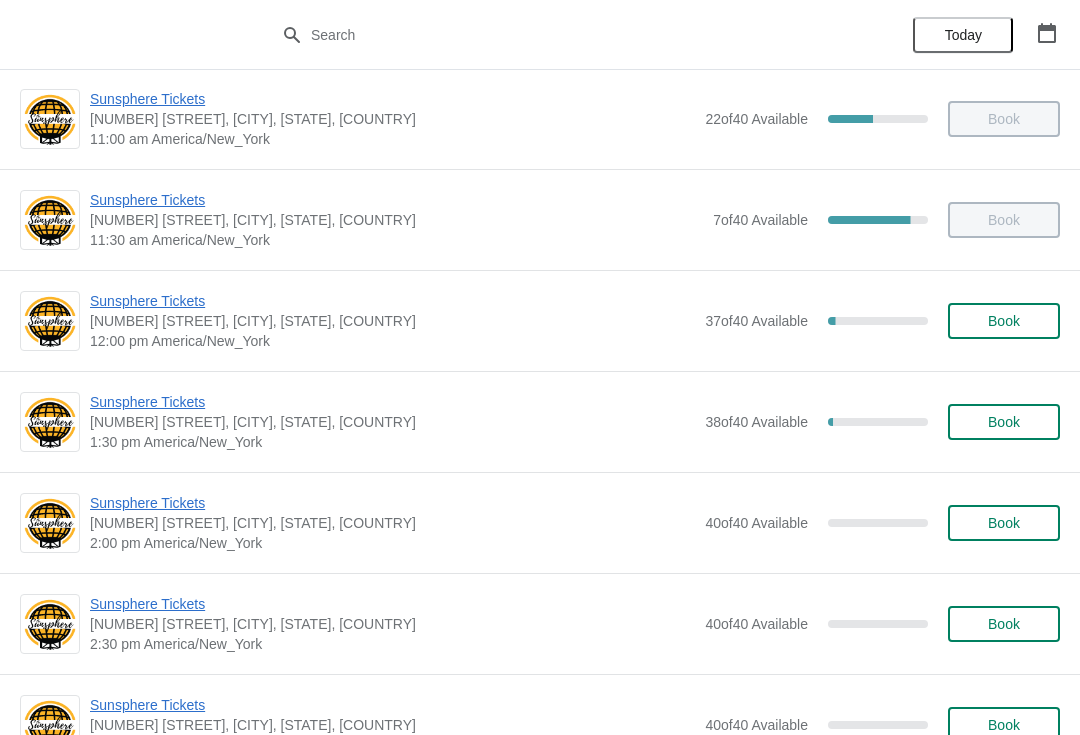 scroll, scrollTop: 232, scrollLeft: 0, axis: vertical 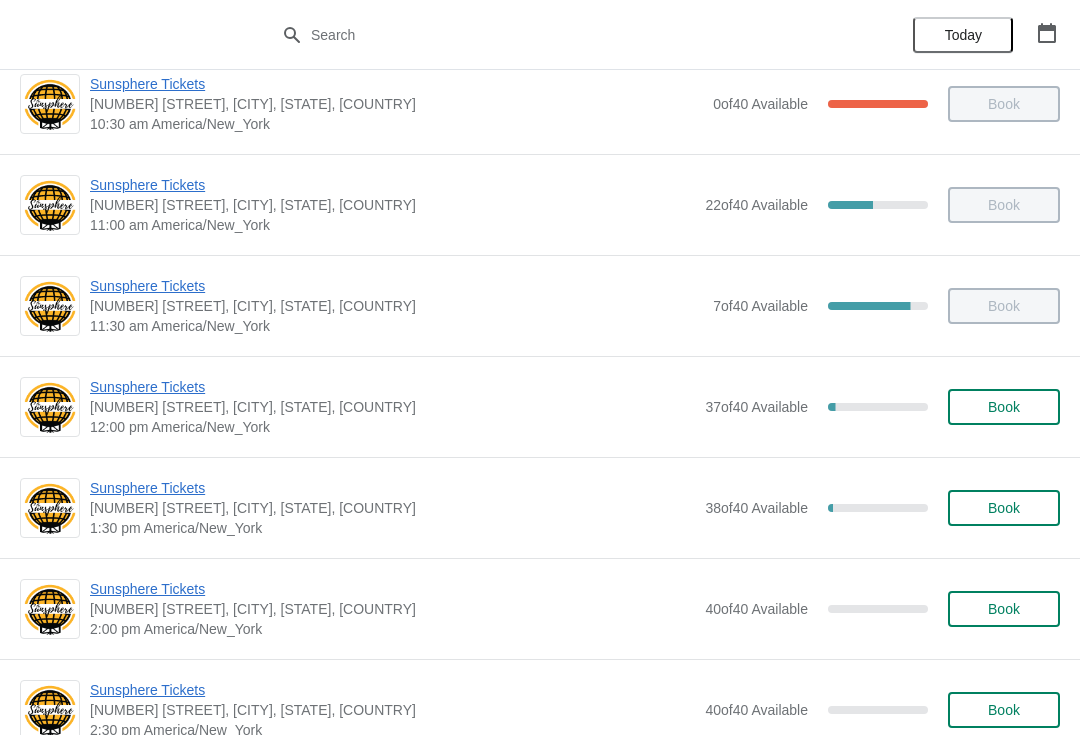 click on "Book" at bounding box center [1004, 407] 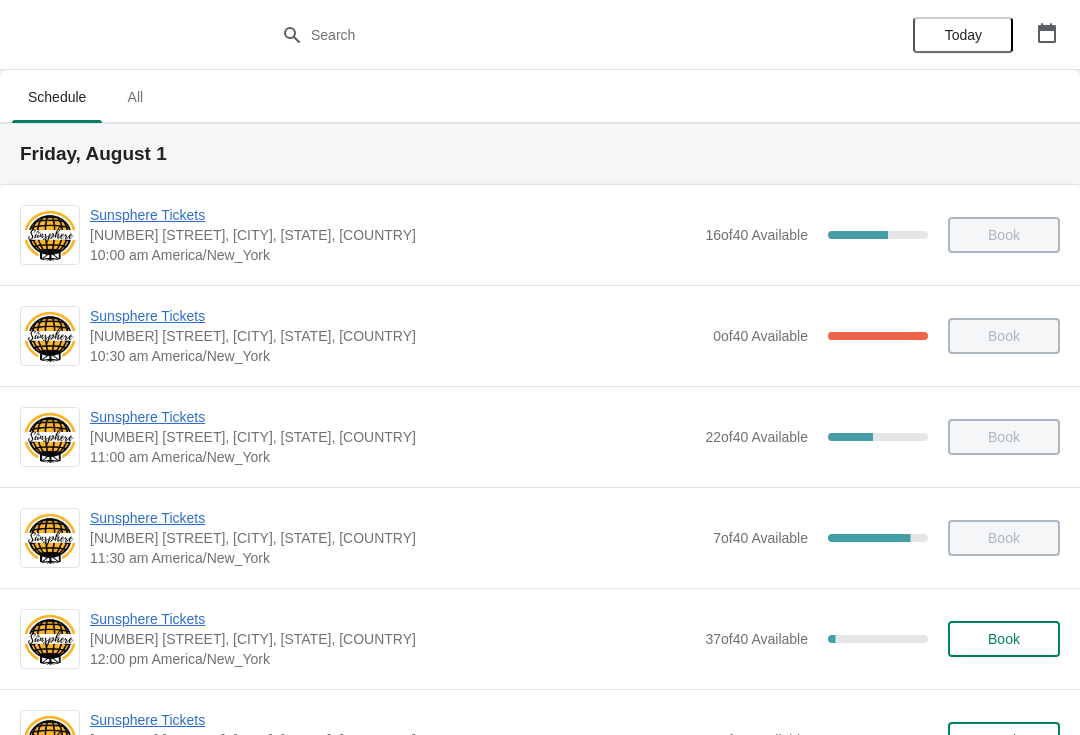scroll, scrollTop: 232, scrollLeft: 0, axis: vertical 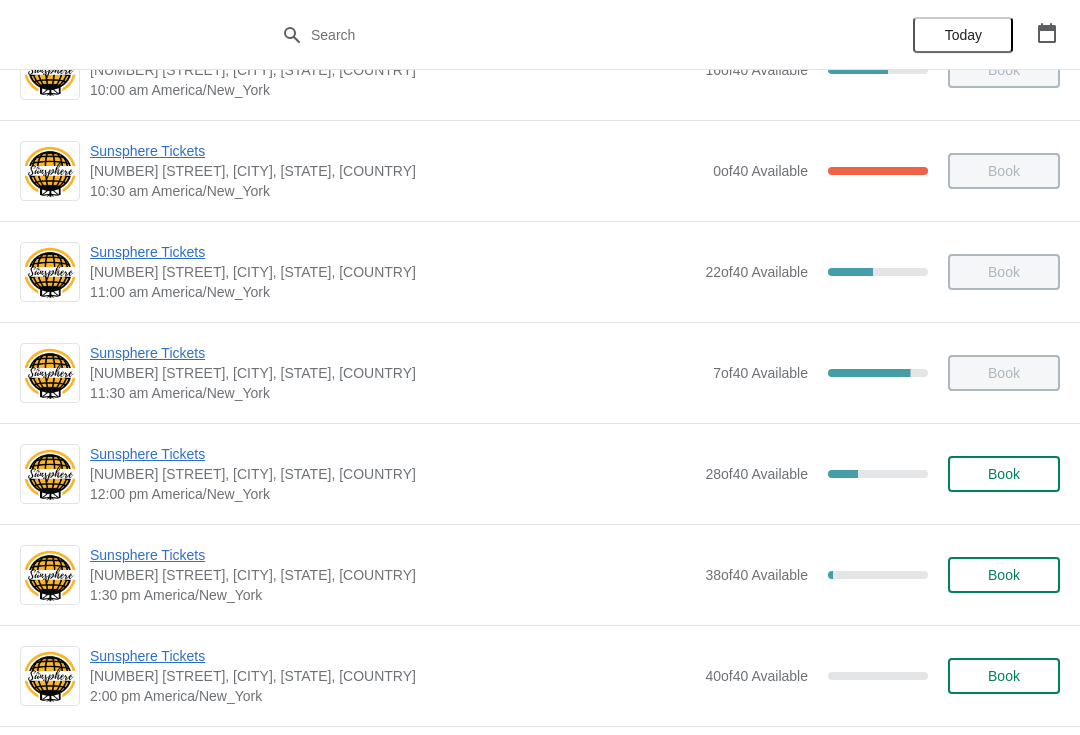click on "Book" at bounding box center (1004, 474) 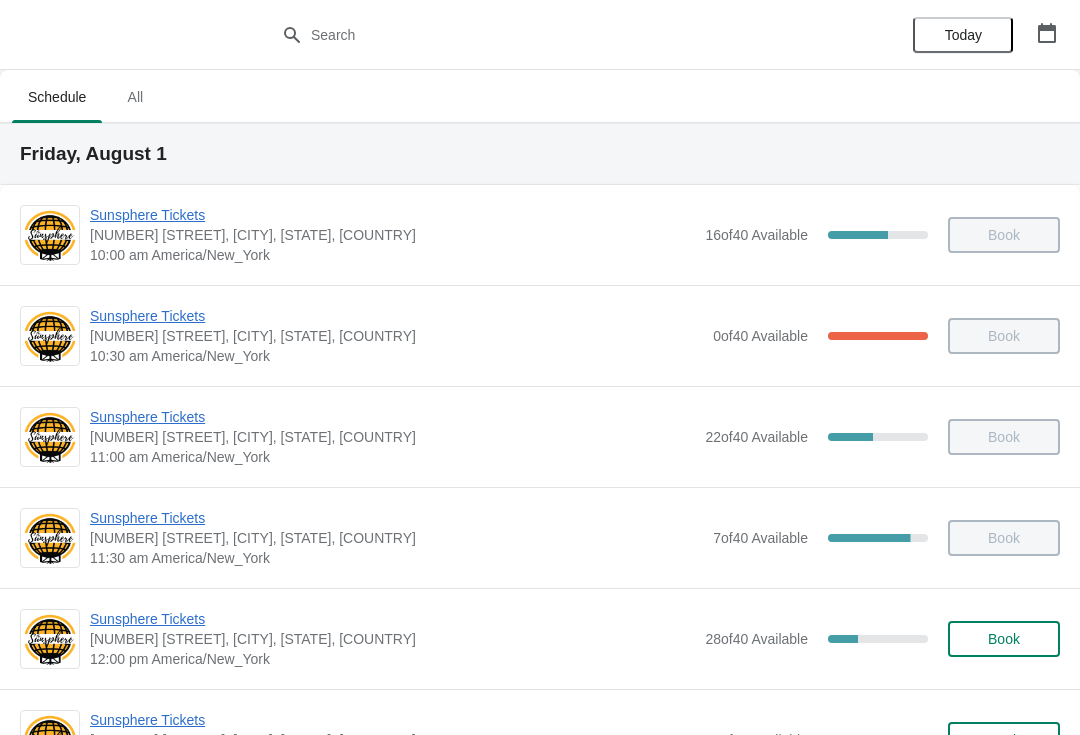 scroll, scrollTop: 165, scrollLeft: 0, axis: vertical 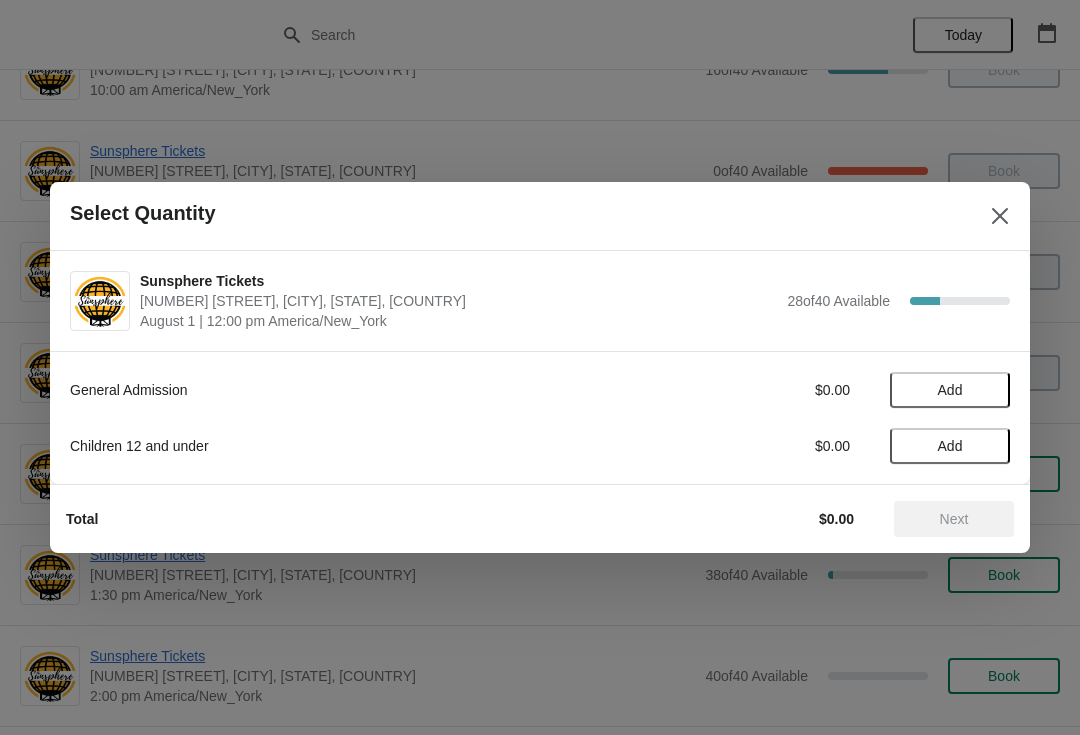 click on "Add" at bounding box center (950, 390) 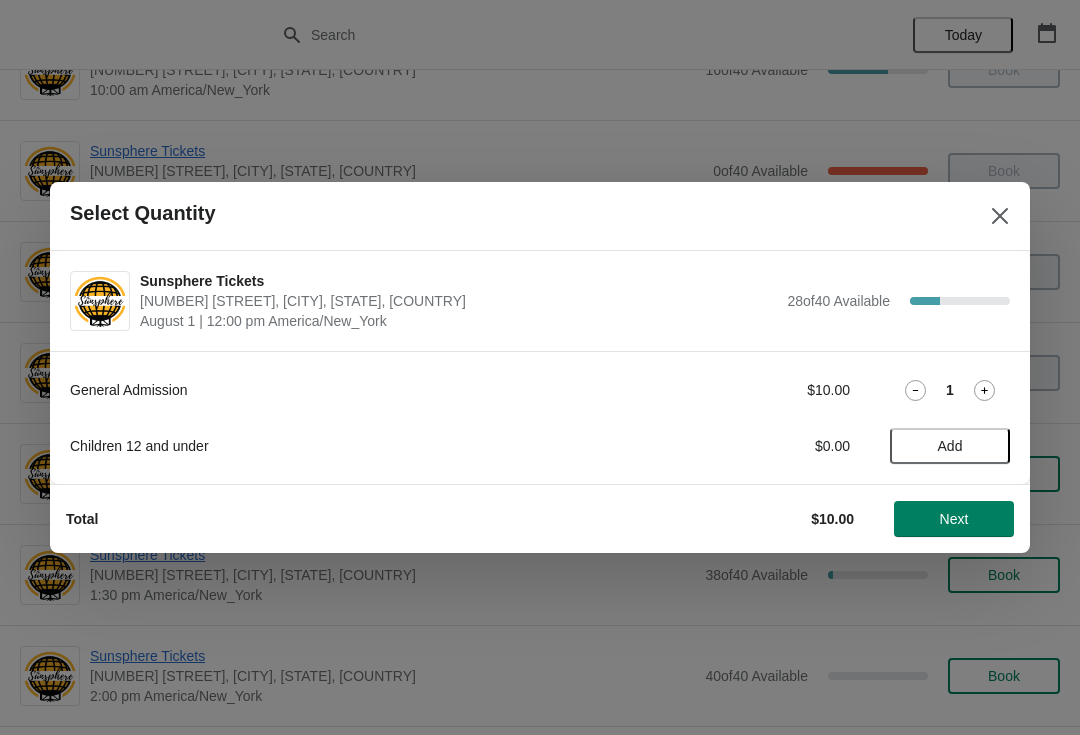 click on "Add" at bounding box center (950, 446) 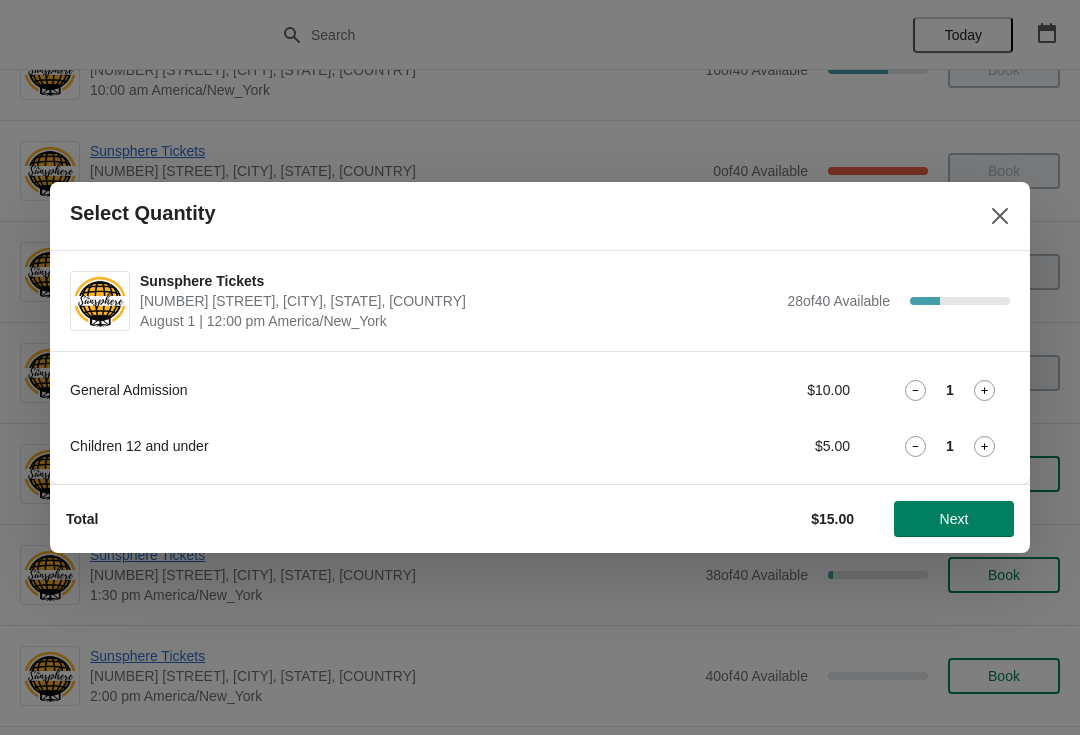 click 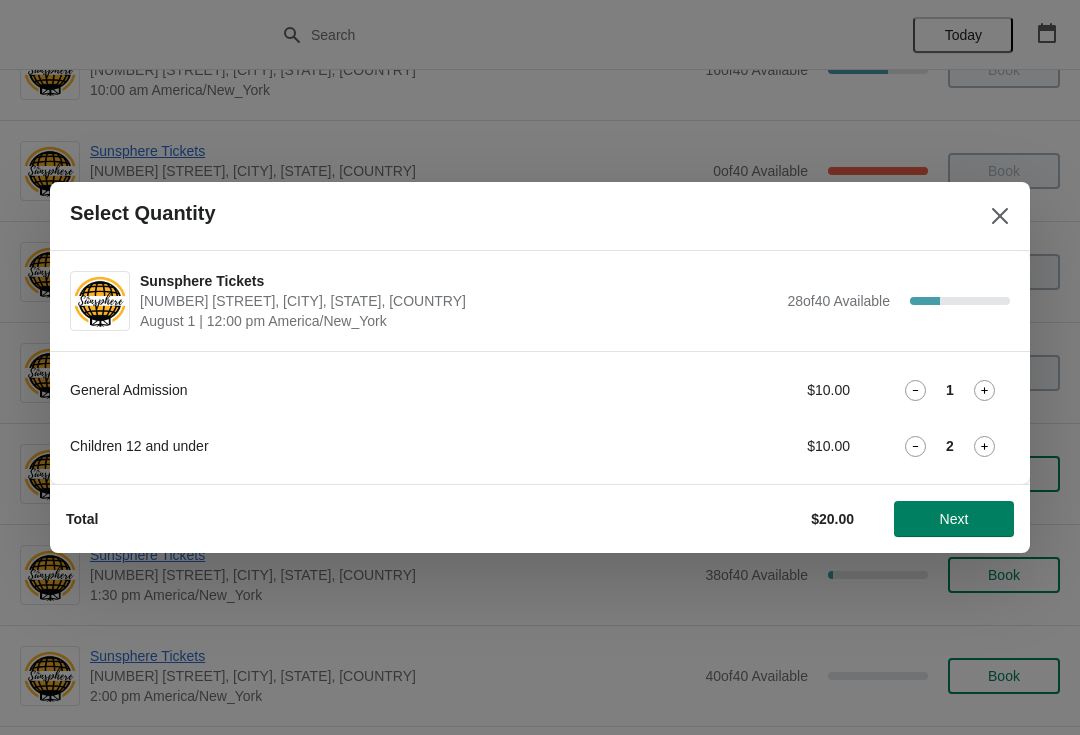 click 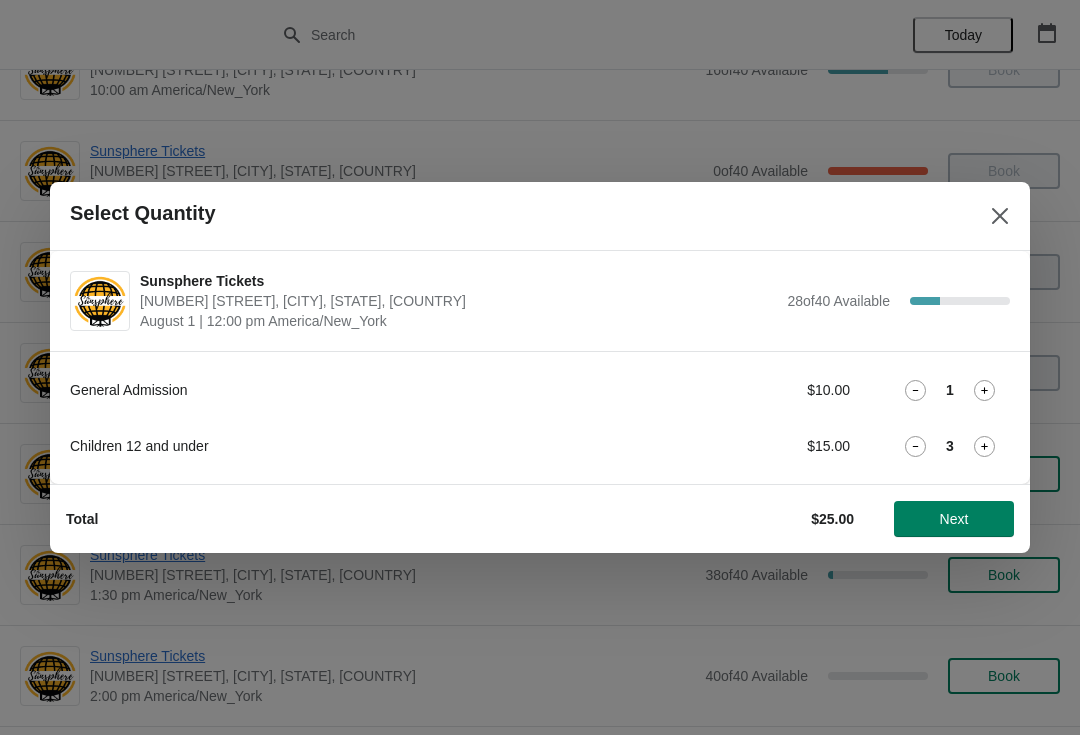 click on "Next" at bounding box center [954, 519] 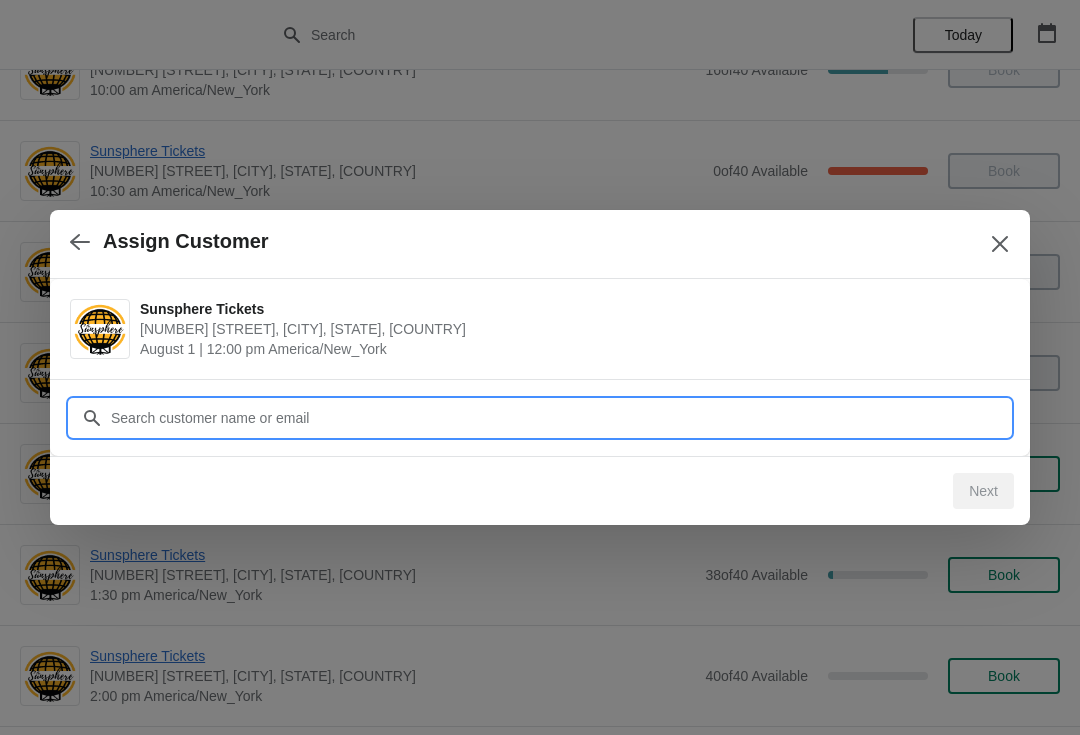 click on "Customer" at bounding box center (560, 418) 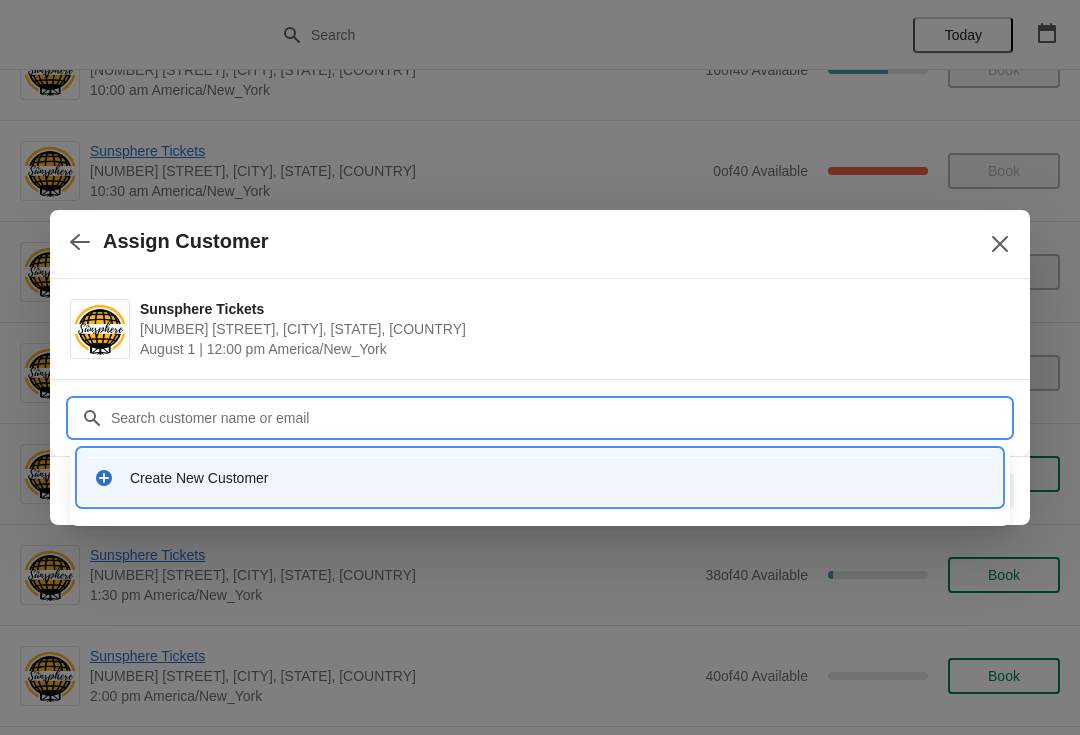 click on "Create New Customer" at bounding box center [558, 478] 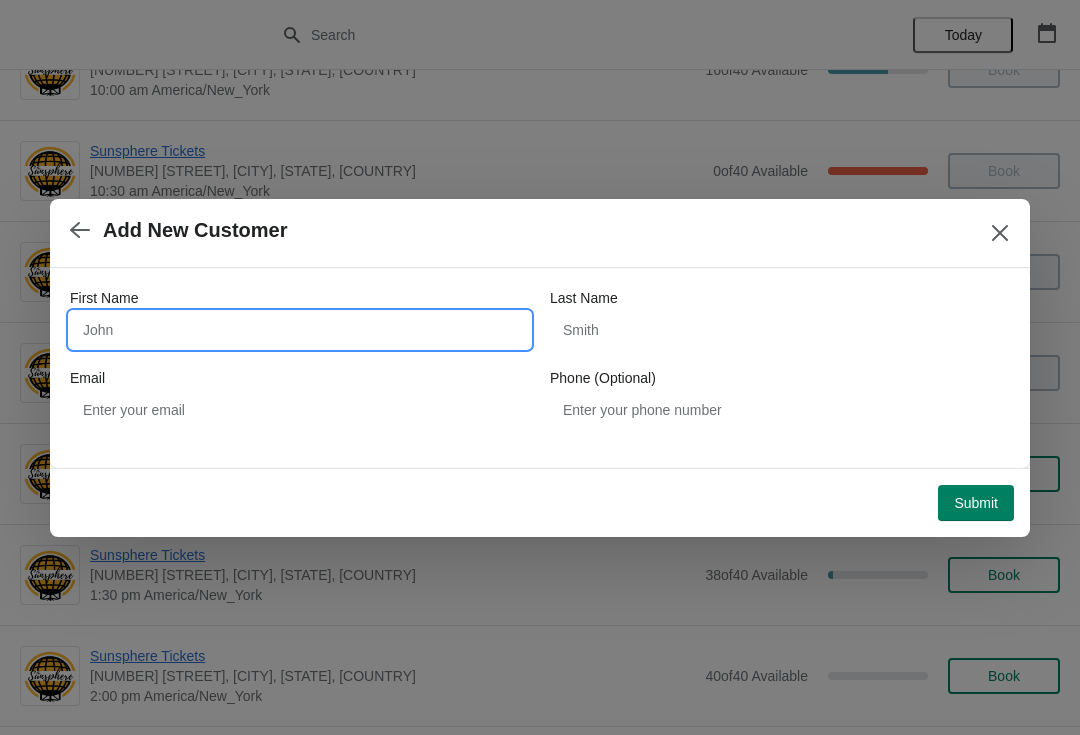 click on "First Name" at bounding box center [300, 330] 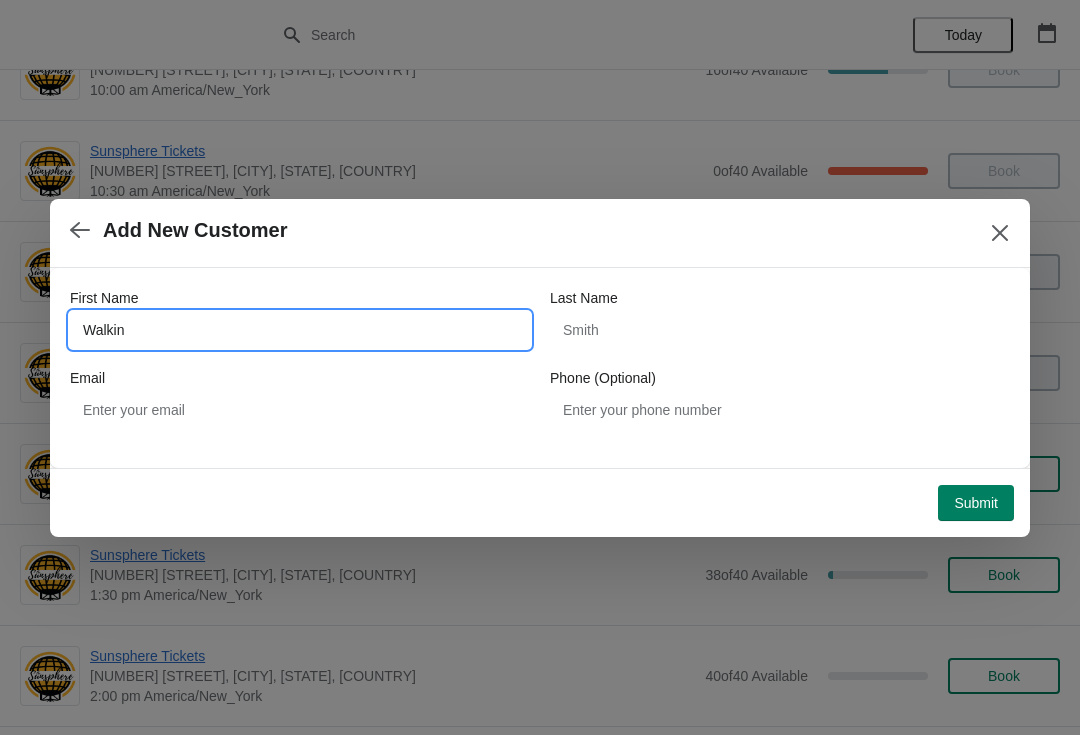 type on "Walkin" 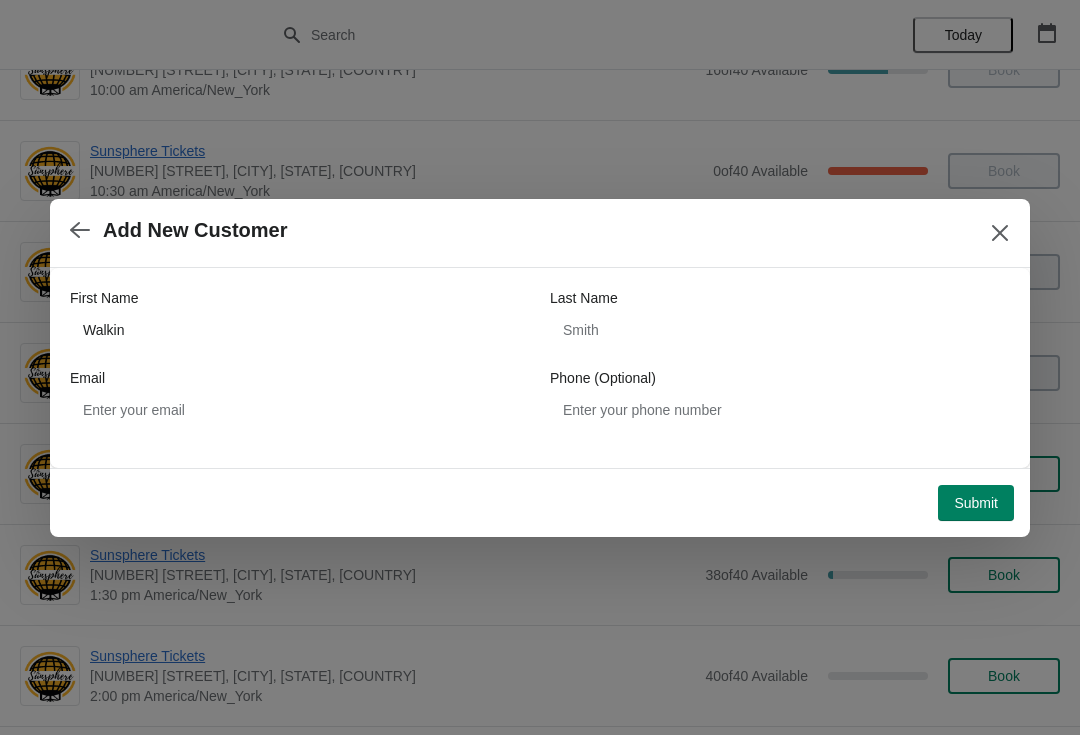 click on "Submit" at bounding box center (976, 503) 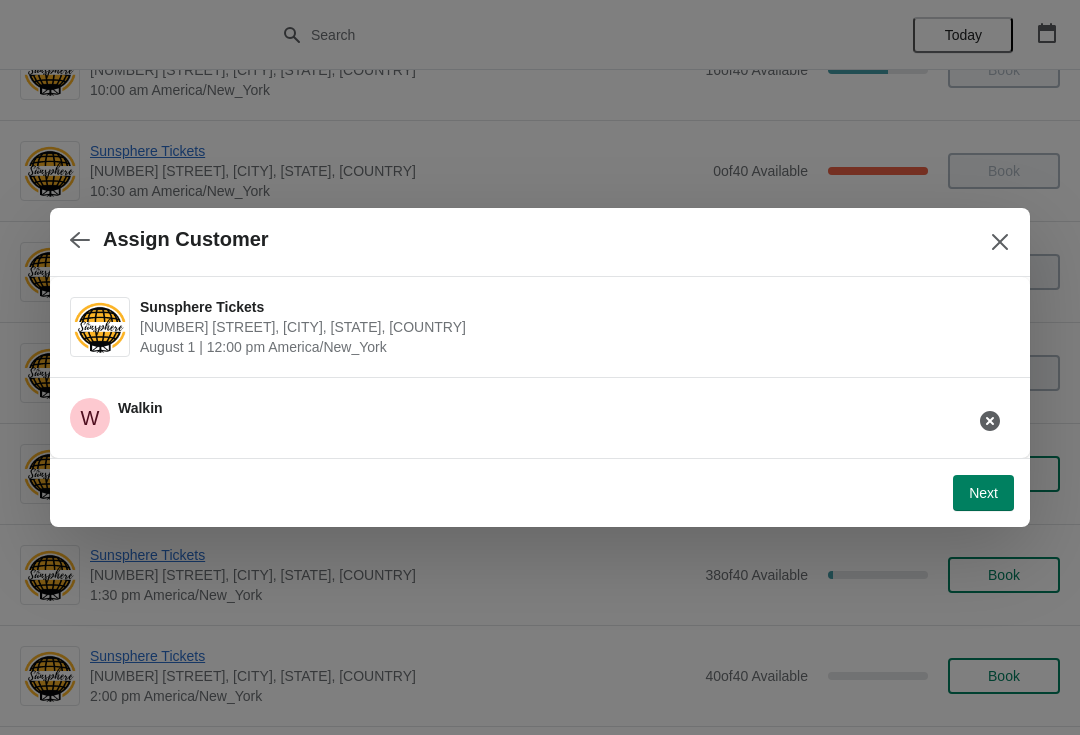 click on "Next" at bounding box center [983, 493] 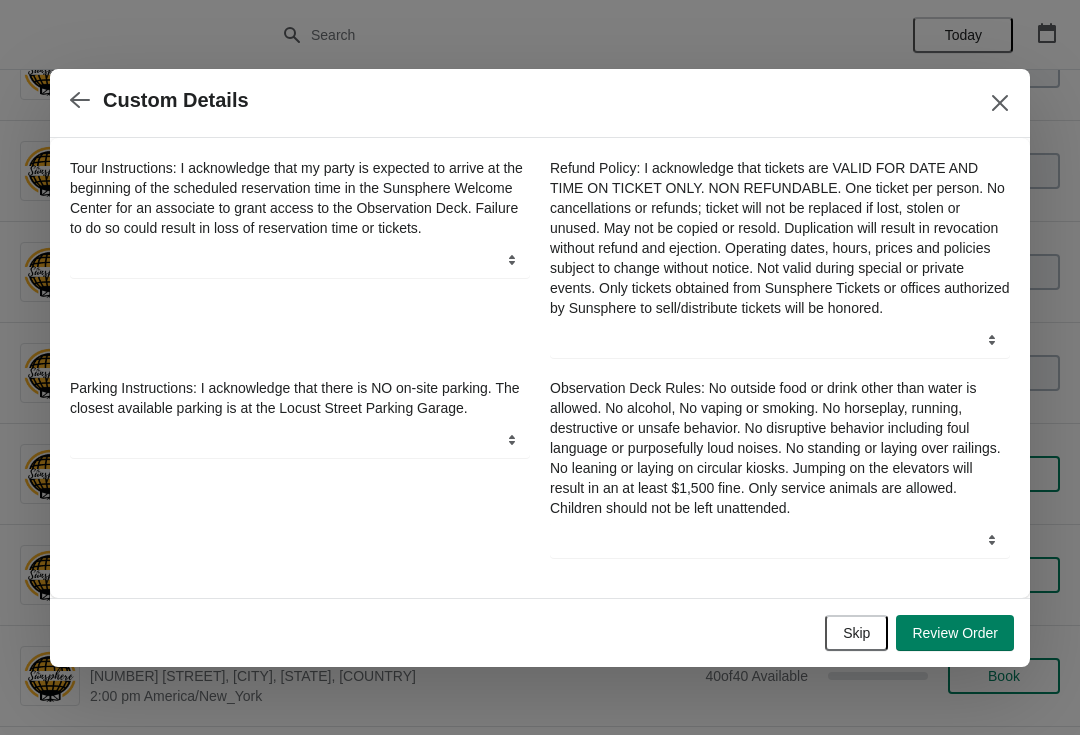 click on "Skip" at bounding box center (856, 633) 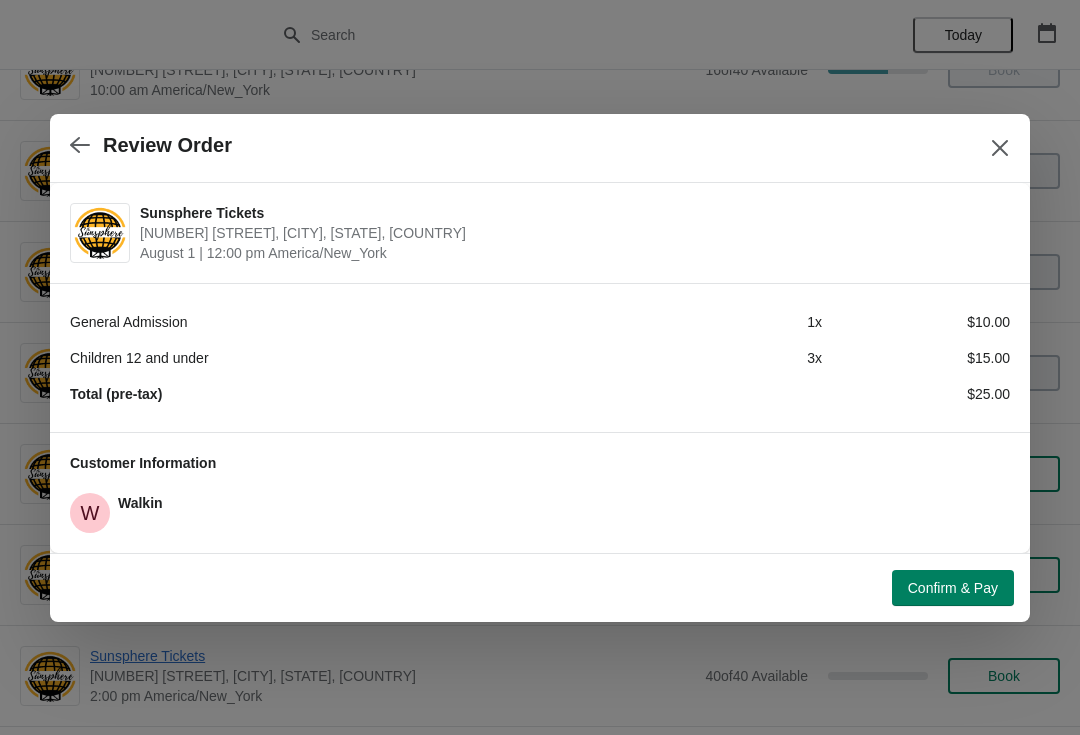 click on "Confirm & Pay" at bounding box center (953, 588) 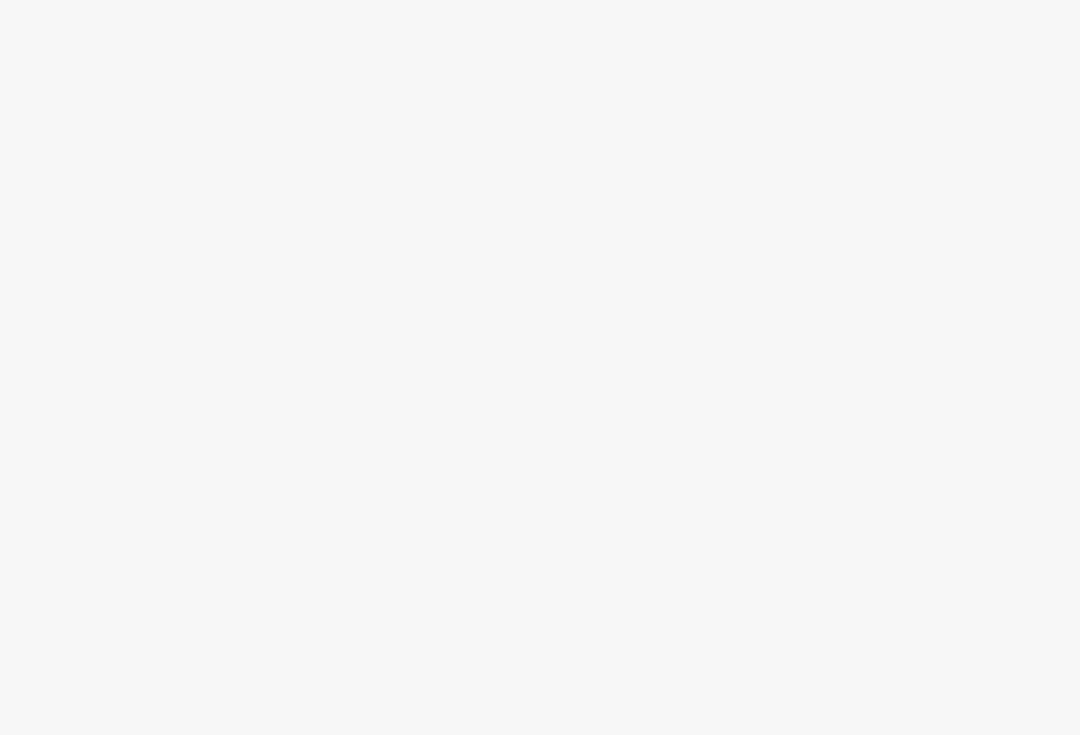 scroll, scrollTop: 0, scrollLeft: 0, axis: both 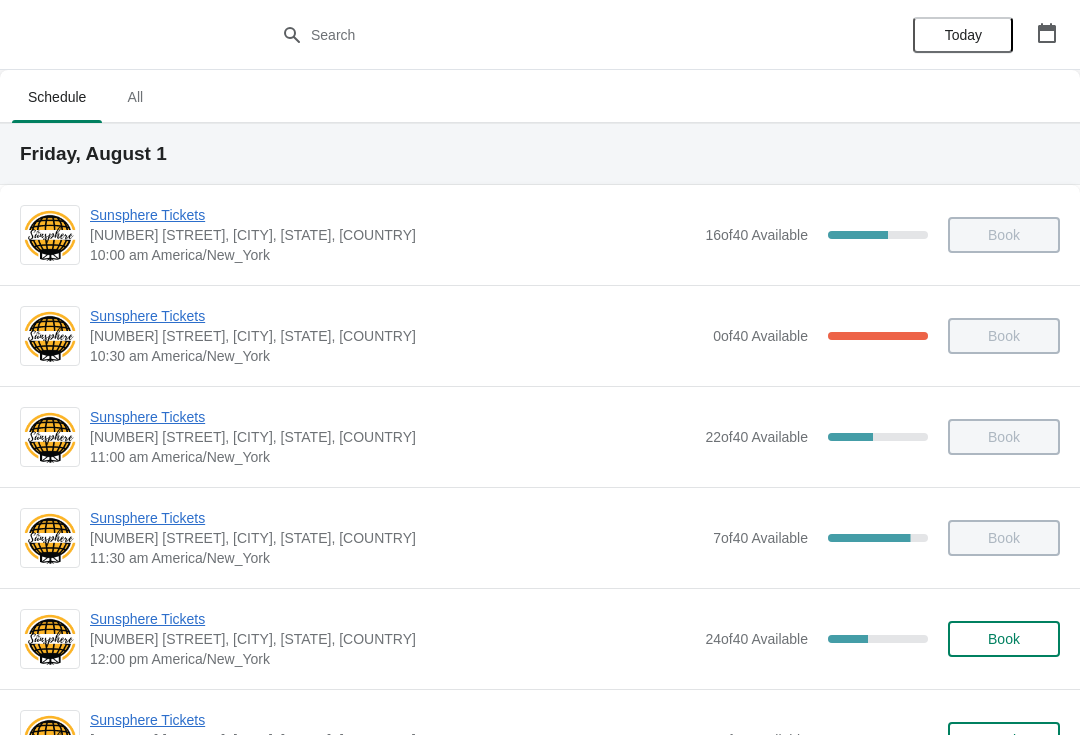 click on "Book" at bounding box center (1004, 639) 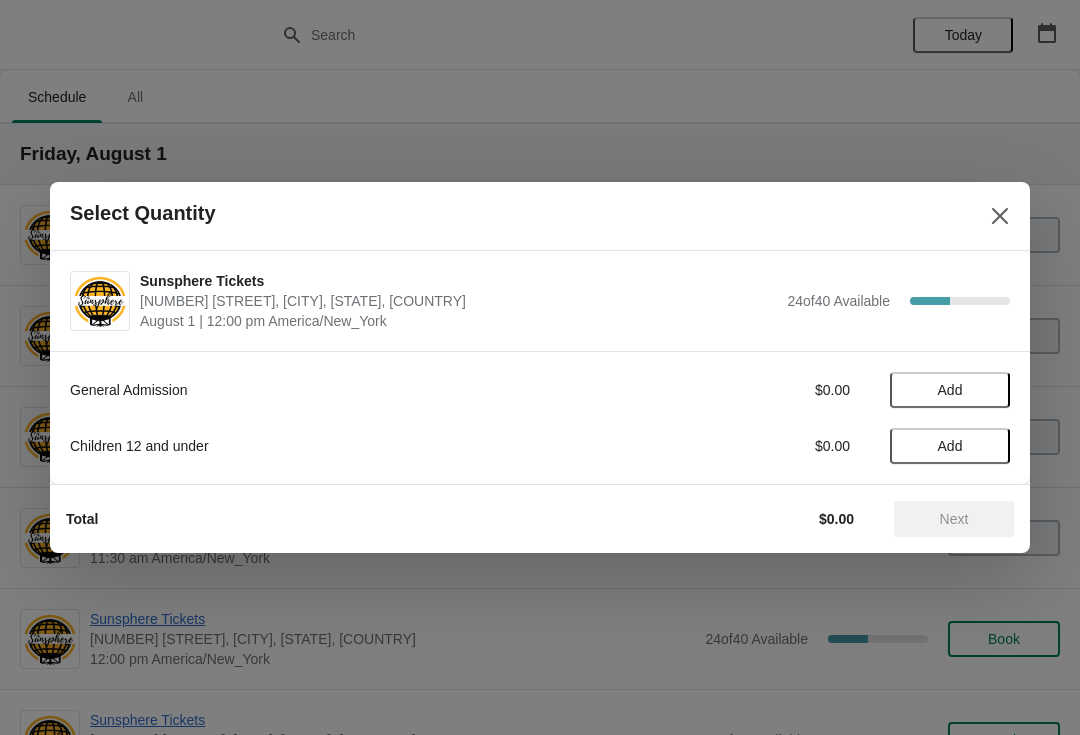 click on "Add" at bounding box center [950, 390] 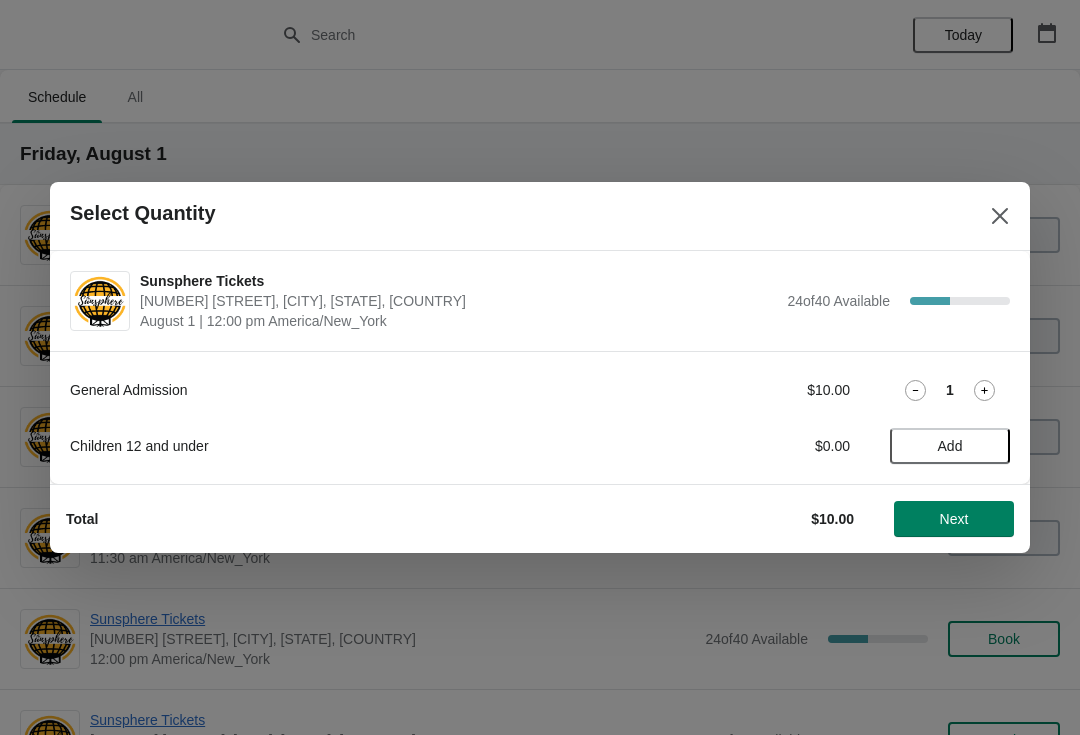 click 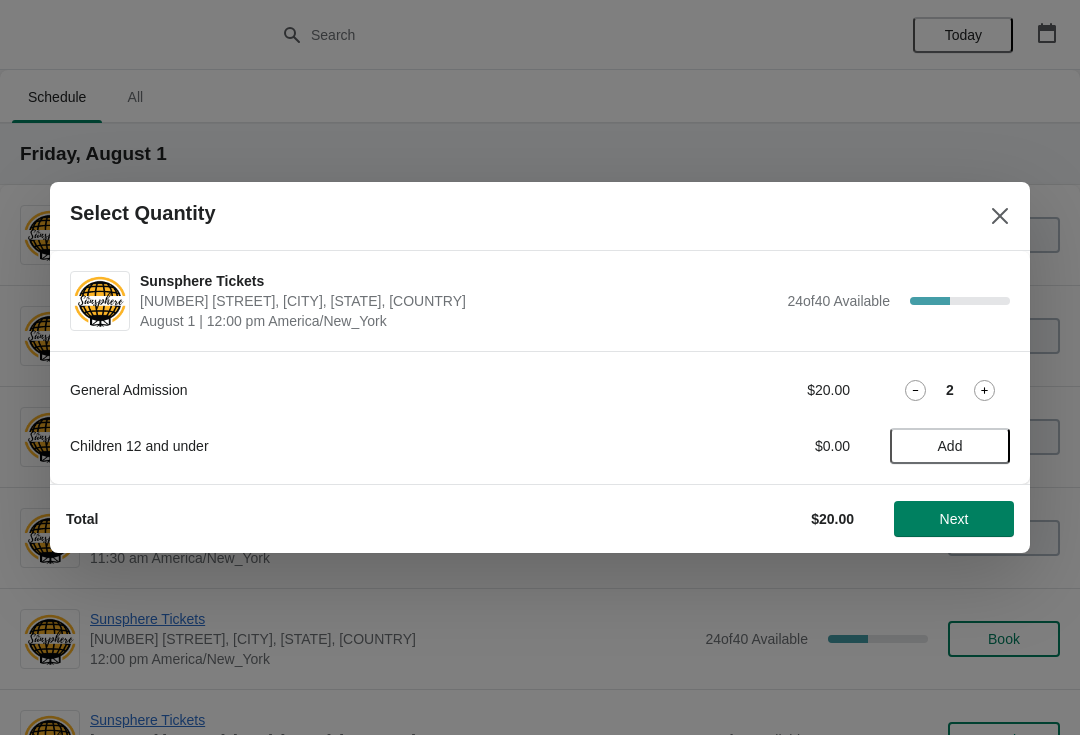 click on "Add" at bounding box center (950, 446) 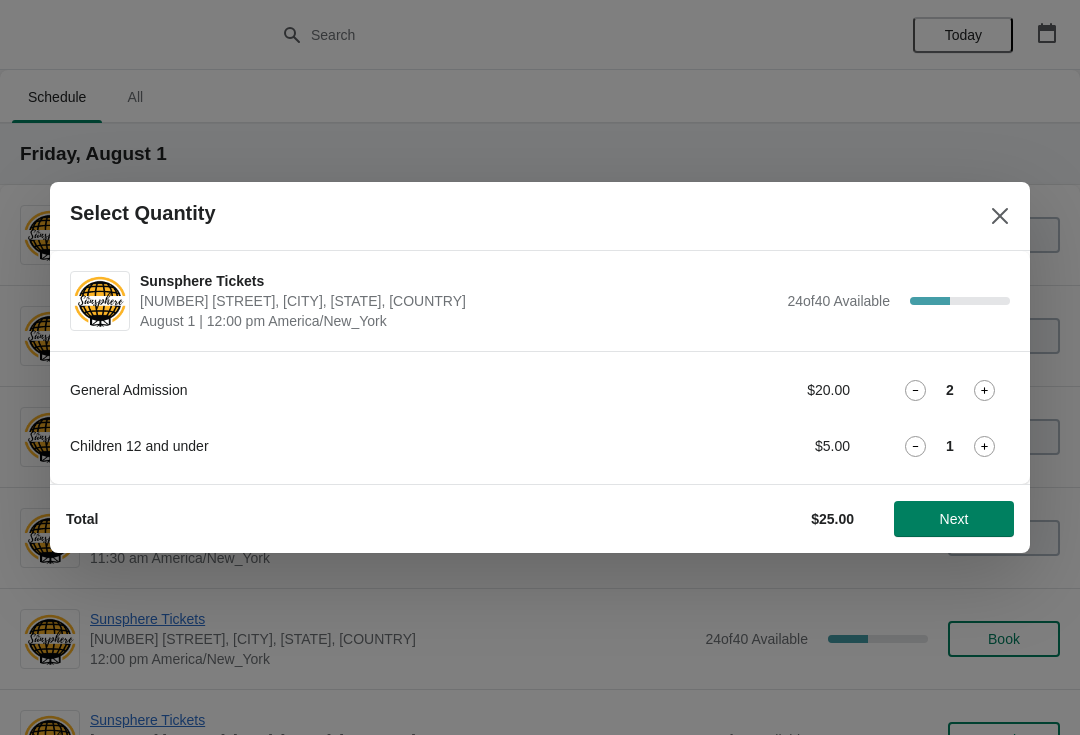 click 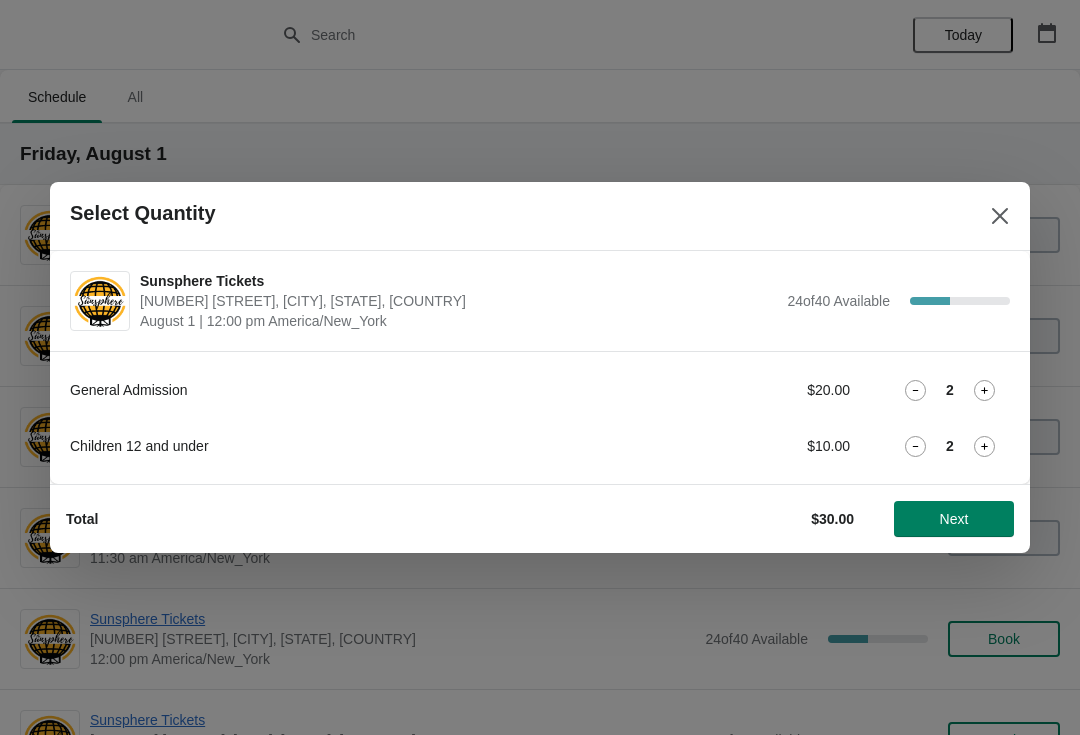 click on "Next" at bounding box center [954, 519] 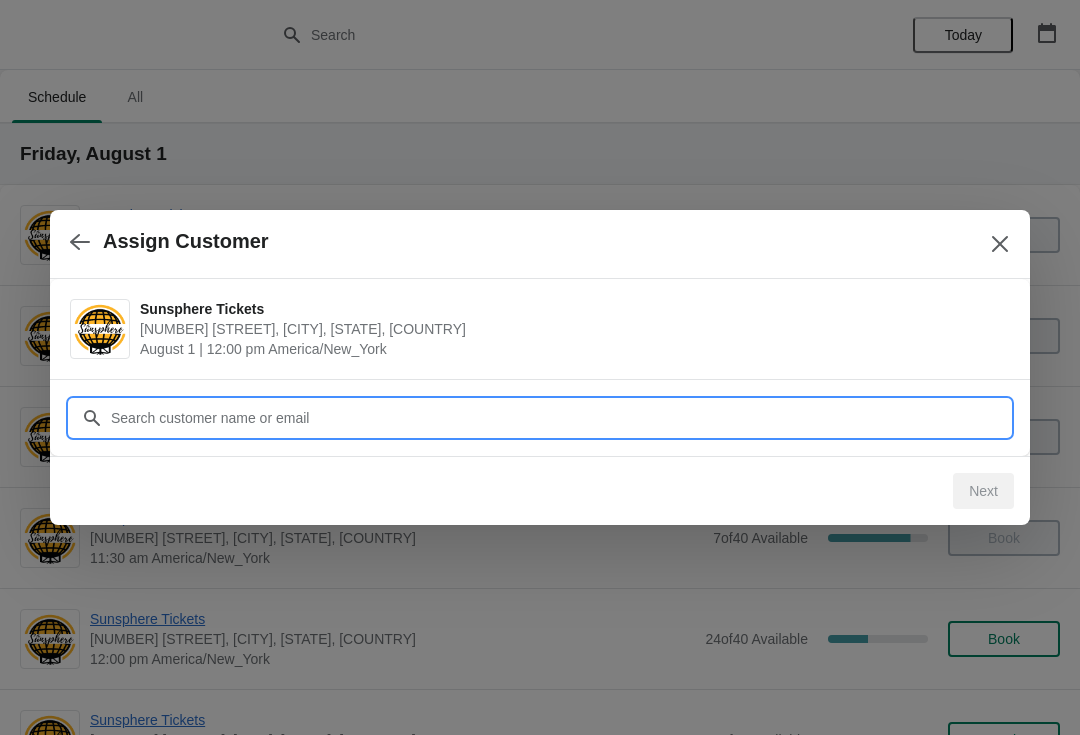 click on "Customer" at bounding box center [560, 418] 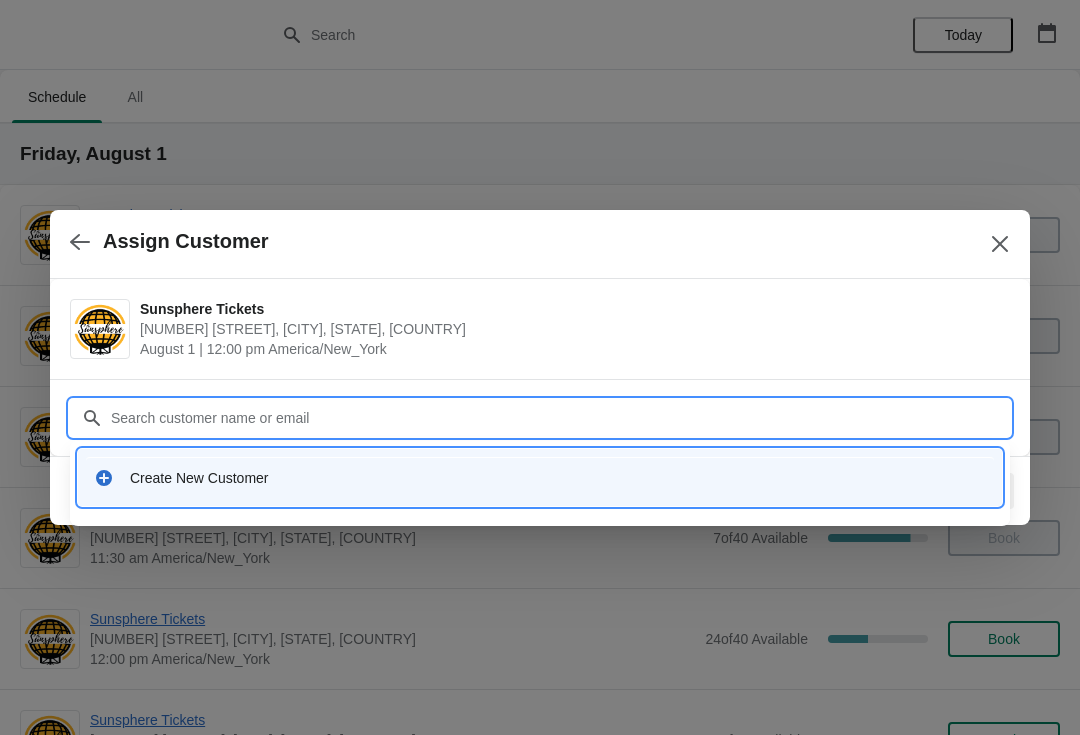click on "Customer" at bounding box center (560, 418) 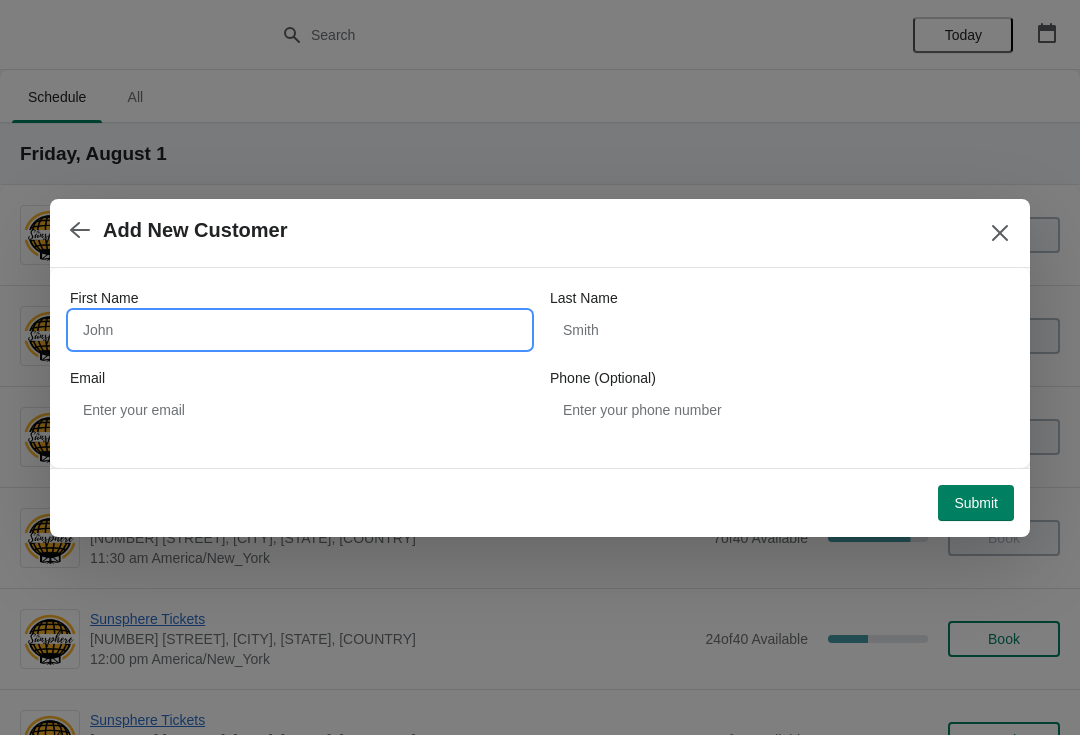 click on "First Name" at bounding box center [300, 330] 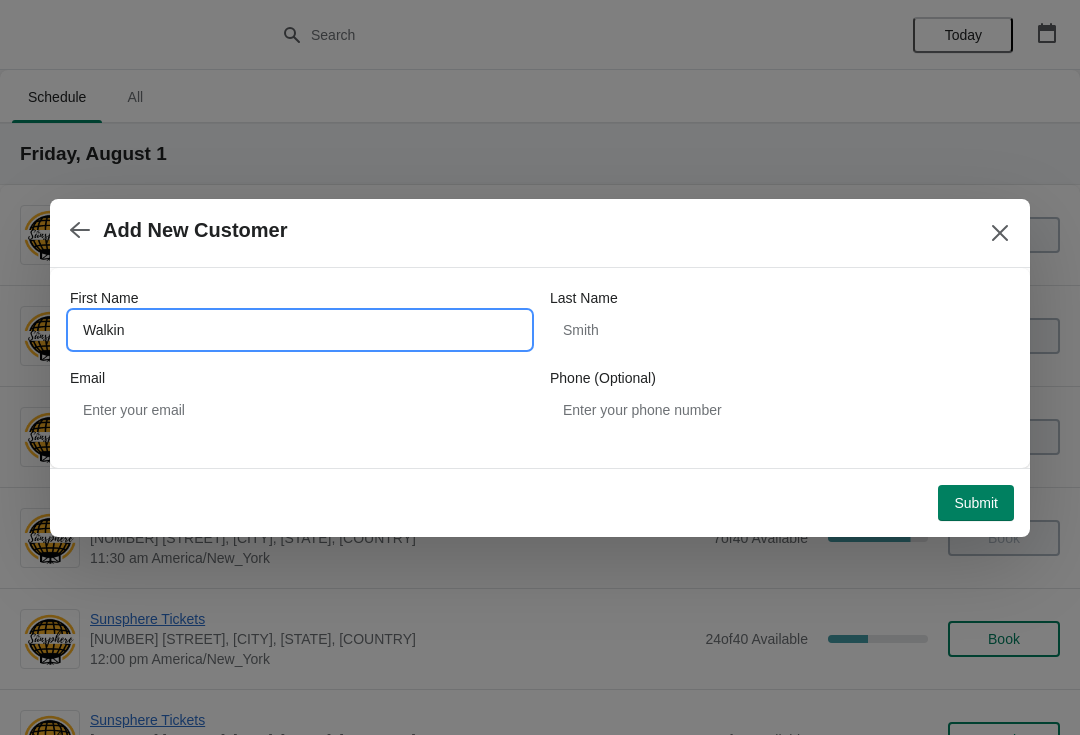 type on "Walkin" 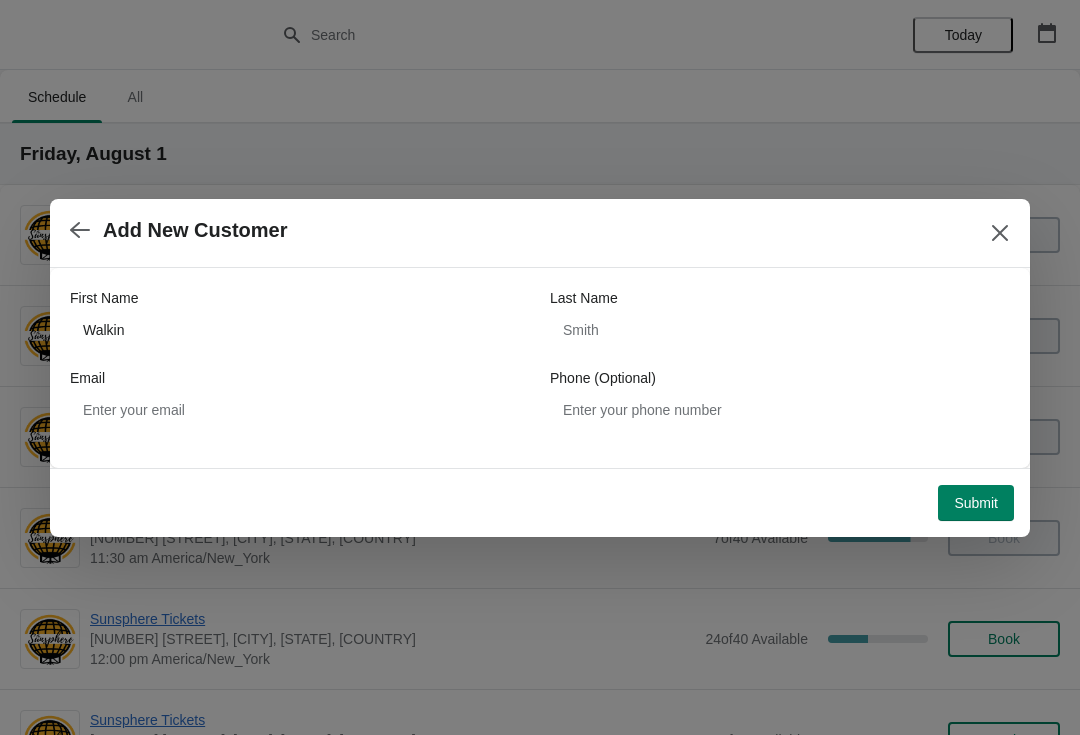 click on "Submit" at bounding box center (976, 503) 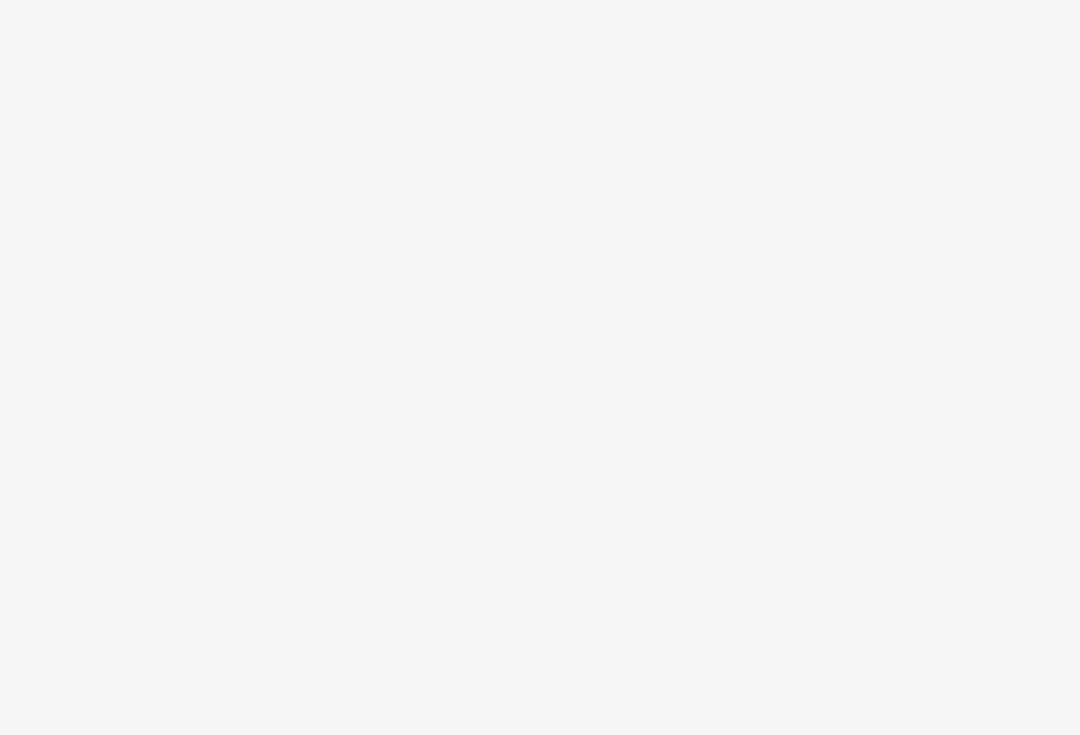 scroll, scrollTop: 0, scrollLeft: 0, axis: both 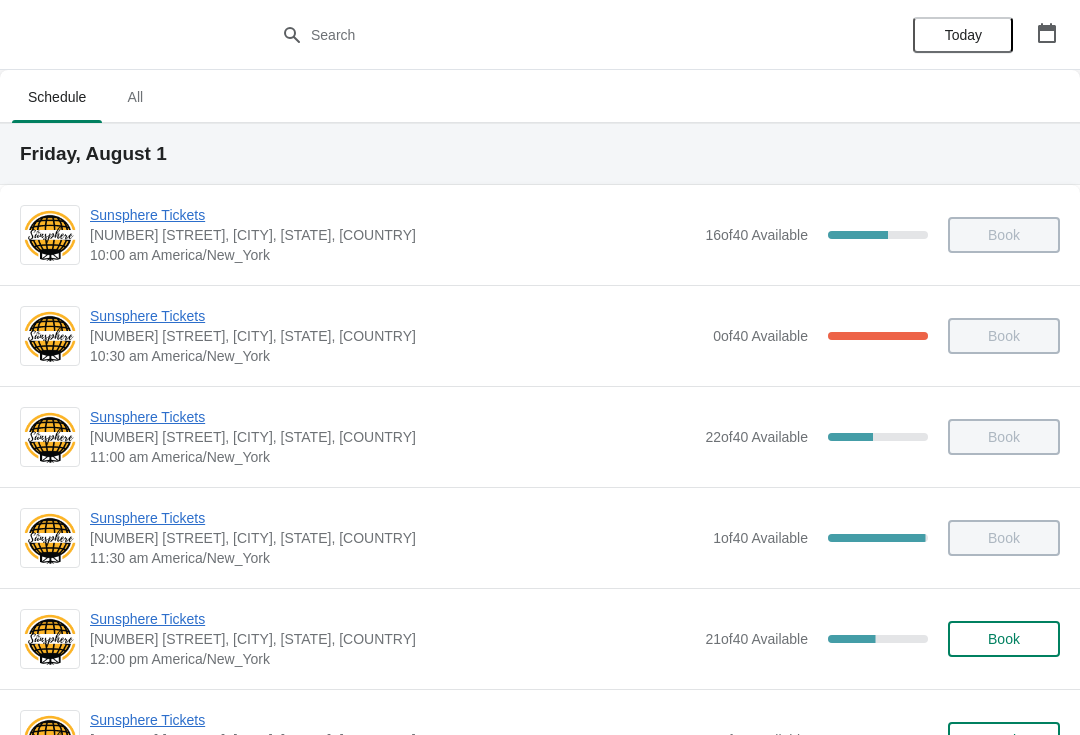 click on "Book" at bounding box center (1004, 639) 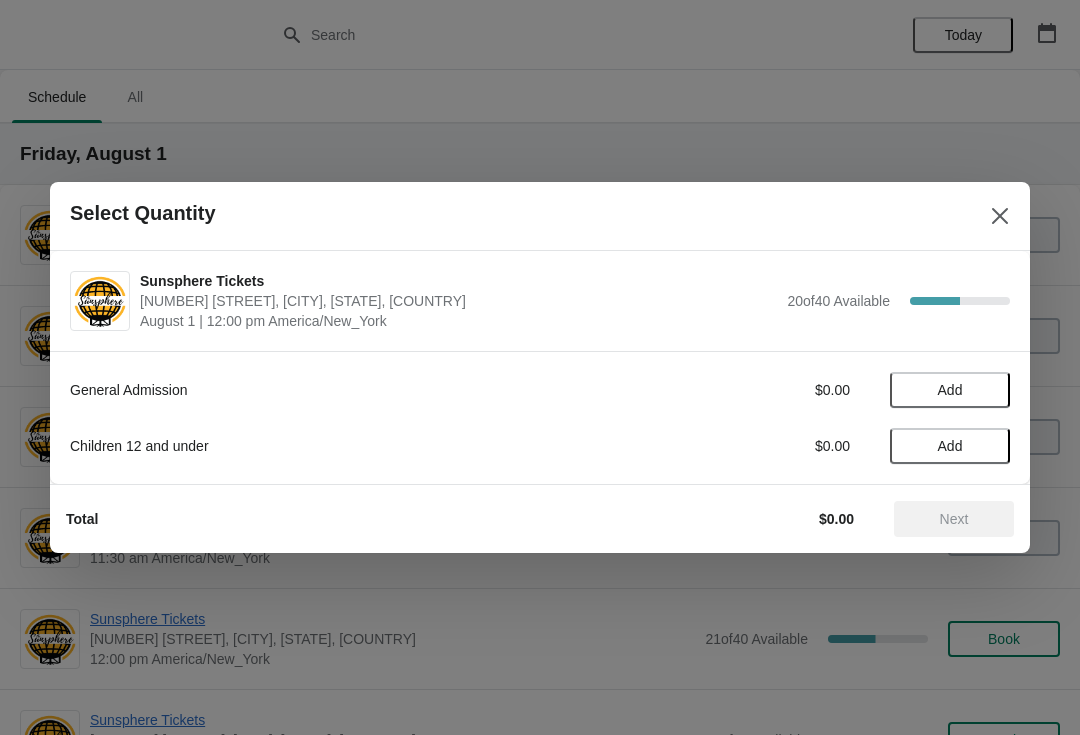click on "Add" at bounding box center [950, 390] 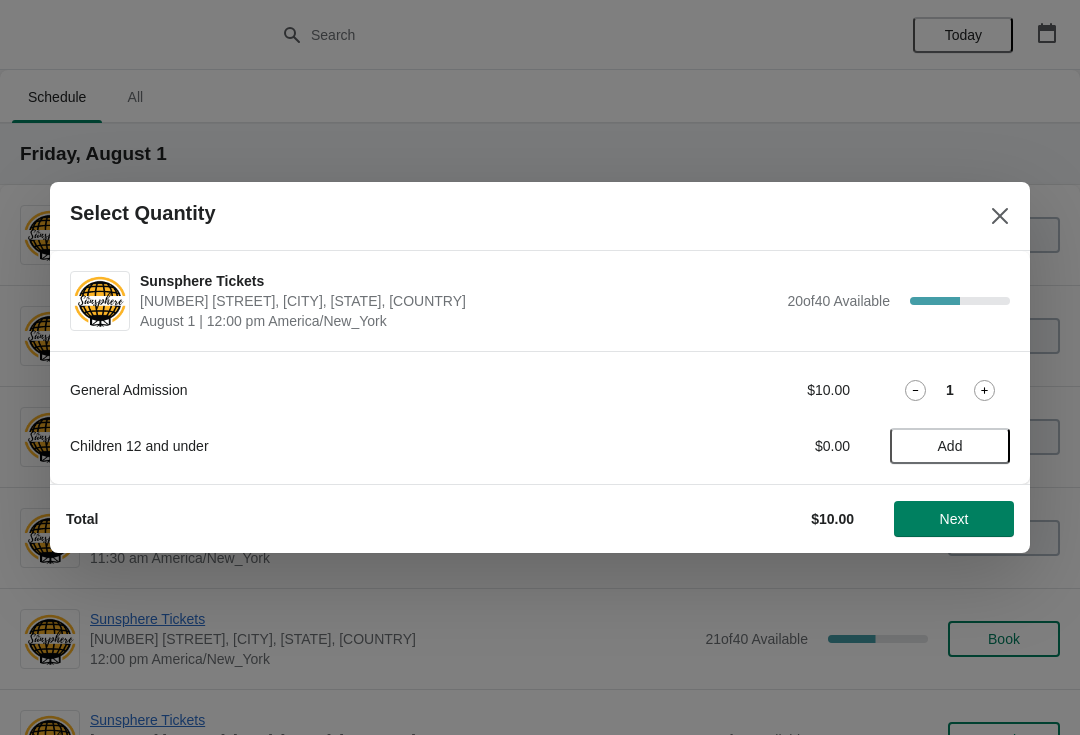 click on "Total $10.00 Next" at bounding box center (532, 511) 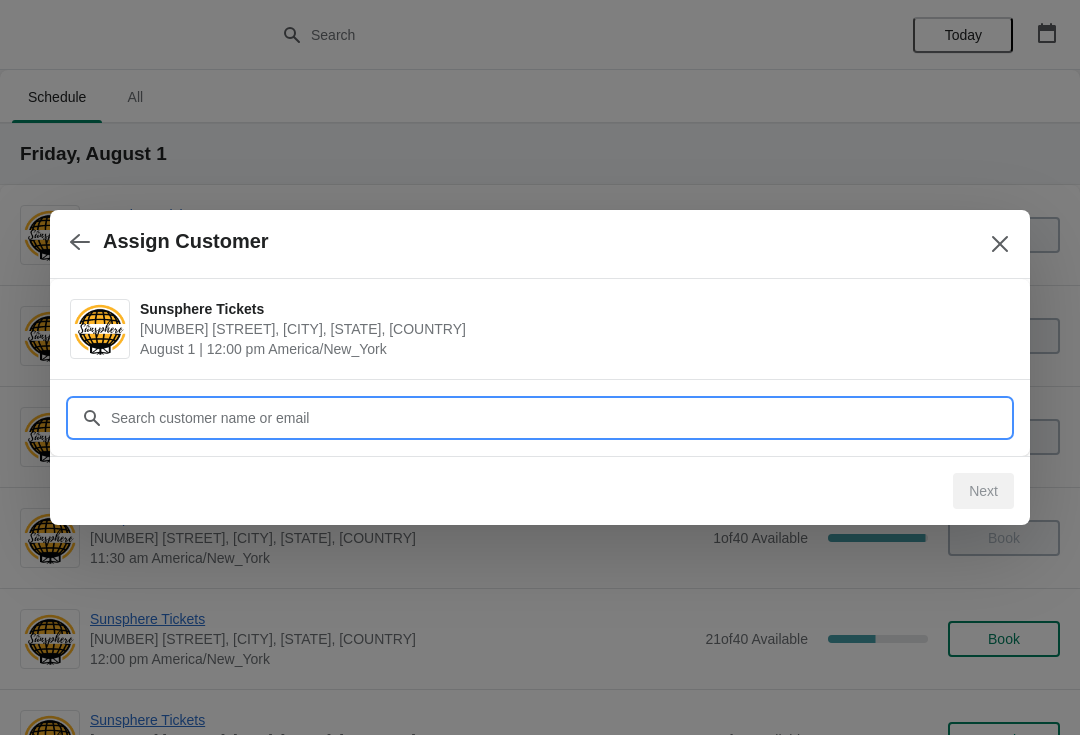 click on "Customer" at bounding box center [560, 418] 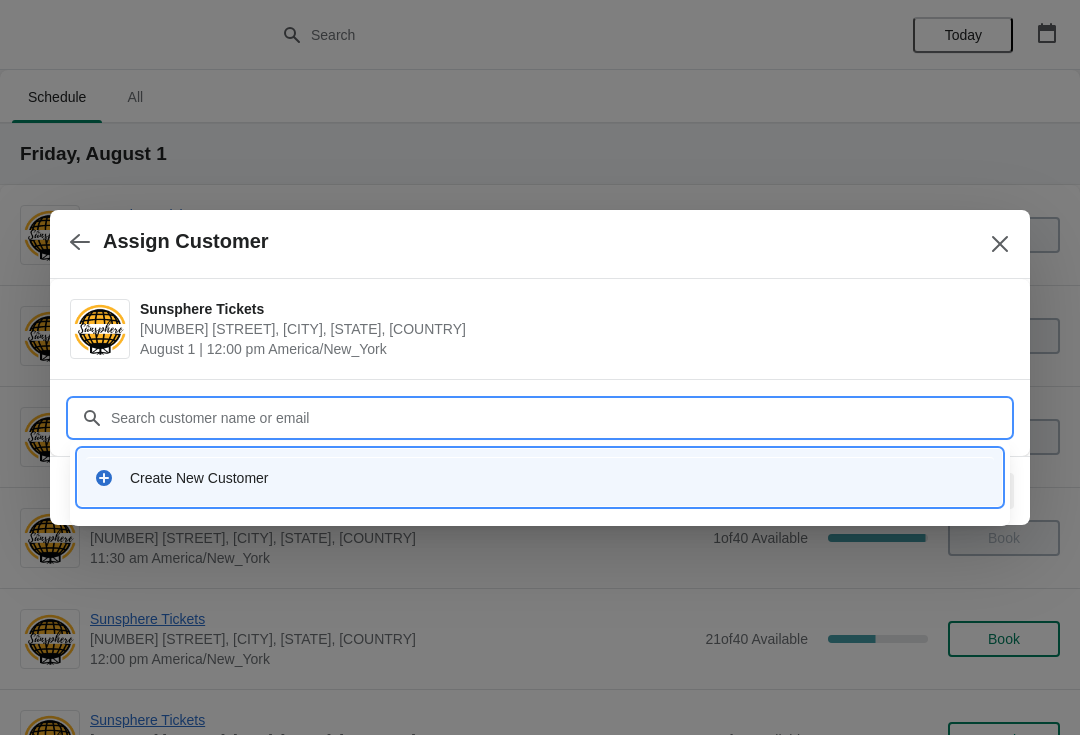 click on "Create New Customer" at bounding box center (540, 477) 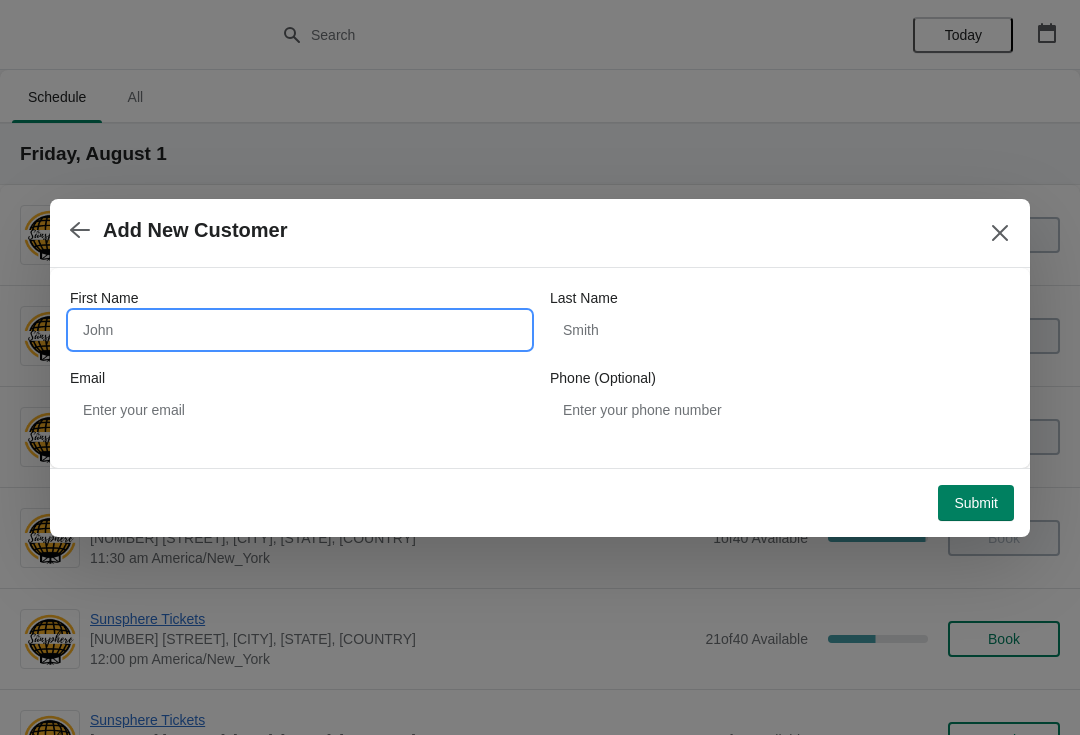click on "First Name" at bounding box center [300, 330] 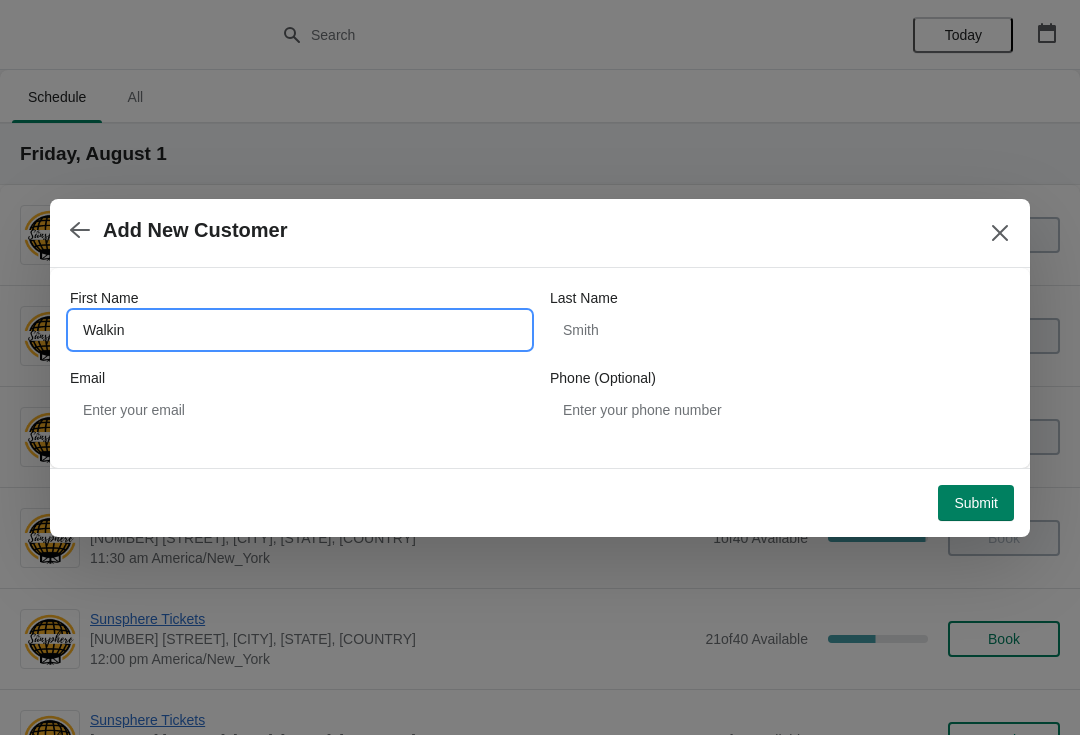 type on "Walkin" 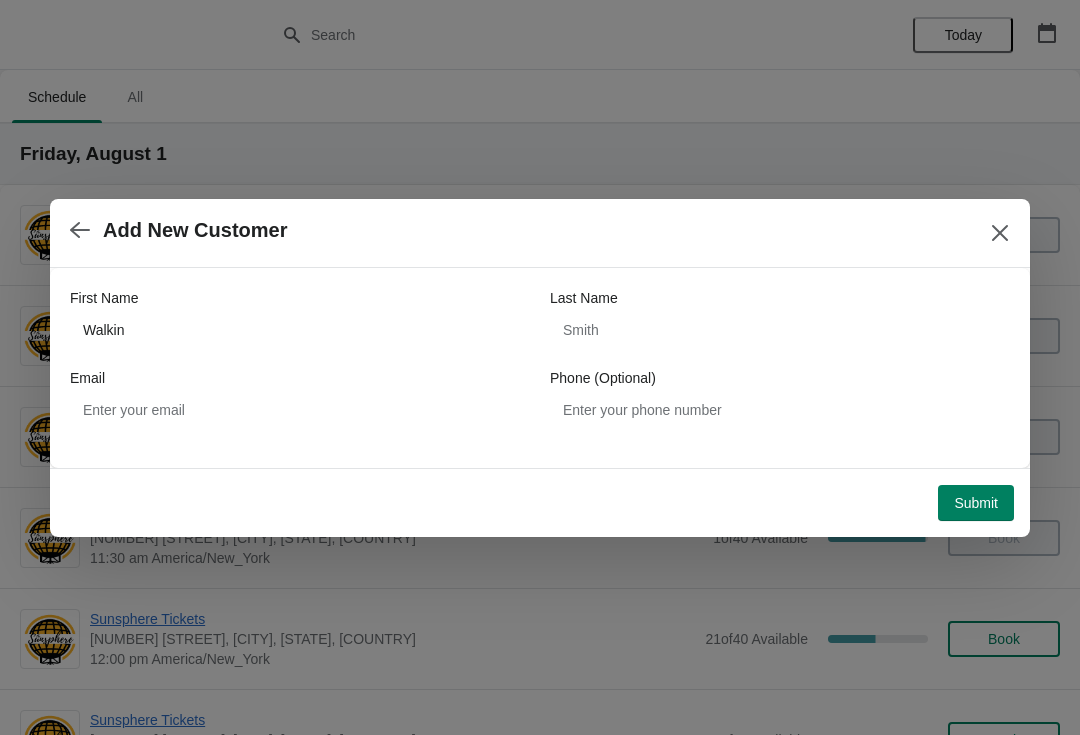 click on "Submit" at bounding box center (976, 503) 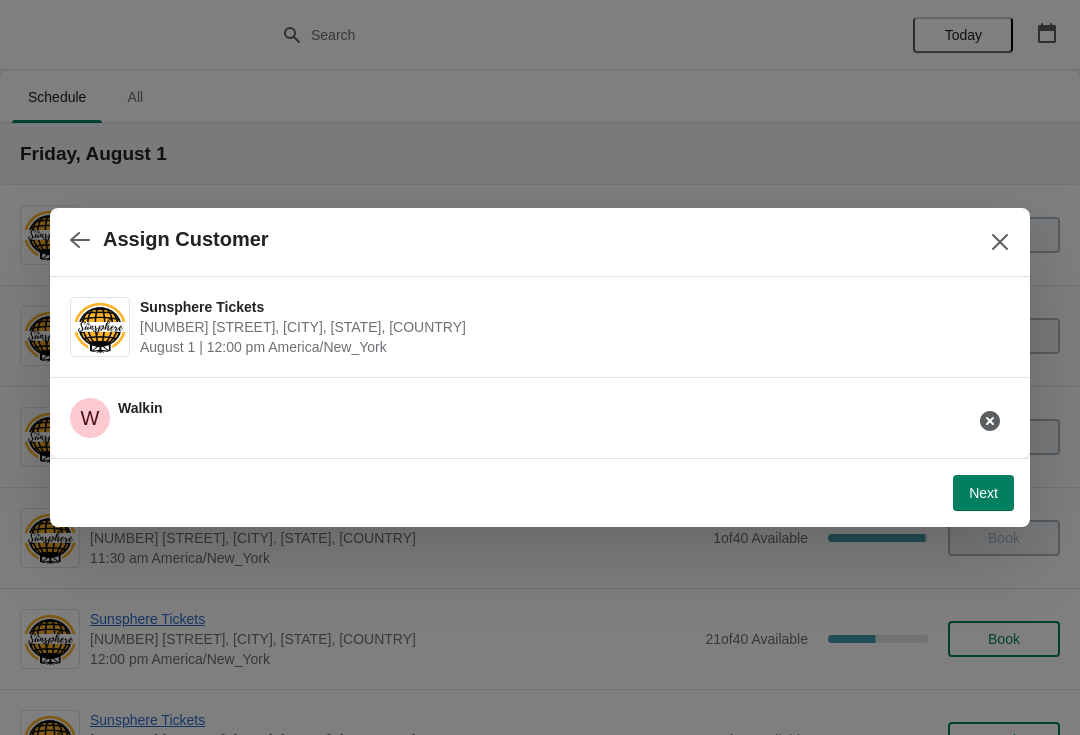 click on "Next" at bounding box center [983, 493] 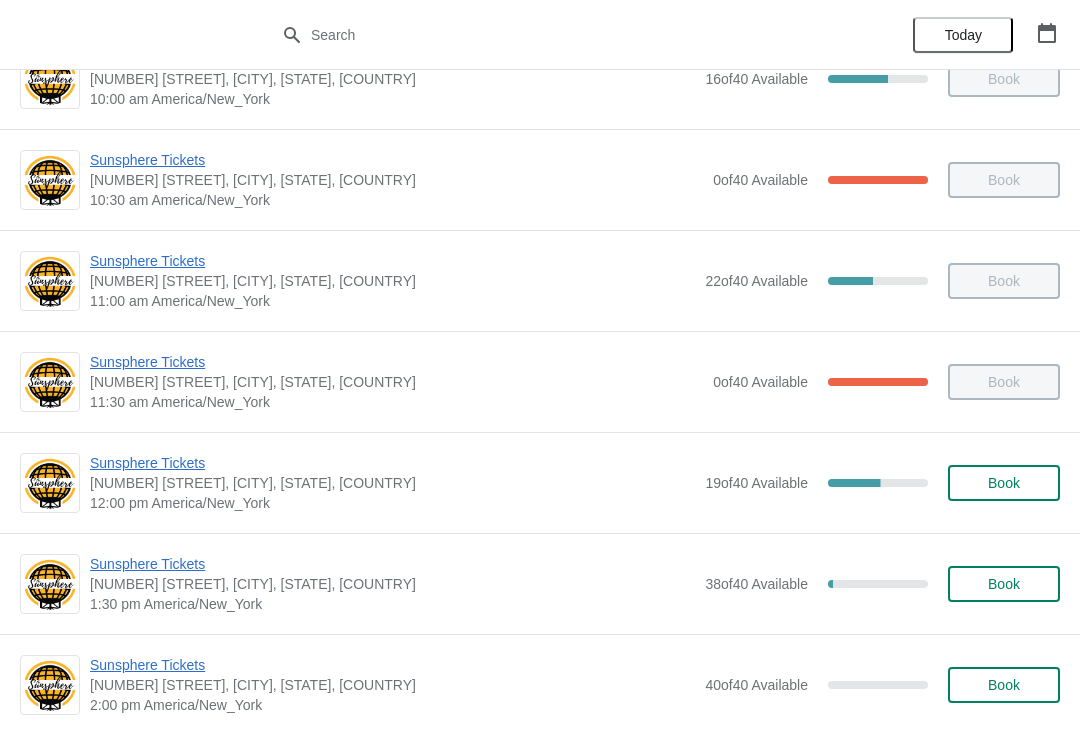 scroll, scrollTop: 230, scrollLeft: 0, axis: vertical 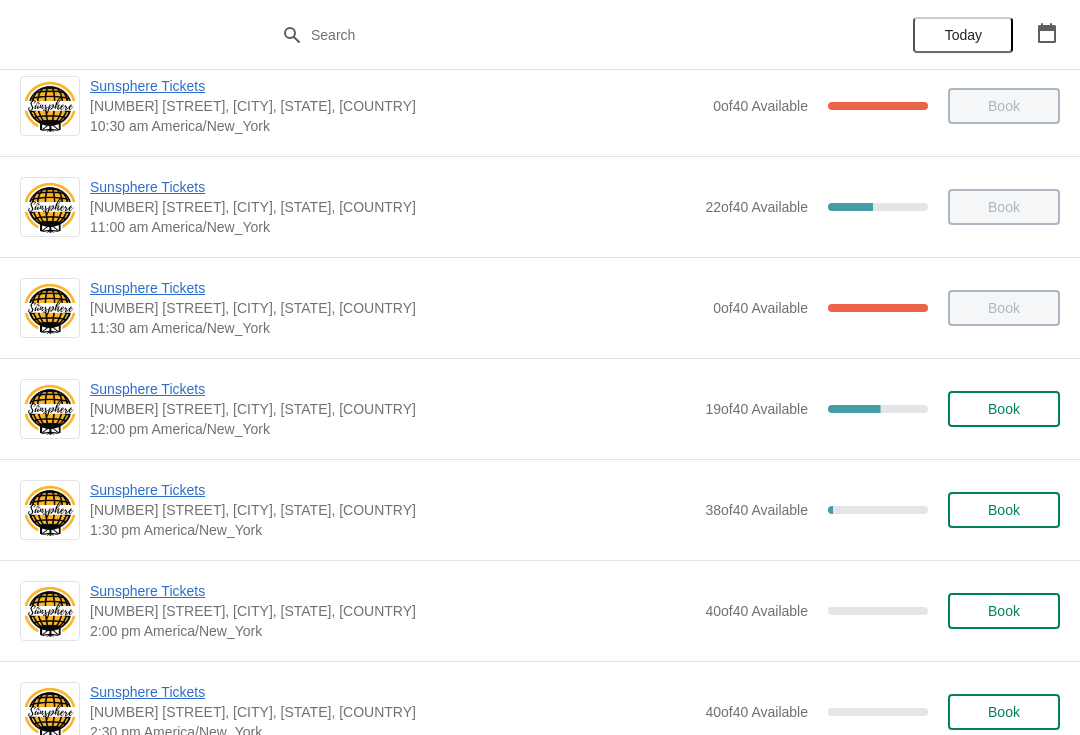 click on "Book" at bounding box center [1004, 409] 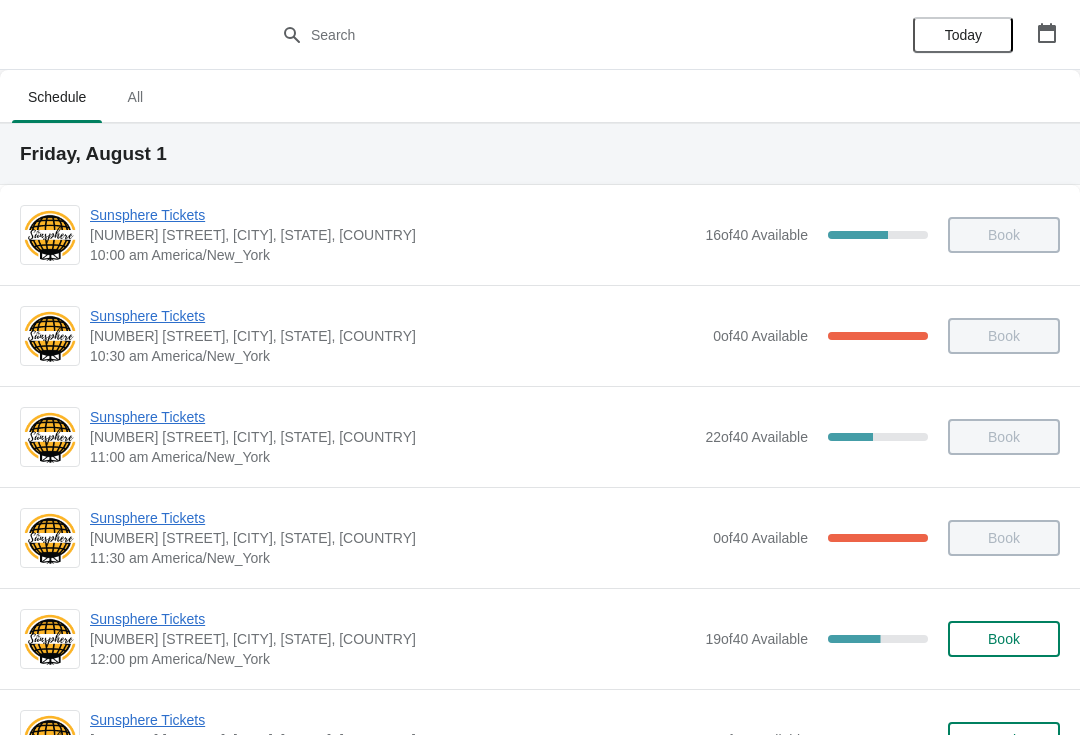 scroll, scrollTop: 230, scrollLeft: 0, axis: vertical 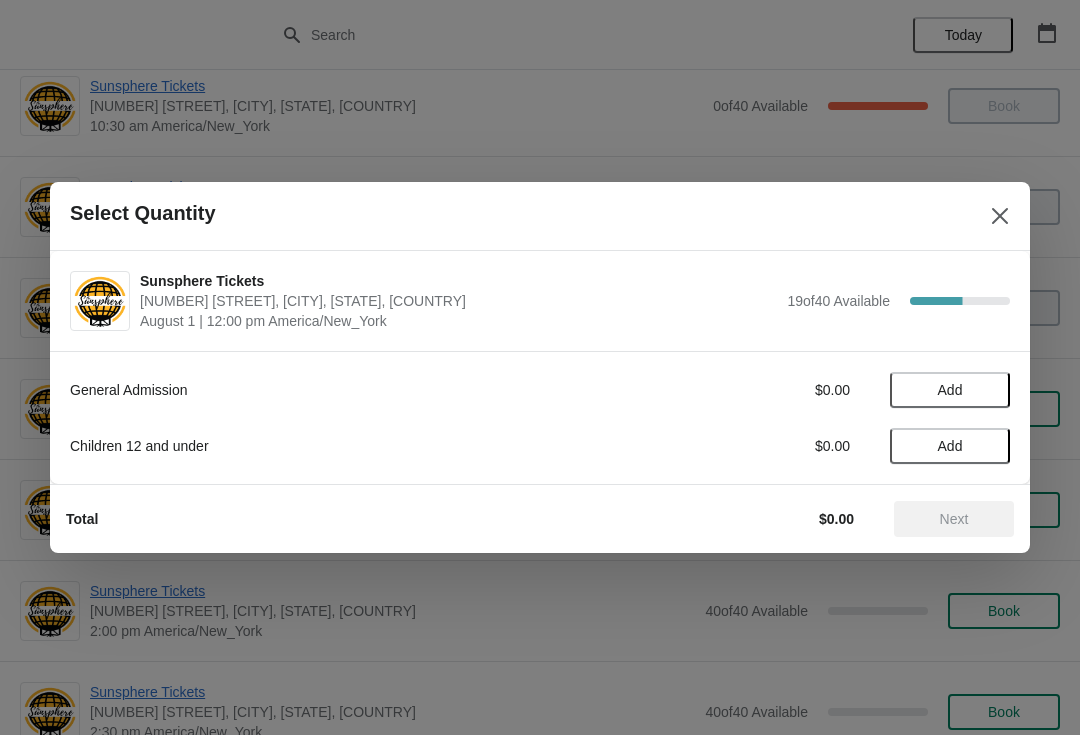 click on "Add" at bounding box center [950, 390] 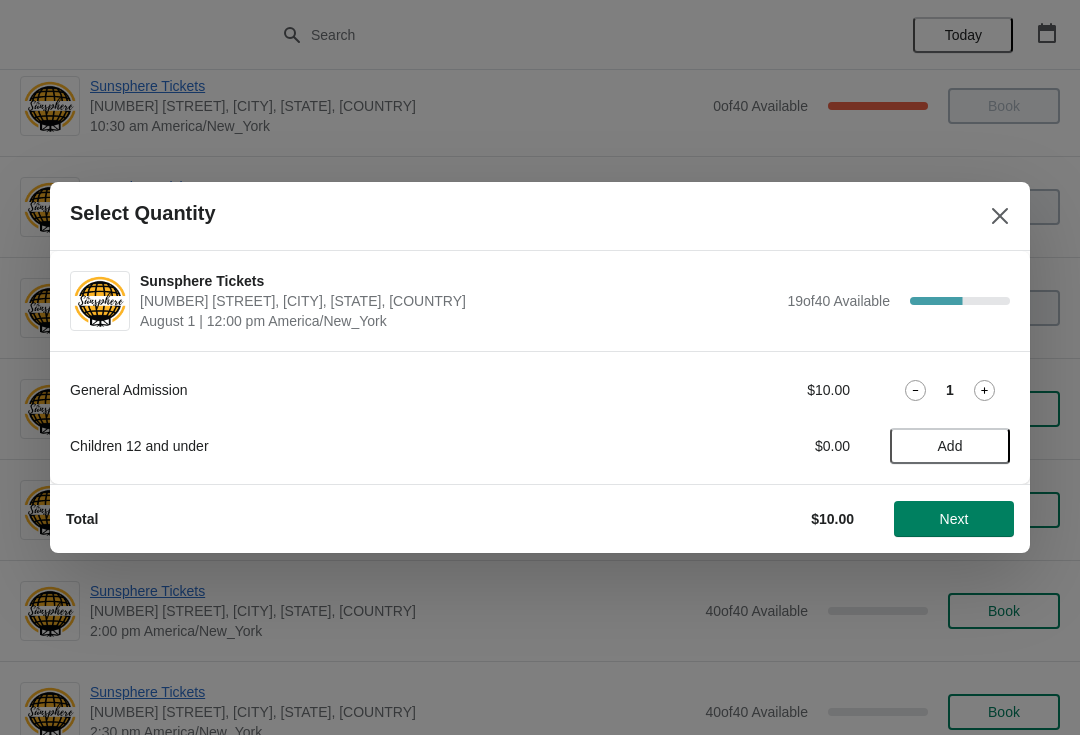 click 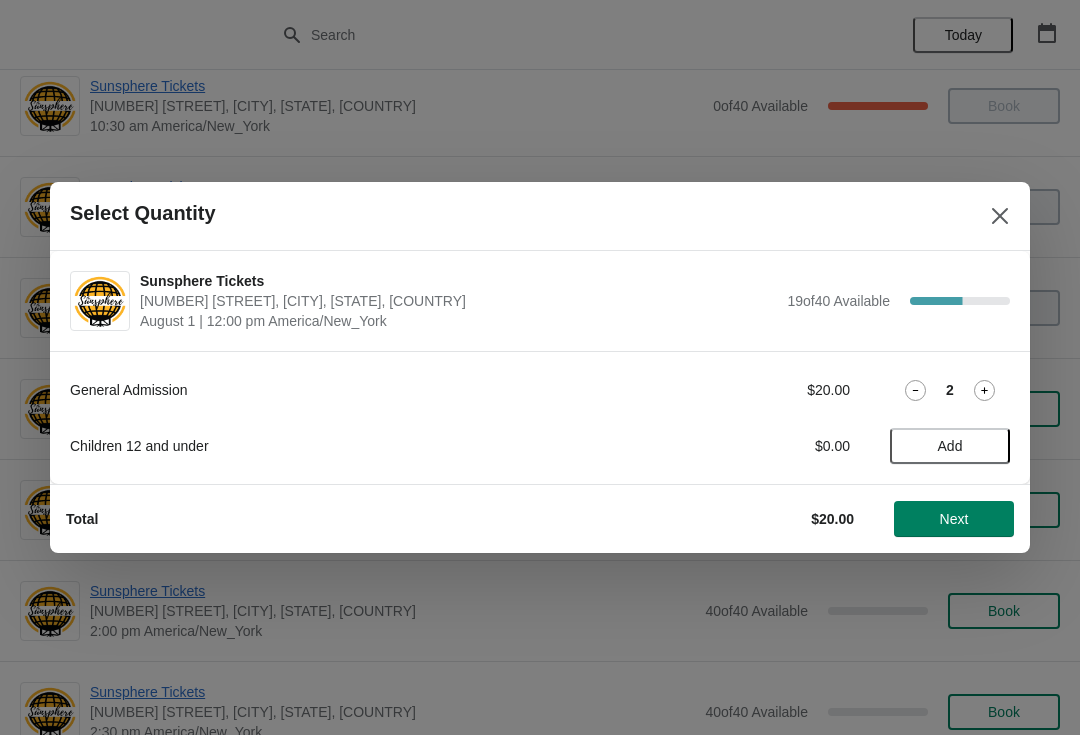 click on "Next" at bounding box center (954, 519) 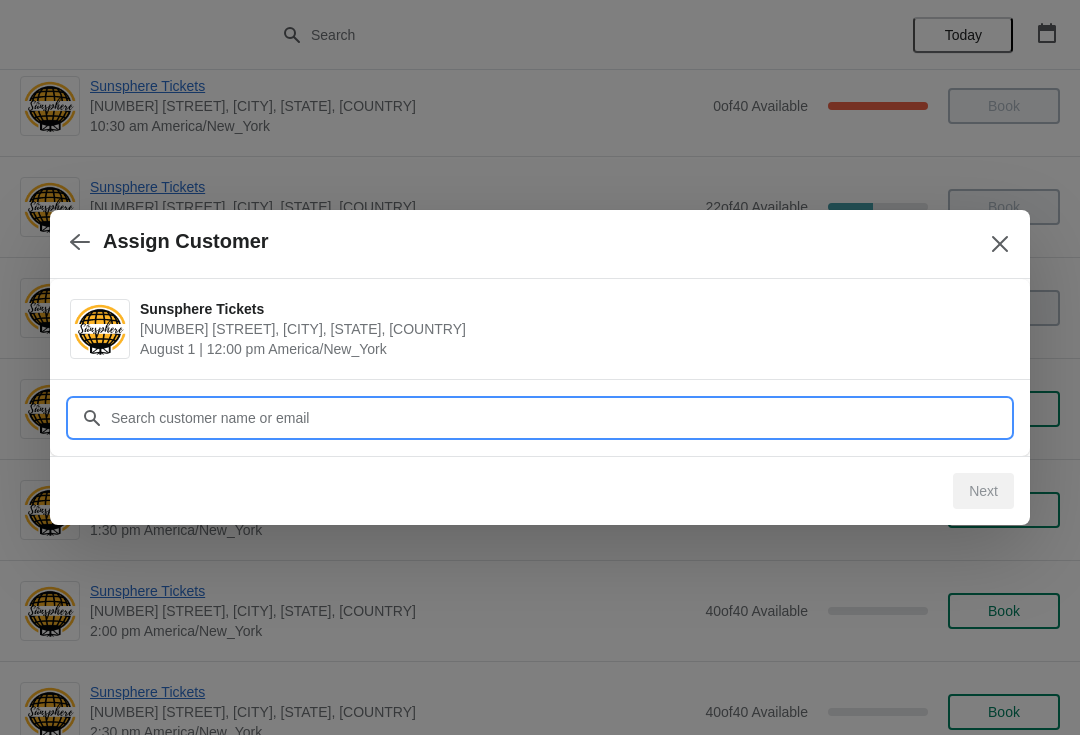 click on "Customer" at bounding box center (560, 418) 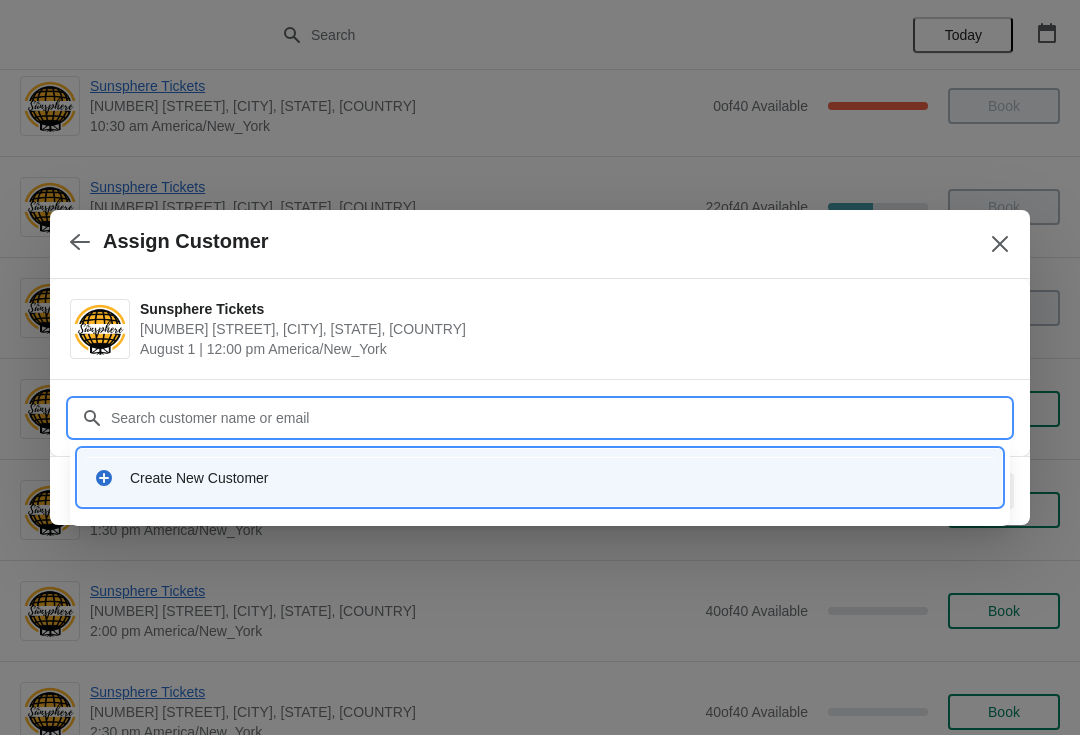 click on "Create New Customer" at bounding box center [558, 478] 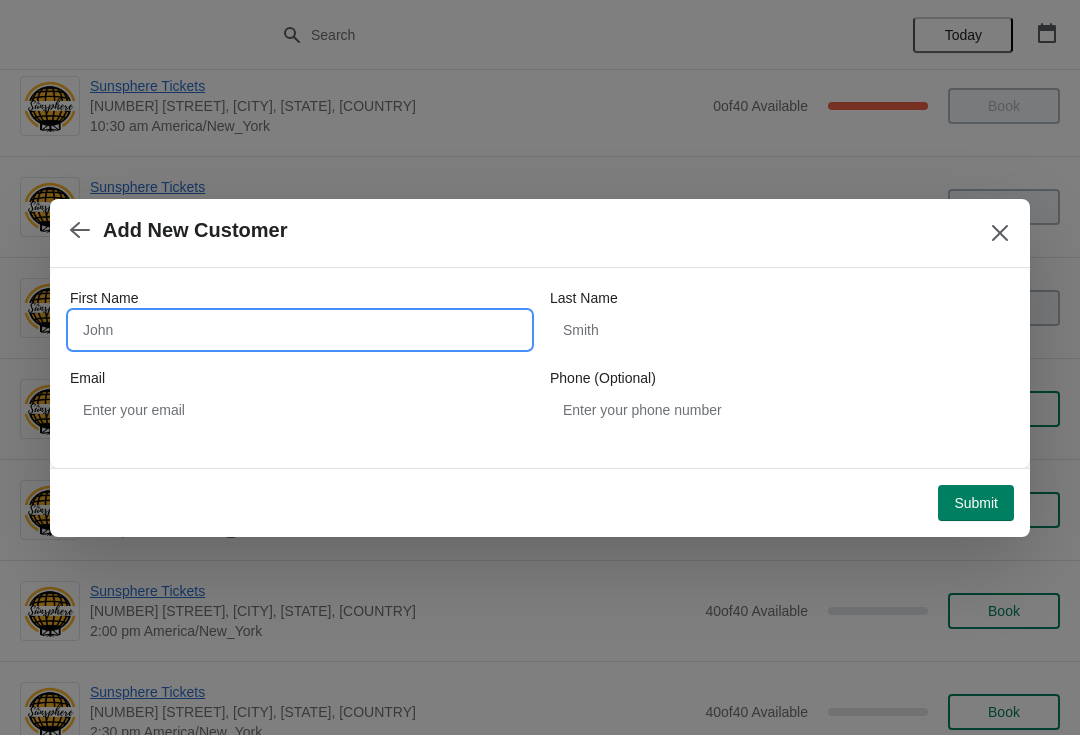 click on "First Name" at bounding box center (300, 330) 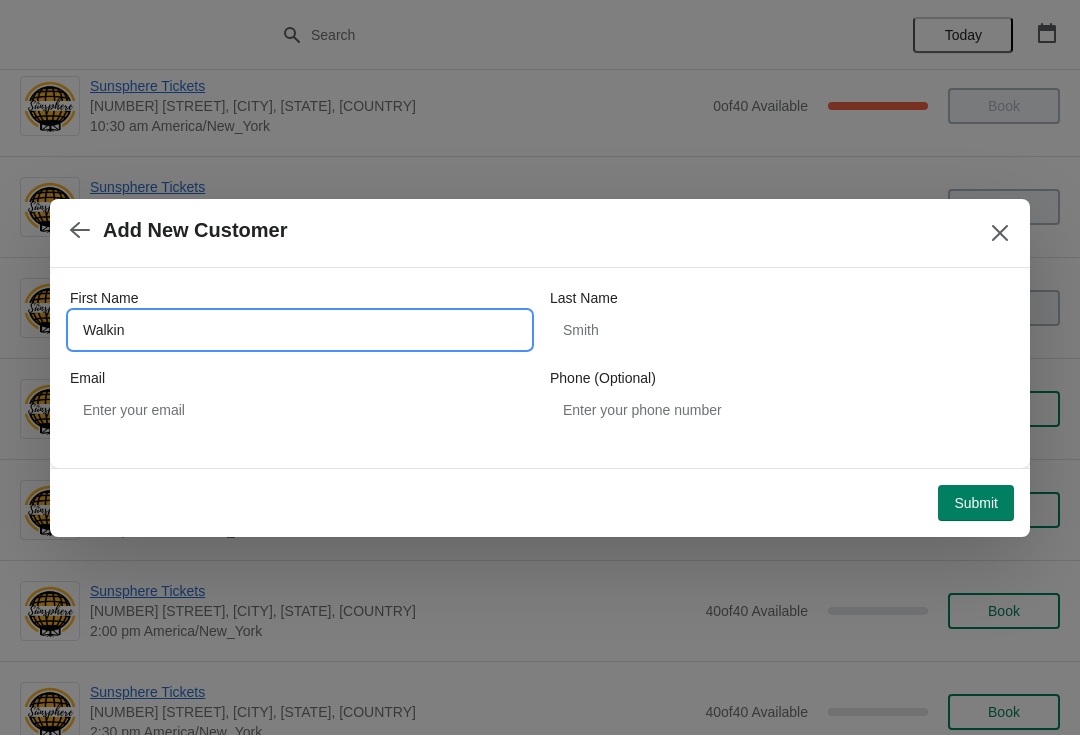 type on "Walkin" 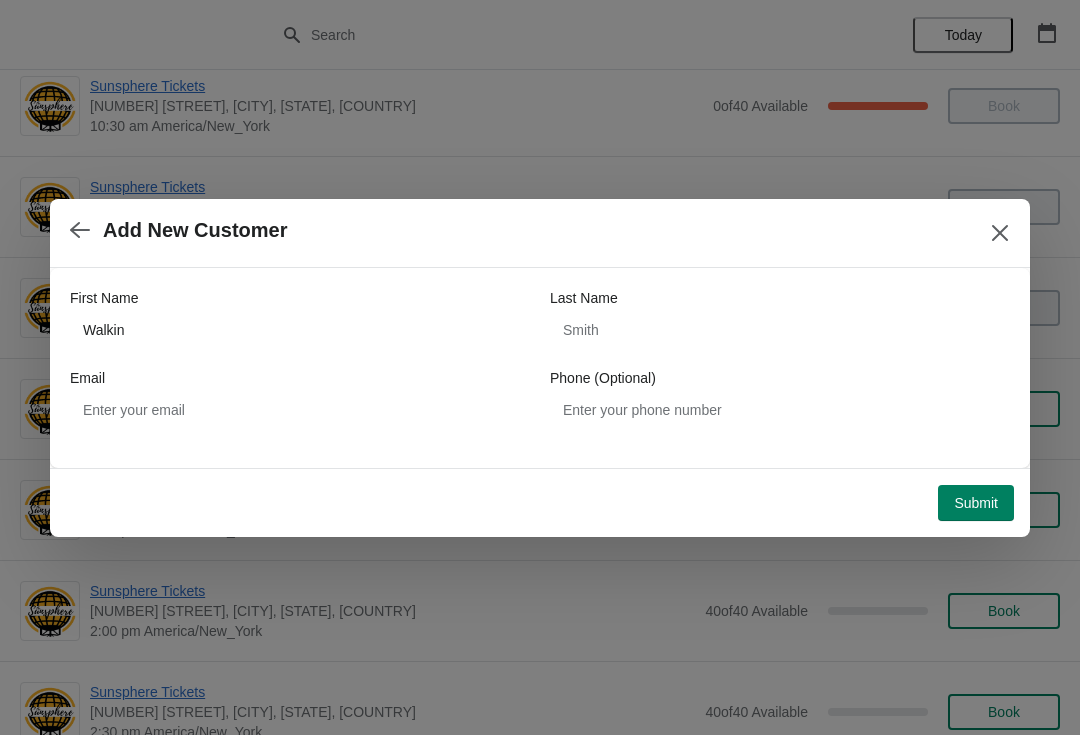 click on "Submit" at bounding box center [976, 503] 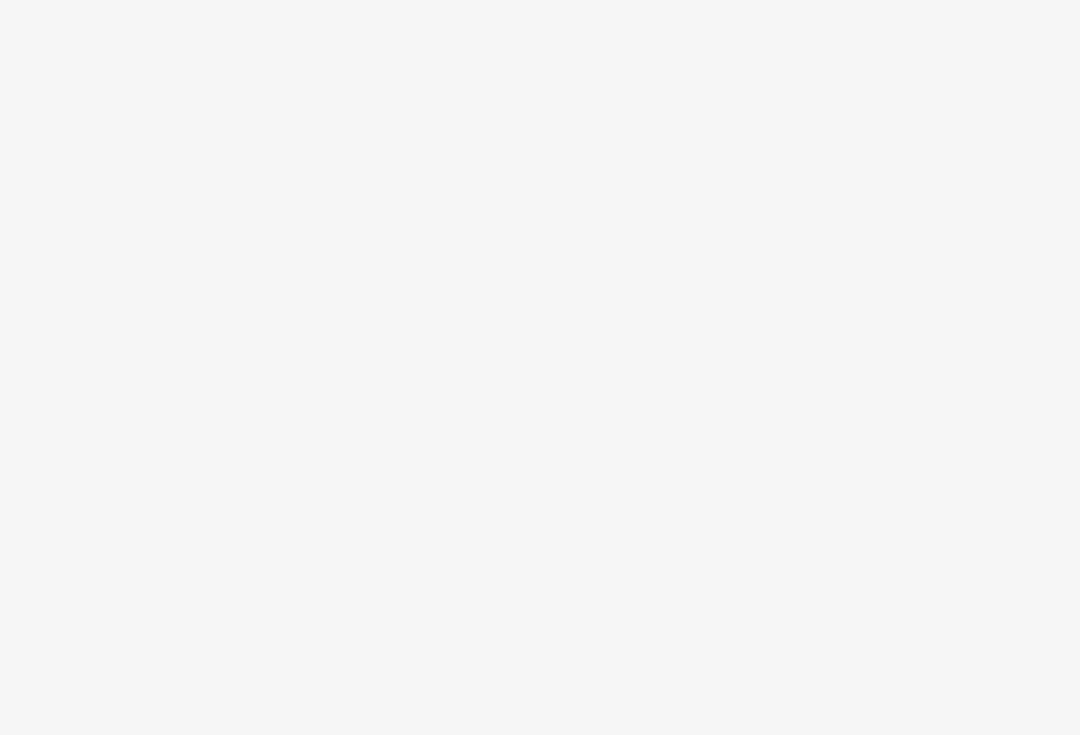 scroll, scrollTop: 0, scrollLeft: 0, axis: both 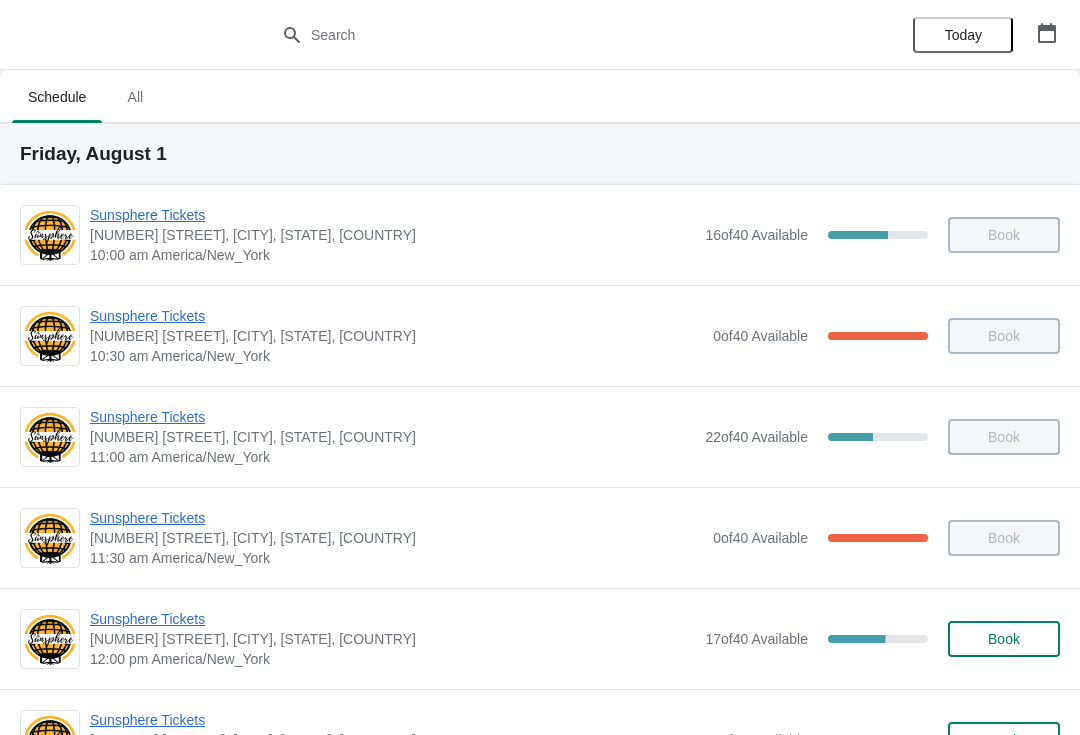 click on "Book" at bounding box center (1004, 639) 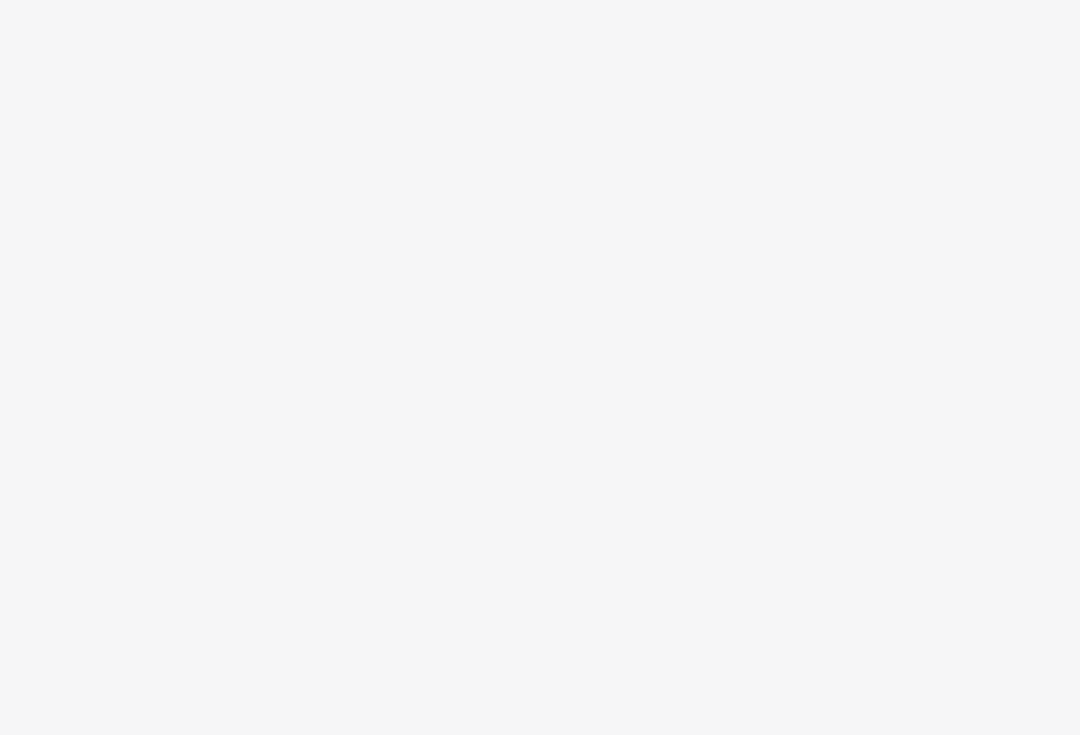 scroll, scrollTop: 0, scrollLeft: 0, axis: both 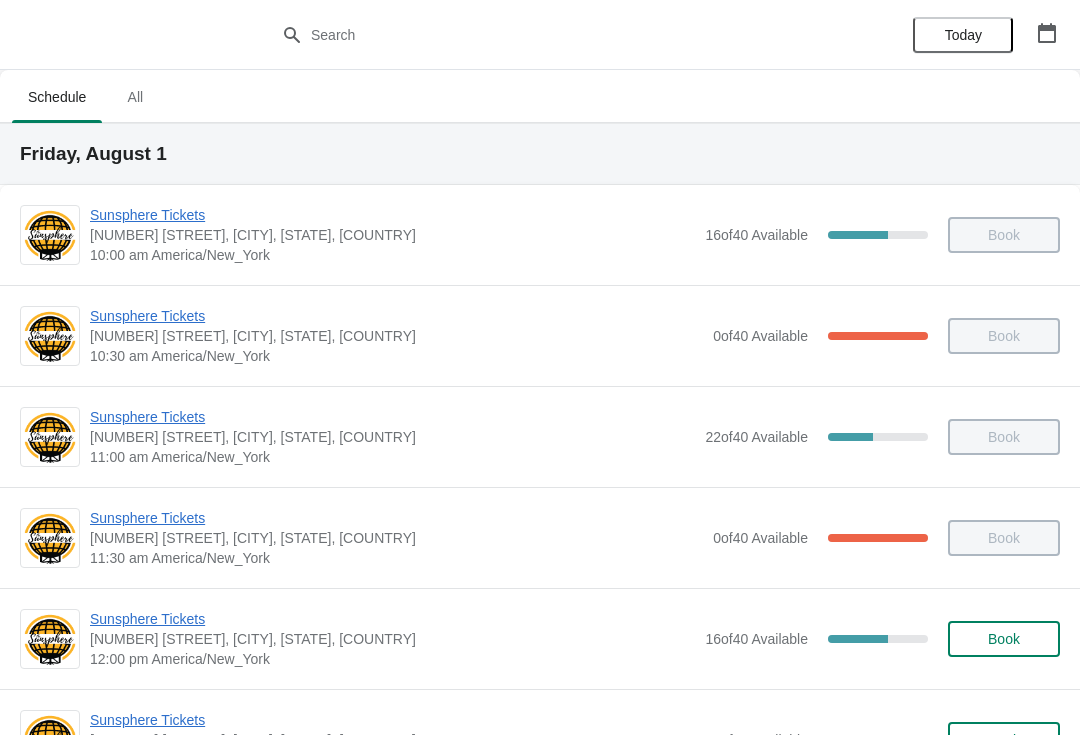 click on "Sunsphere Tickets [NUMBER] [STREET], [CITY], [STATE], [COUNTRY] [TIME] [TIMEZONE] [NUMBER] of [NUMBER] Available [NUMBER] % Book" at bounding box center [575, 639] 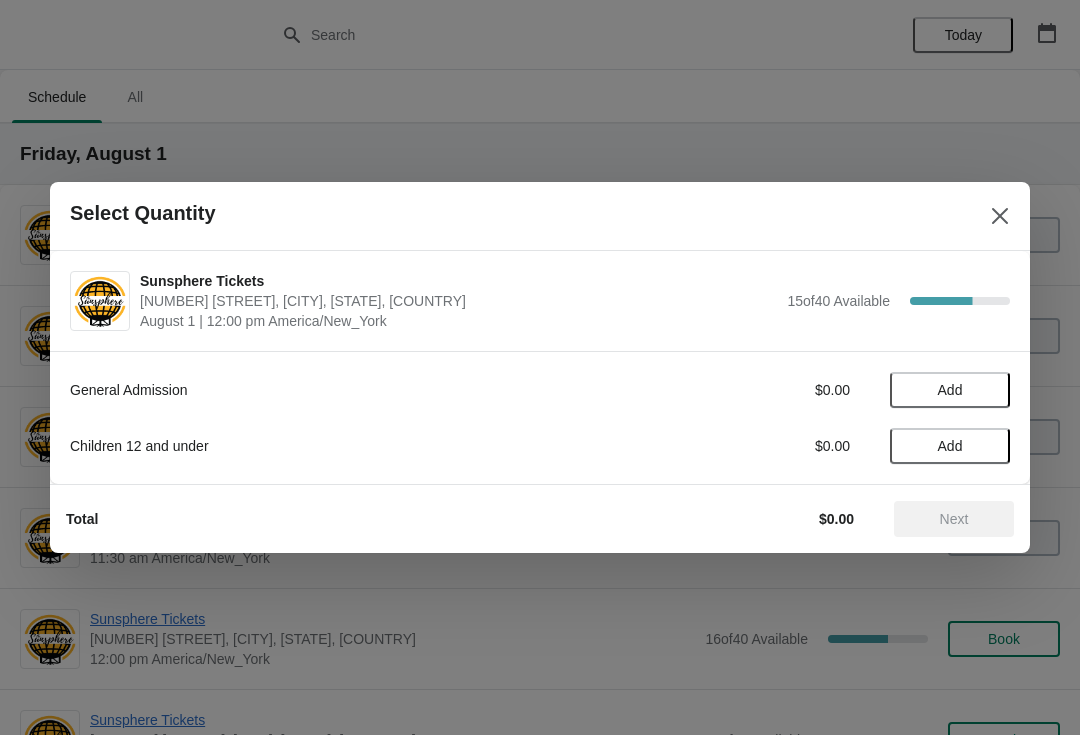 click on "Add" at bounding box center [950, 390] 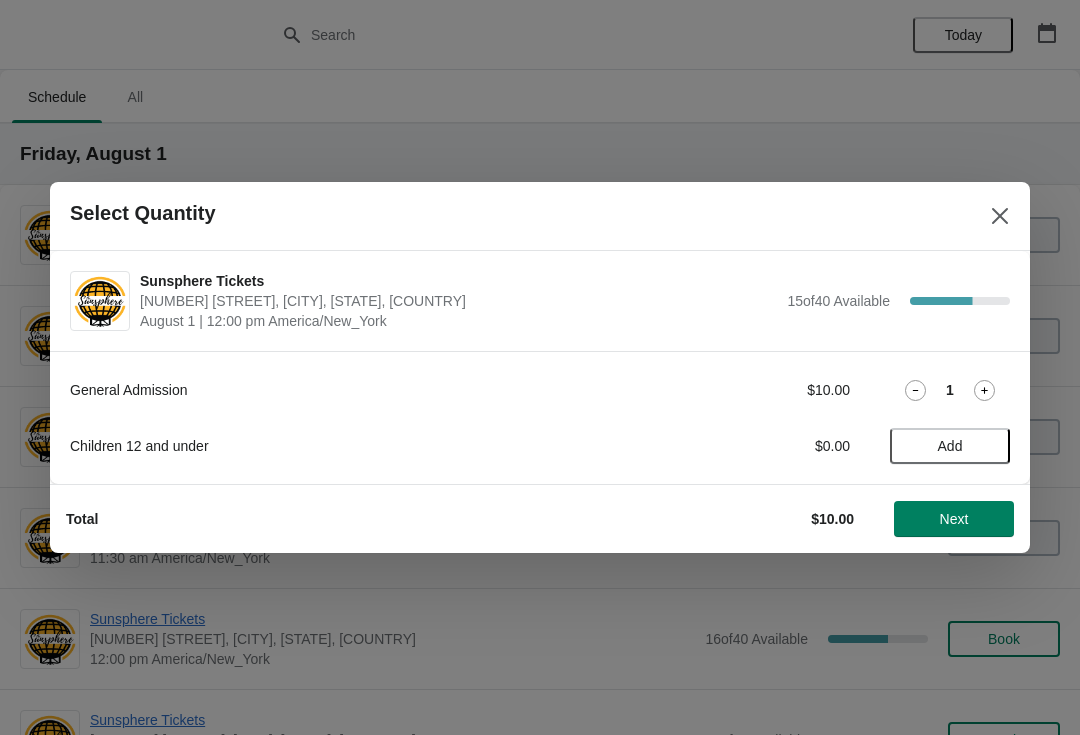 click on "General Admission $10.00 1" at bounding box center [540, 390] 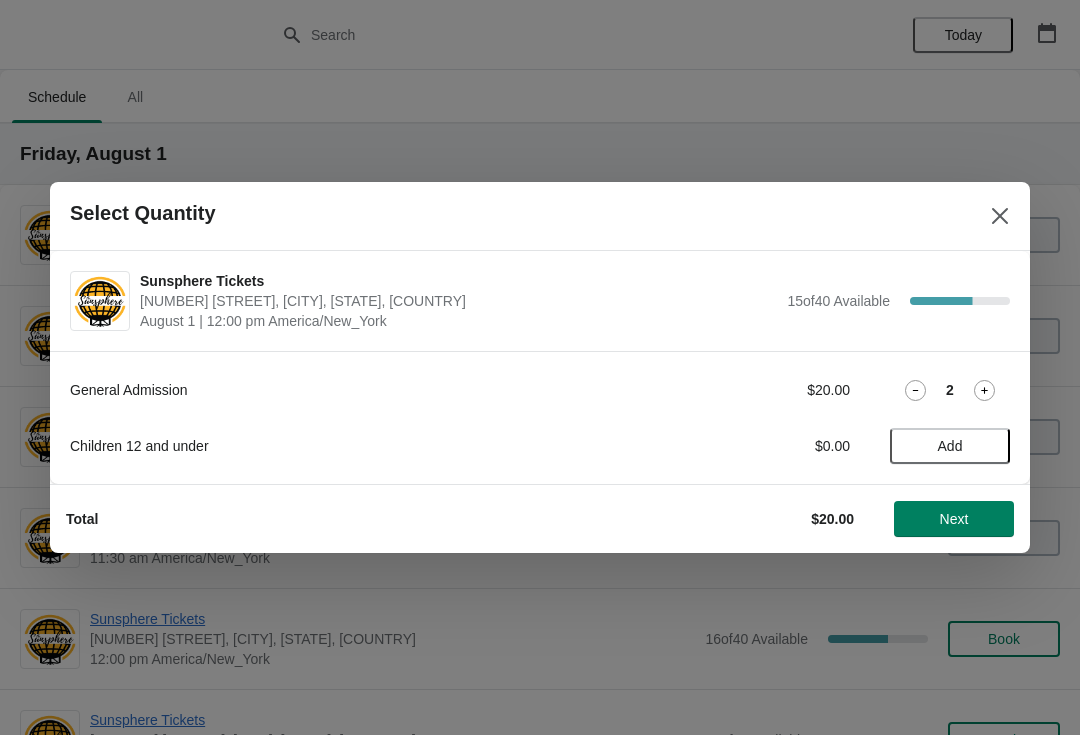 click on "Next" at bounding box center (954, 519) 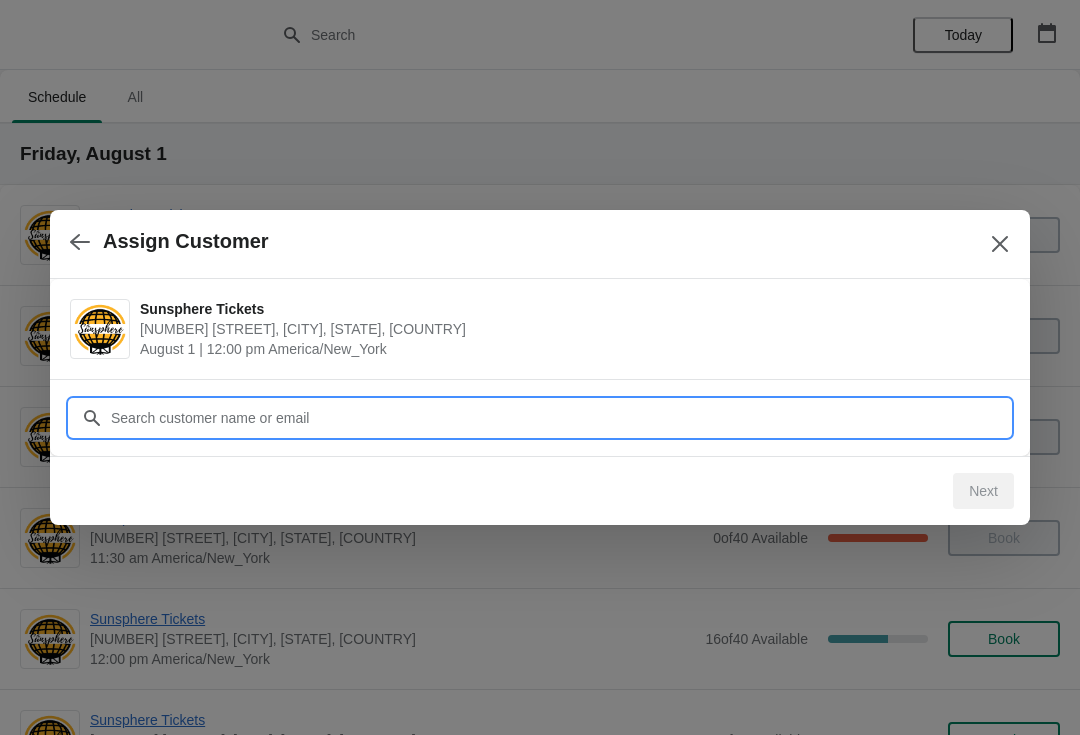 click on "Customer" at bounding box center [560, 418] 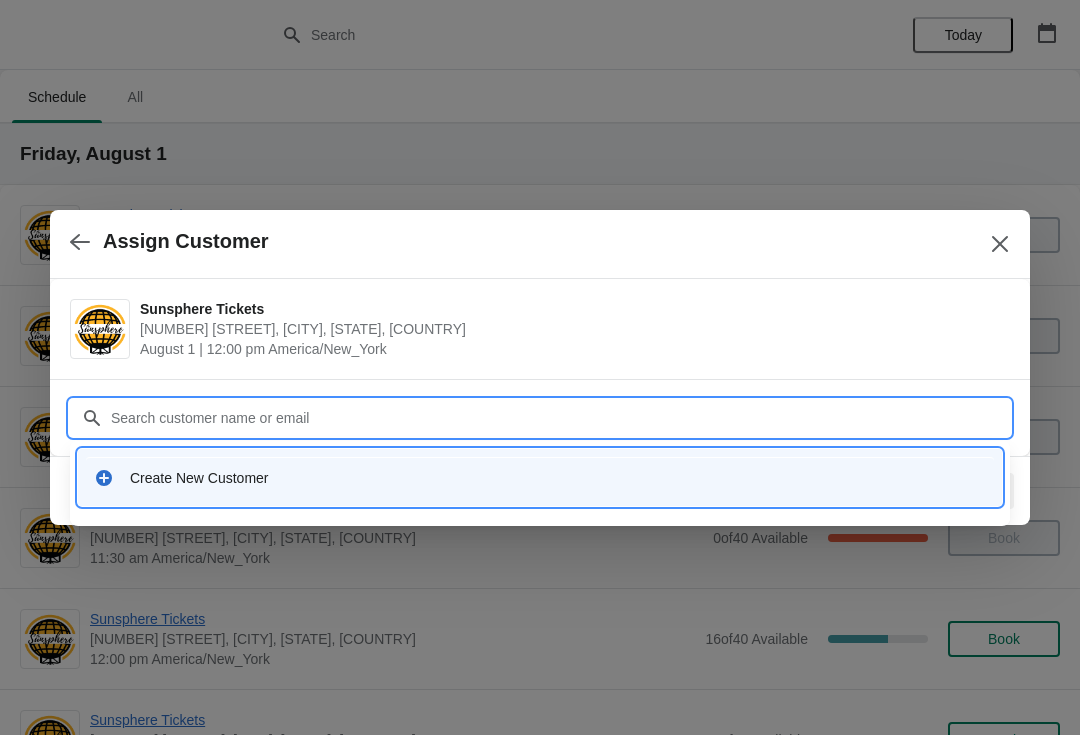 click on "Create New Customer" at bounding box center (540, 477) 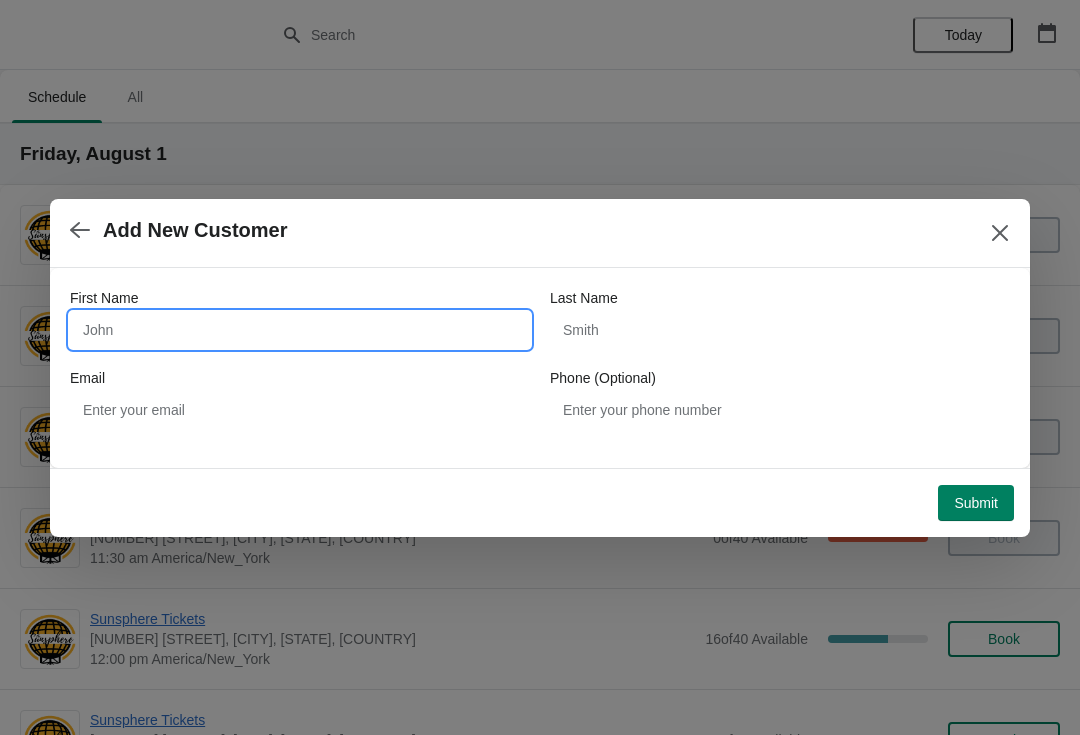 click on "First Name" at bounding box center [300, 330] 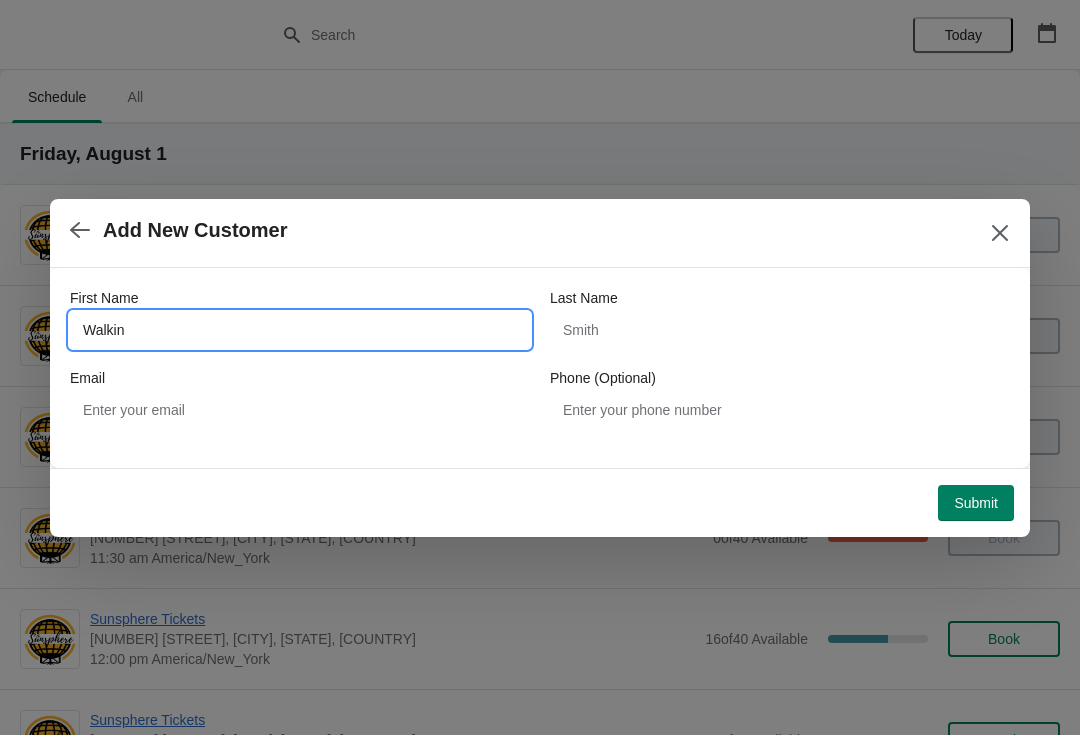 type on "Walkin" 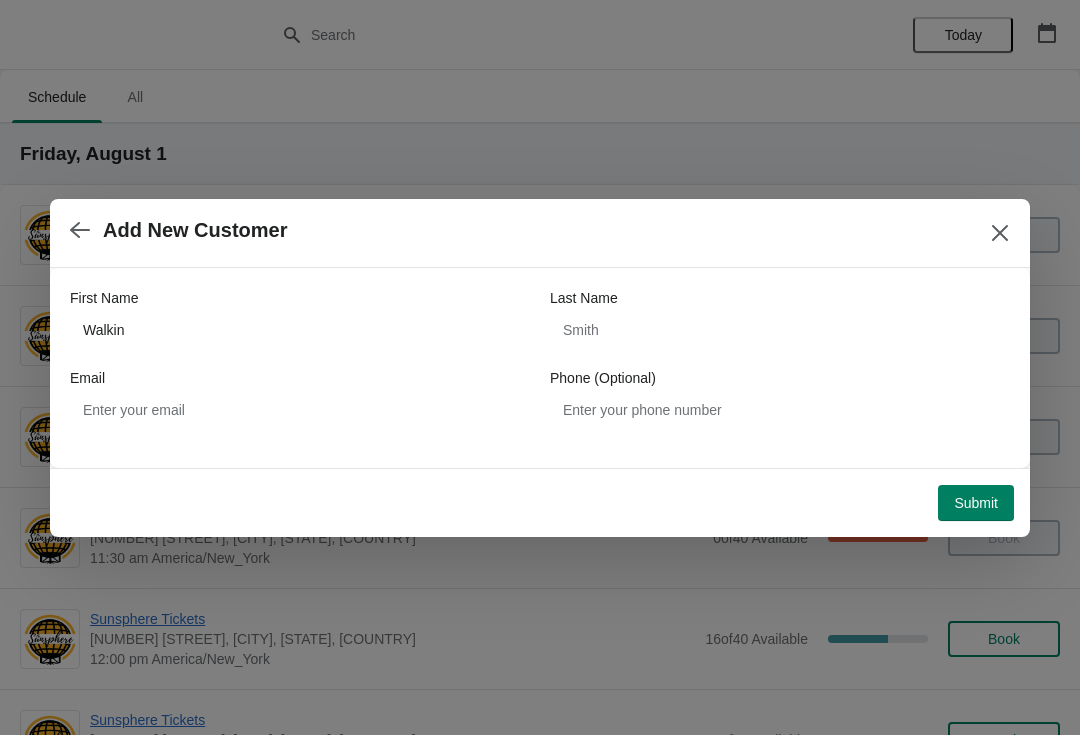 click on "Submit" at bounding box center [976, 503] 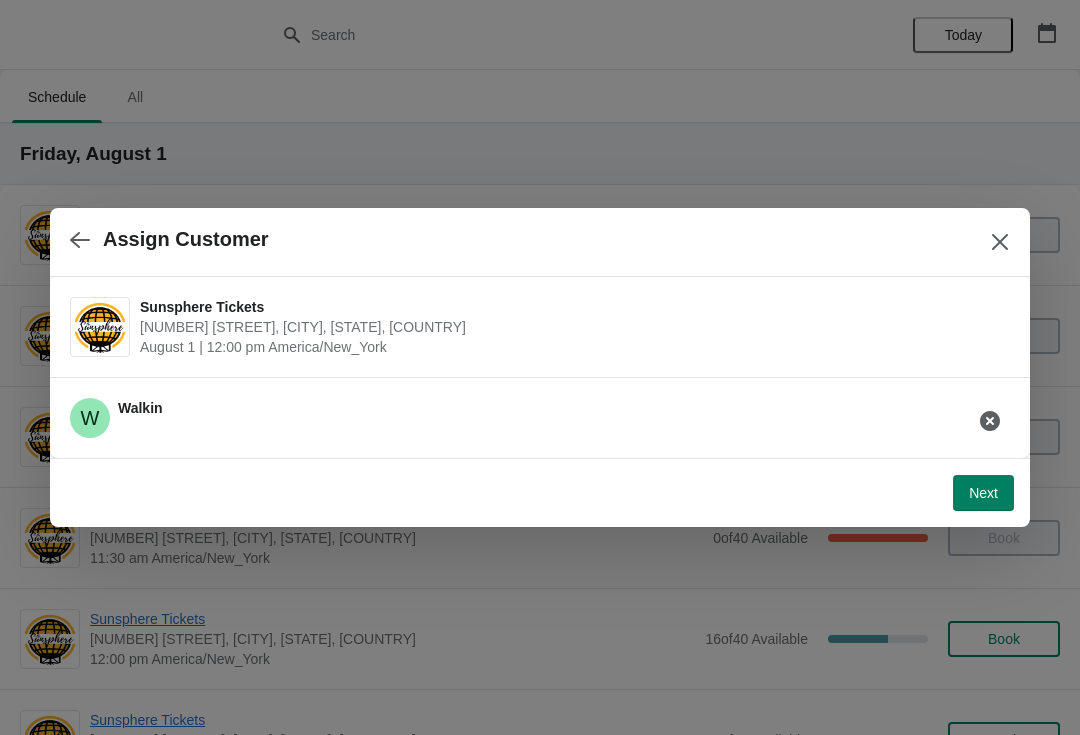 click on "Next" at bounding box center (983, 493) 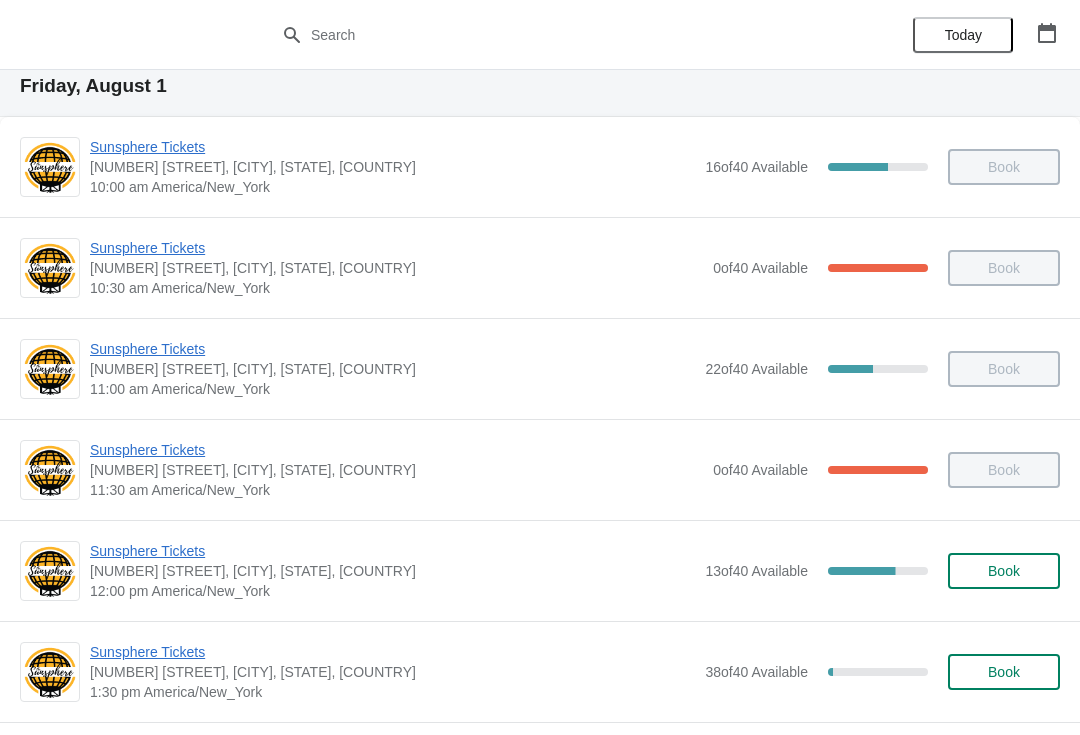 scroll, scrollTop: 81, scrollLeft: 0, axis: vertical 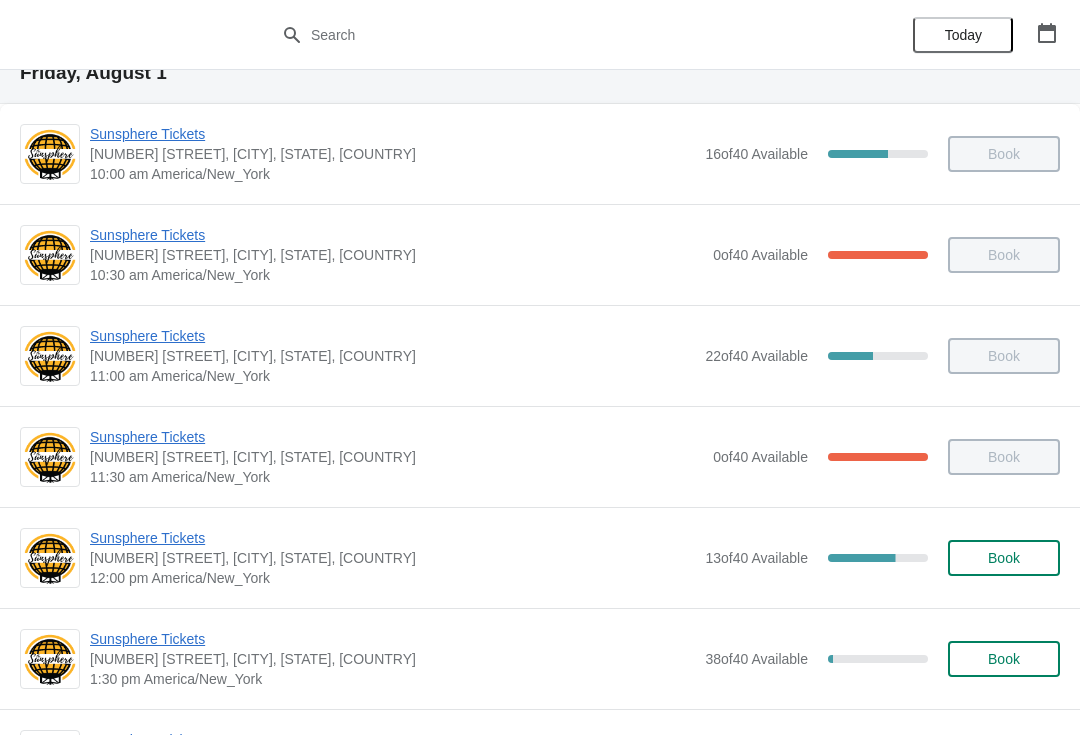 click on "Book" at bounding box center [1004, 558] 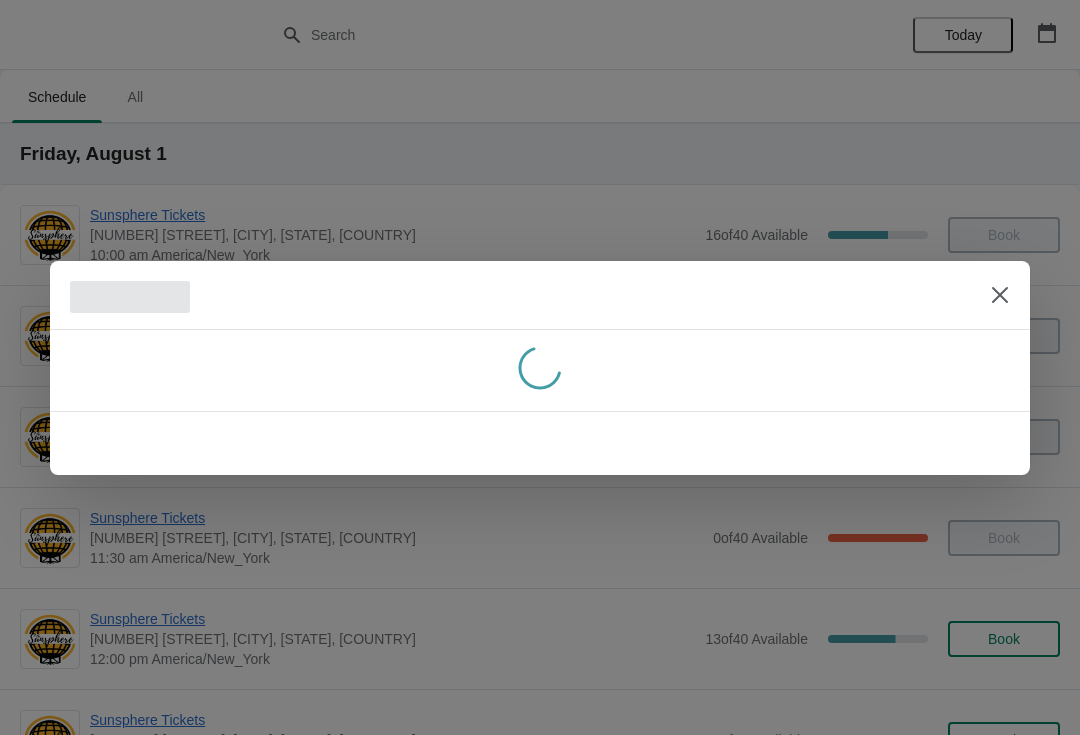 scroll, scrollTop: 0, scrollLeft: 0, axis: both 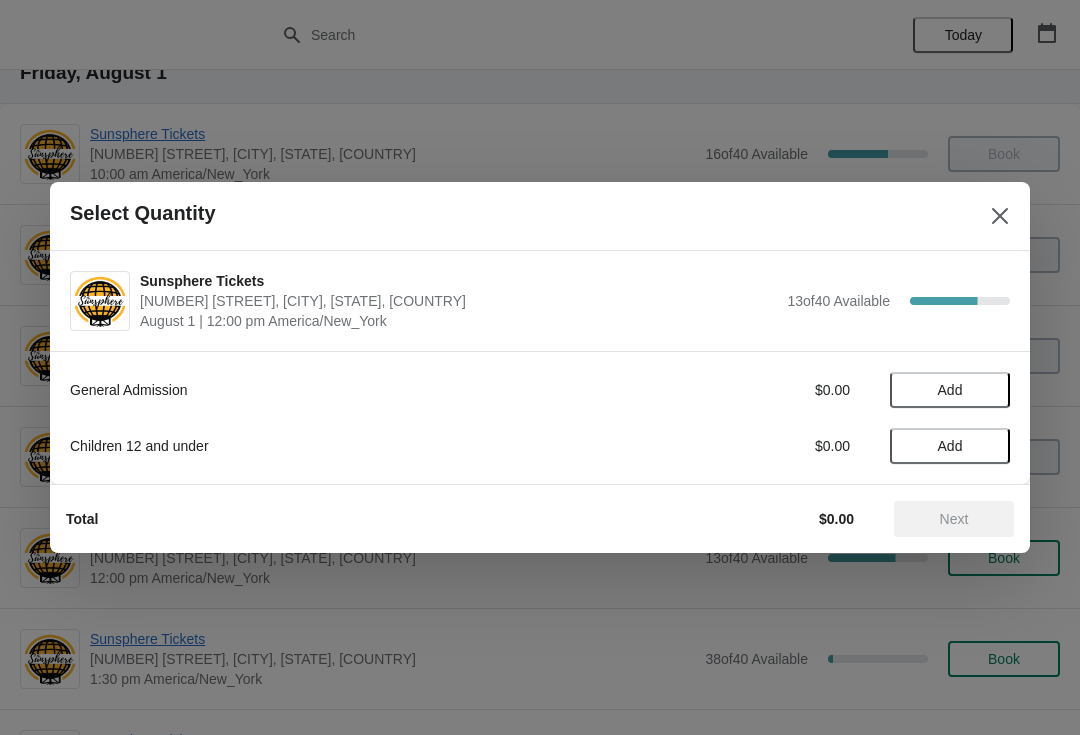 click on "Add" at bounding box center [950, 390] 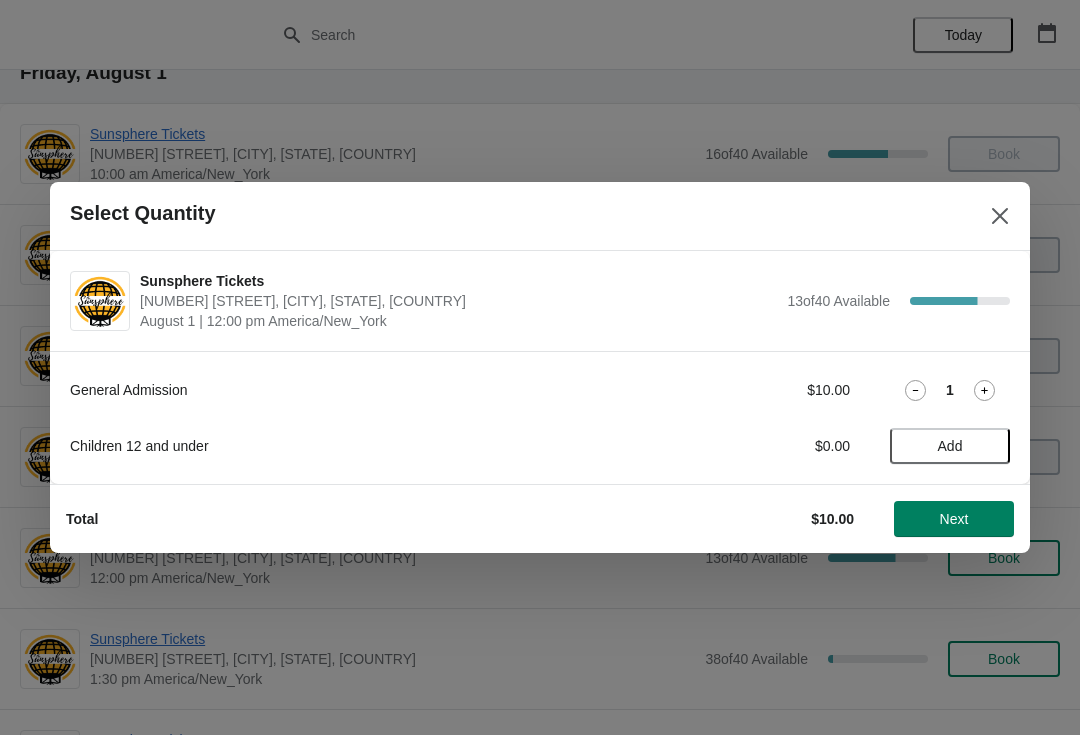 click 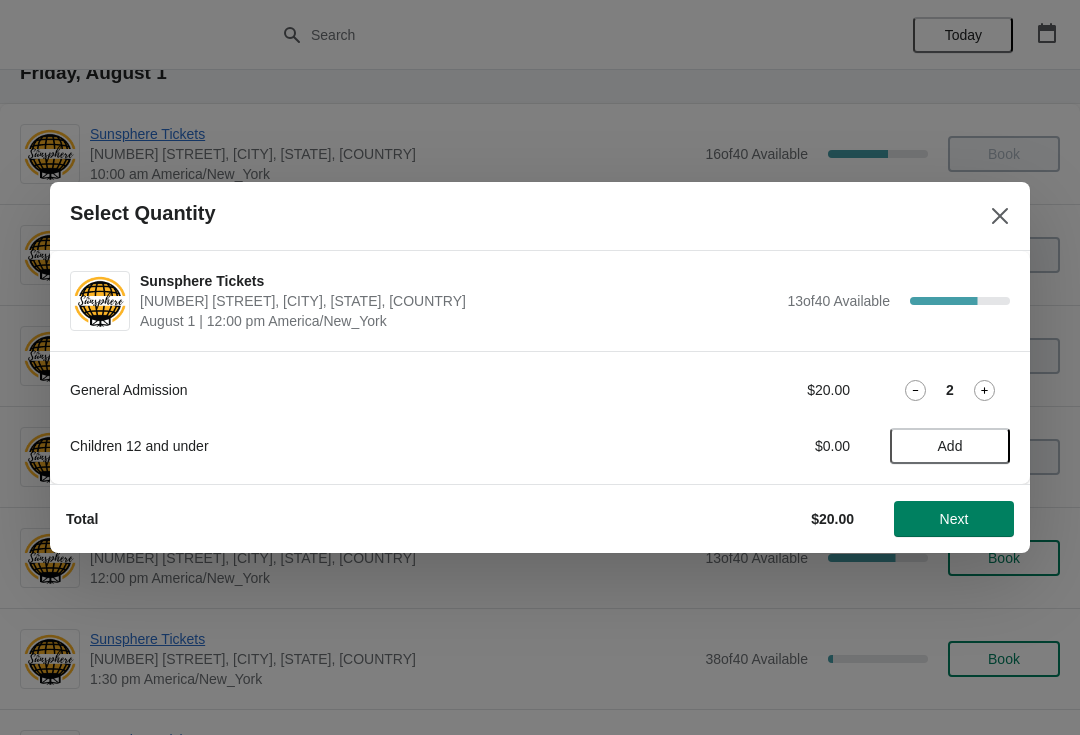 click on "Total $20.00 Next" at bounding box center [532, 511] 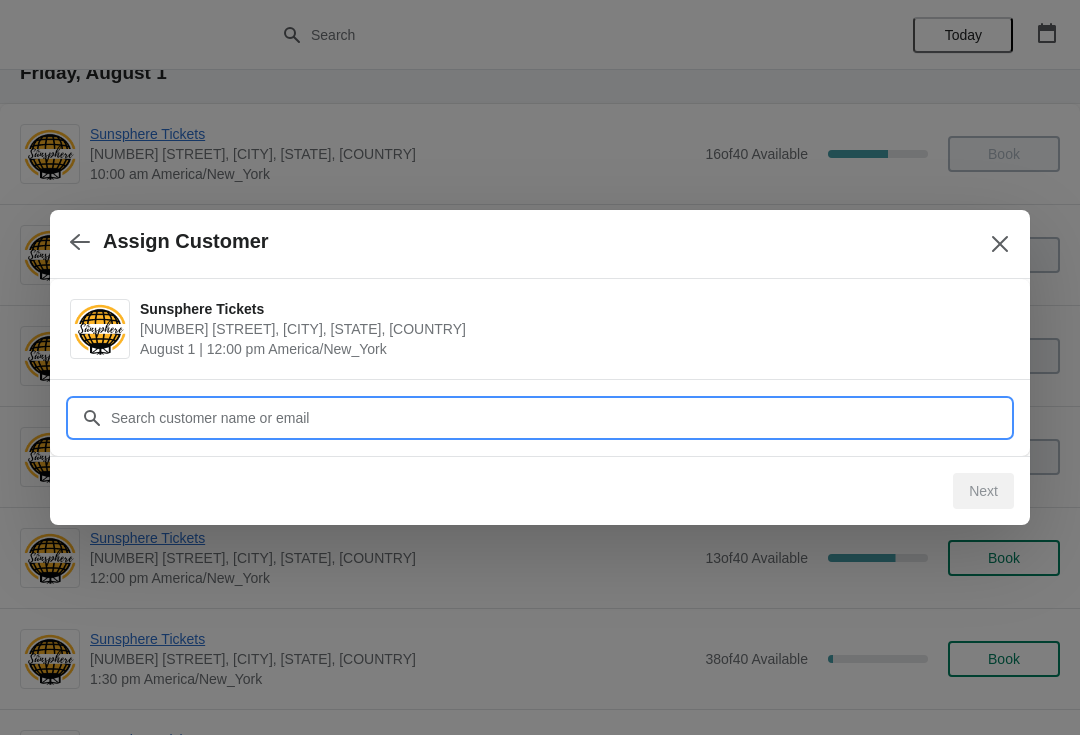 click on "Customer" at bounding box center [560, 418] 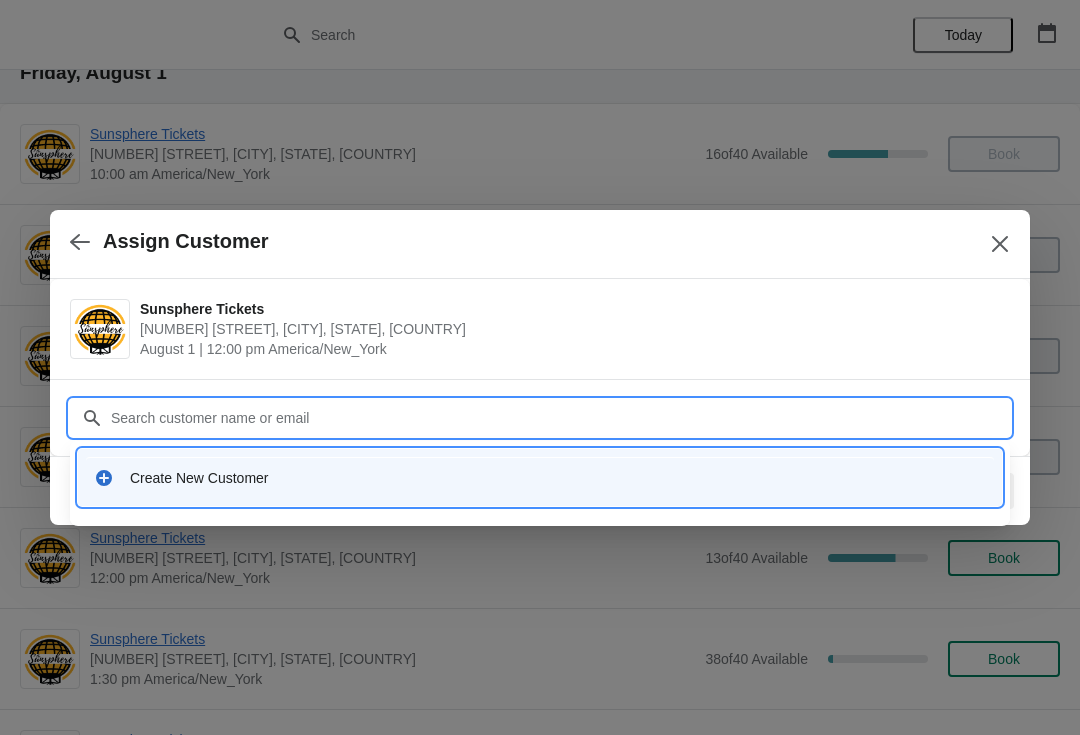 click on "Create New Customer" at bounding box center [540, 477] 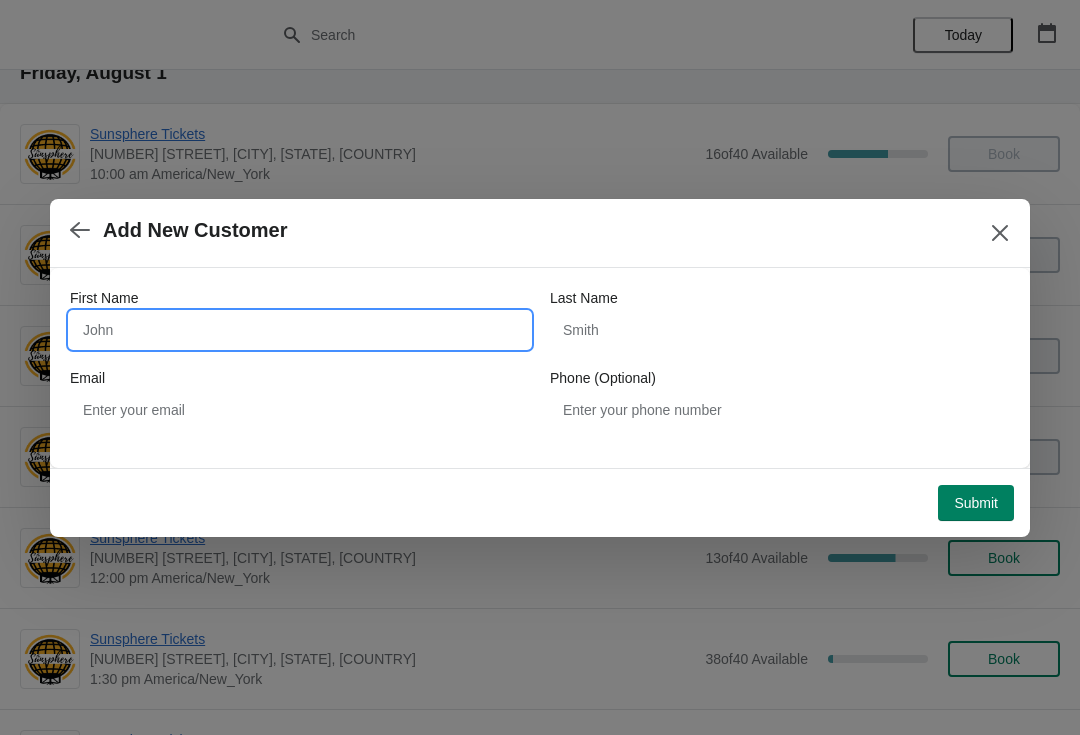click on "First Name" at bounding box center (300, 330) 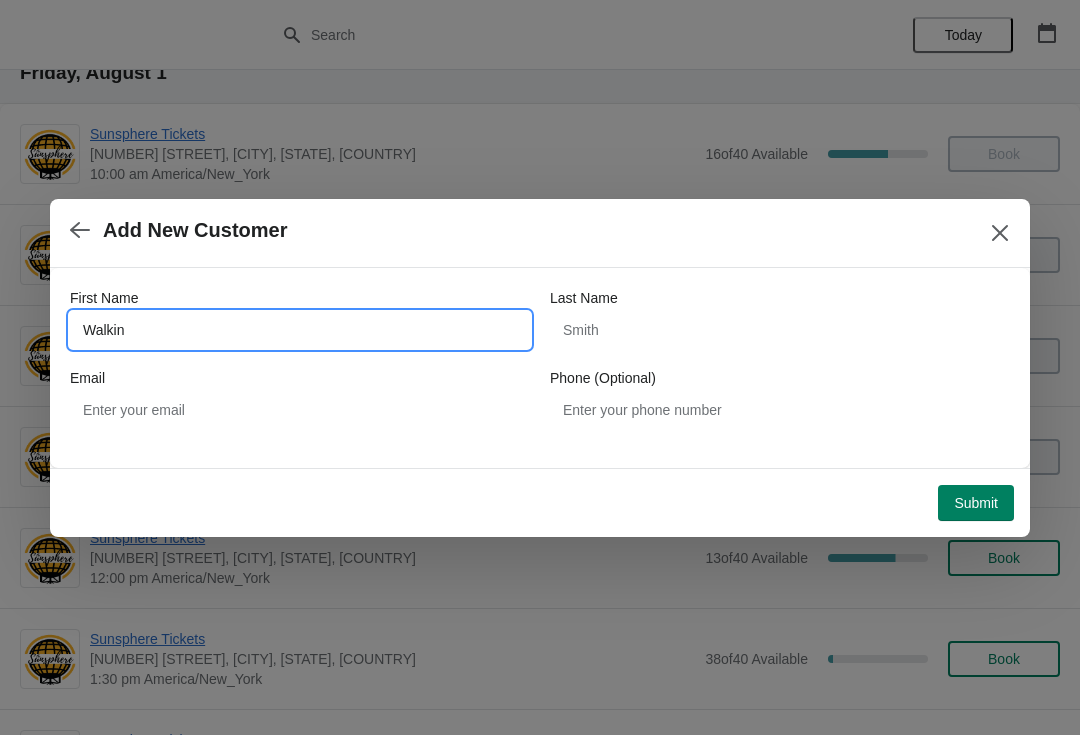 type on "Walkin" 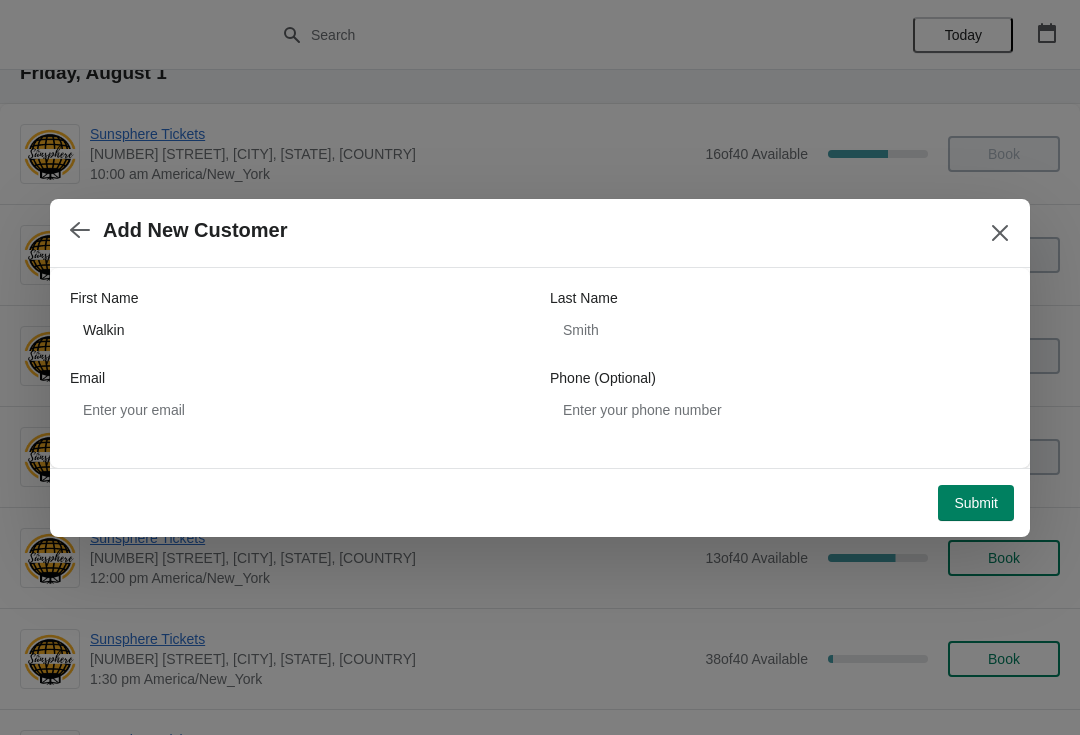 click on "Submit" at bounding box center [536, 499] 